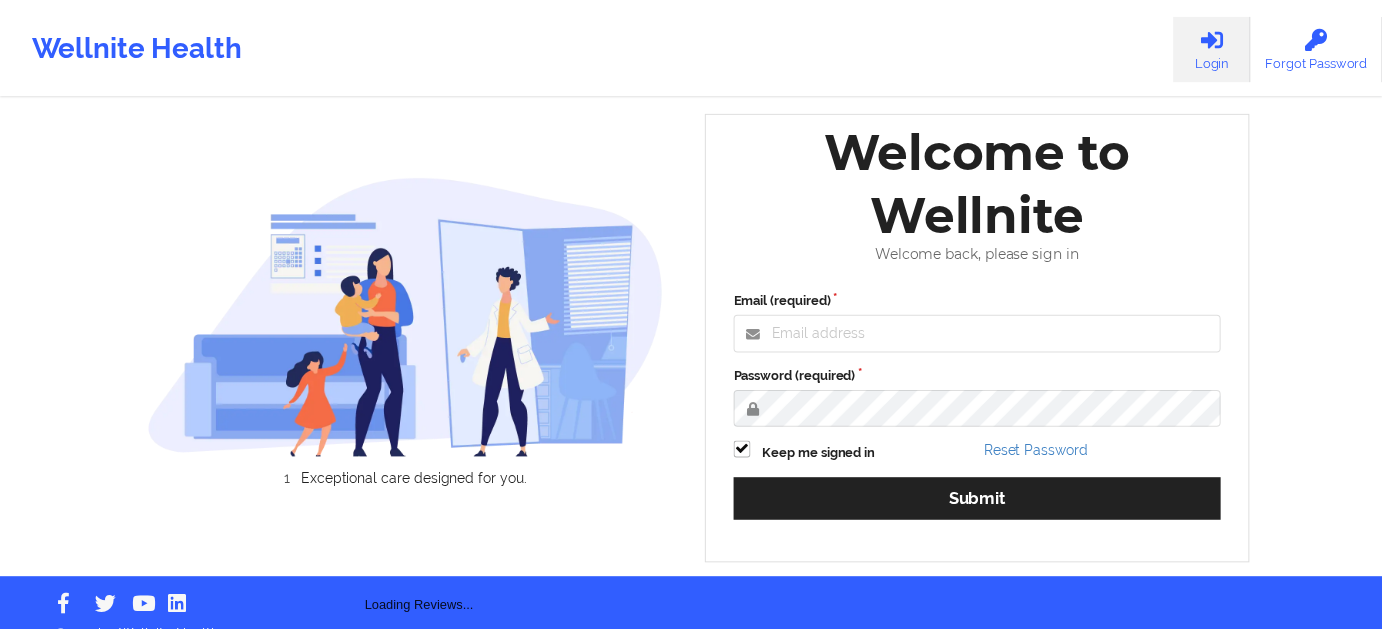 scroll, scrollTop: 0, scrollLeft: 0, axis: both 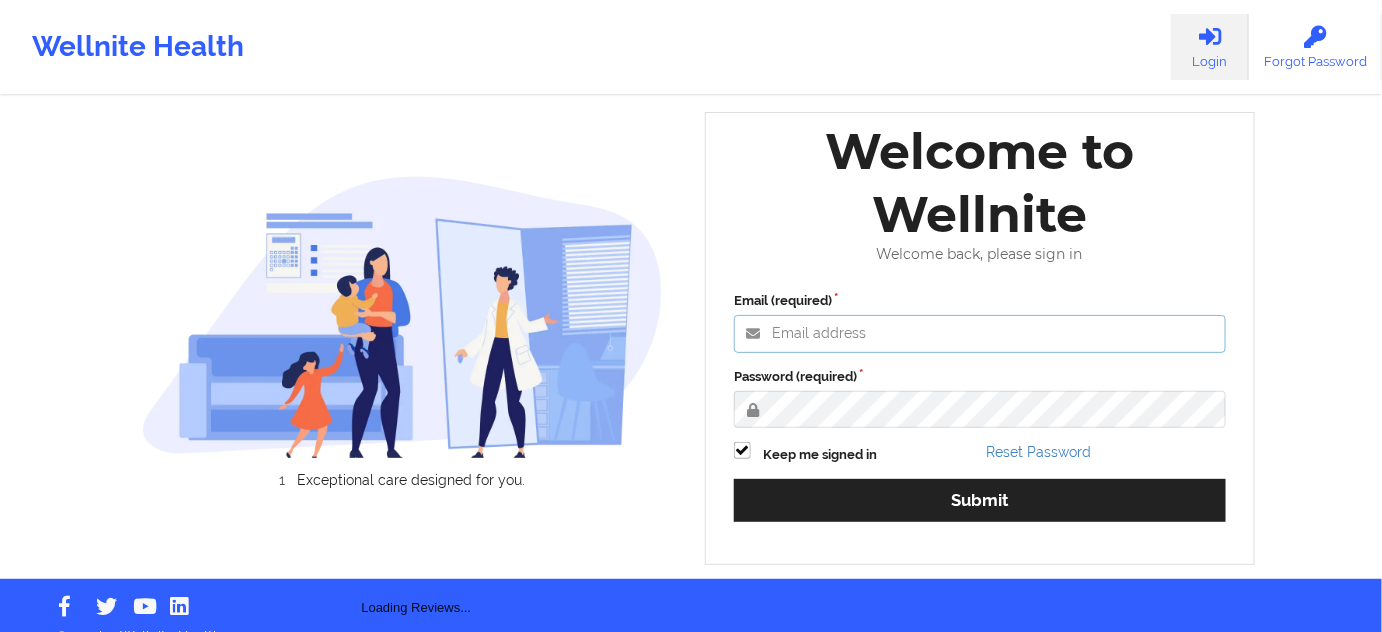 type on "[EMAIL]" 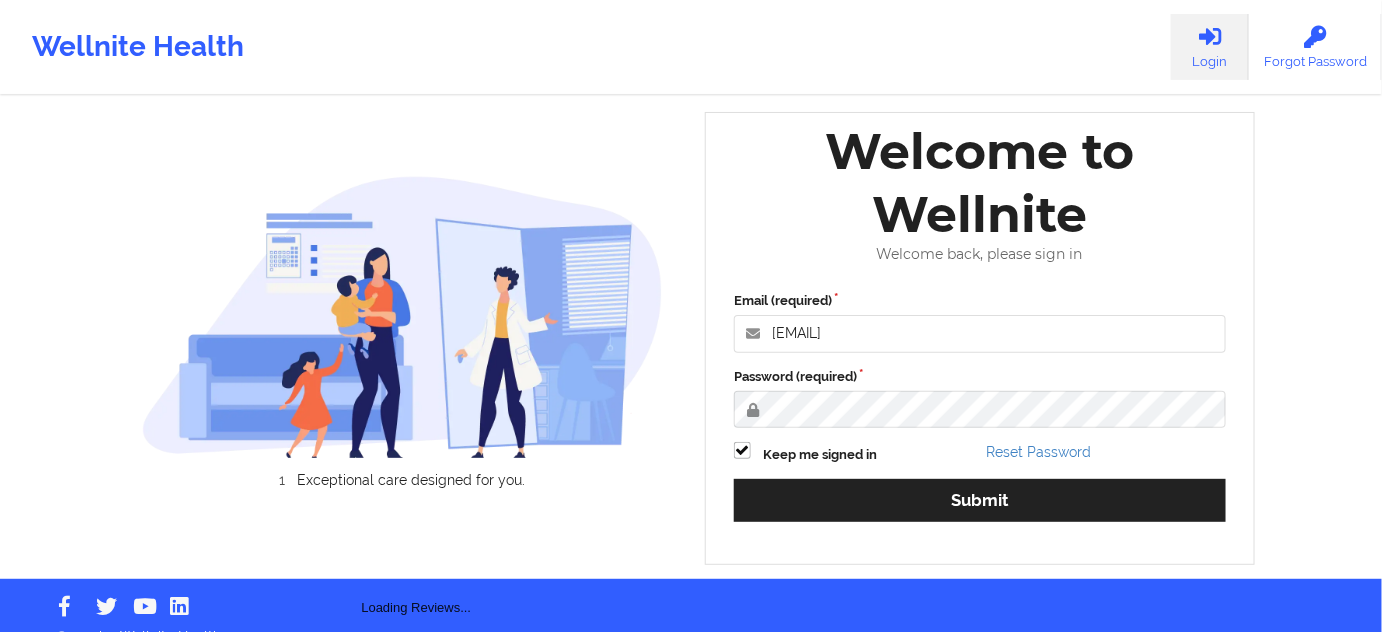 click on "Password   (required)" at bounding box center [980, 397] 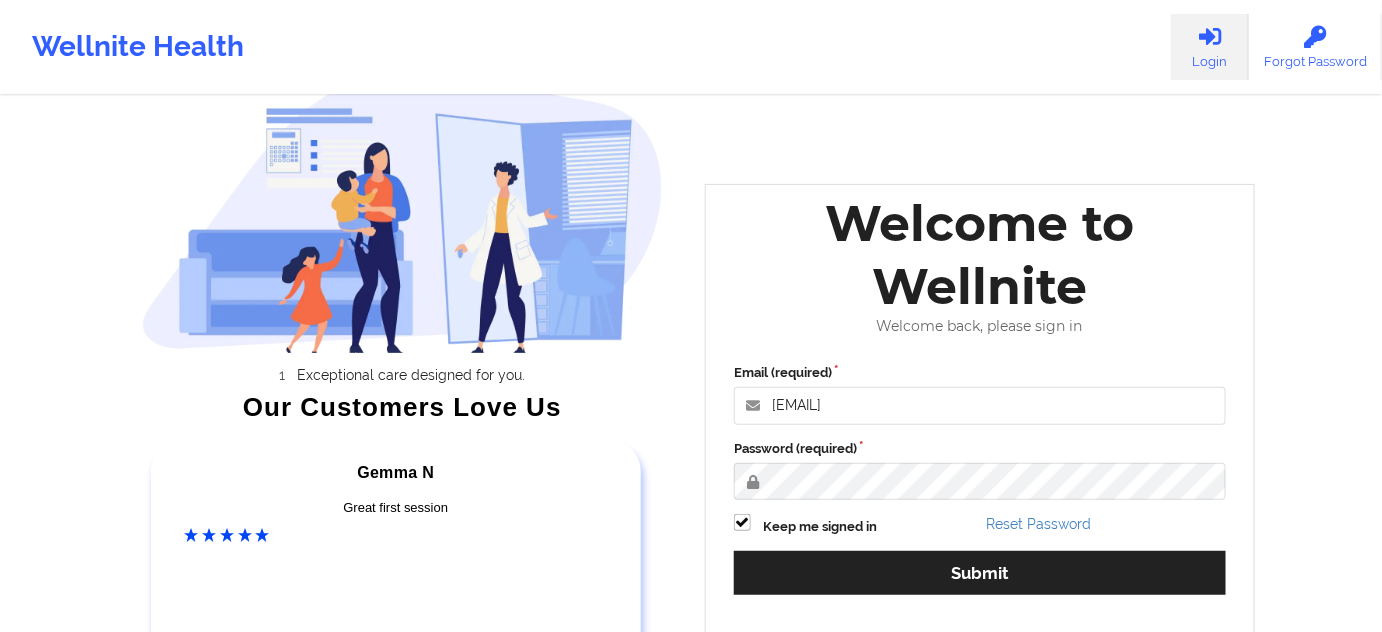 scroll, scrollTop: 181, scrollLeft: 0, axis: vertical 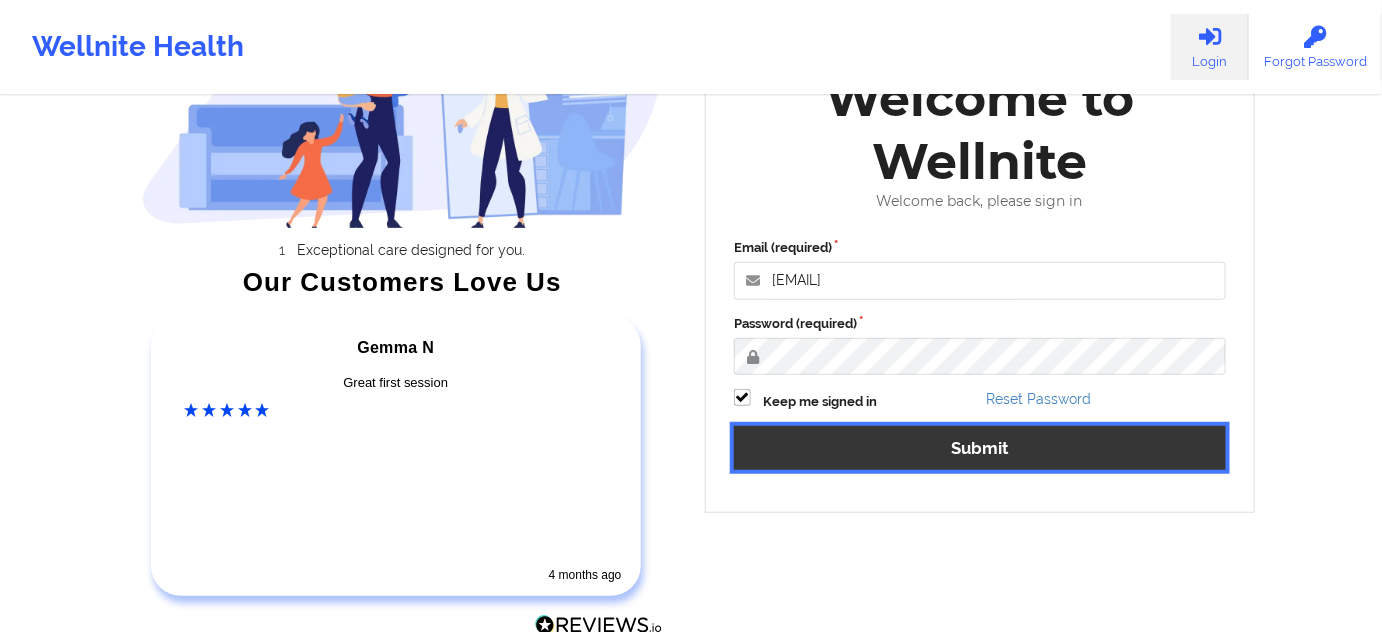 click on "Submit" at bounding box center [980, 447] 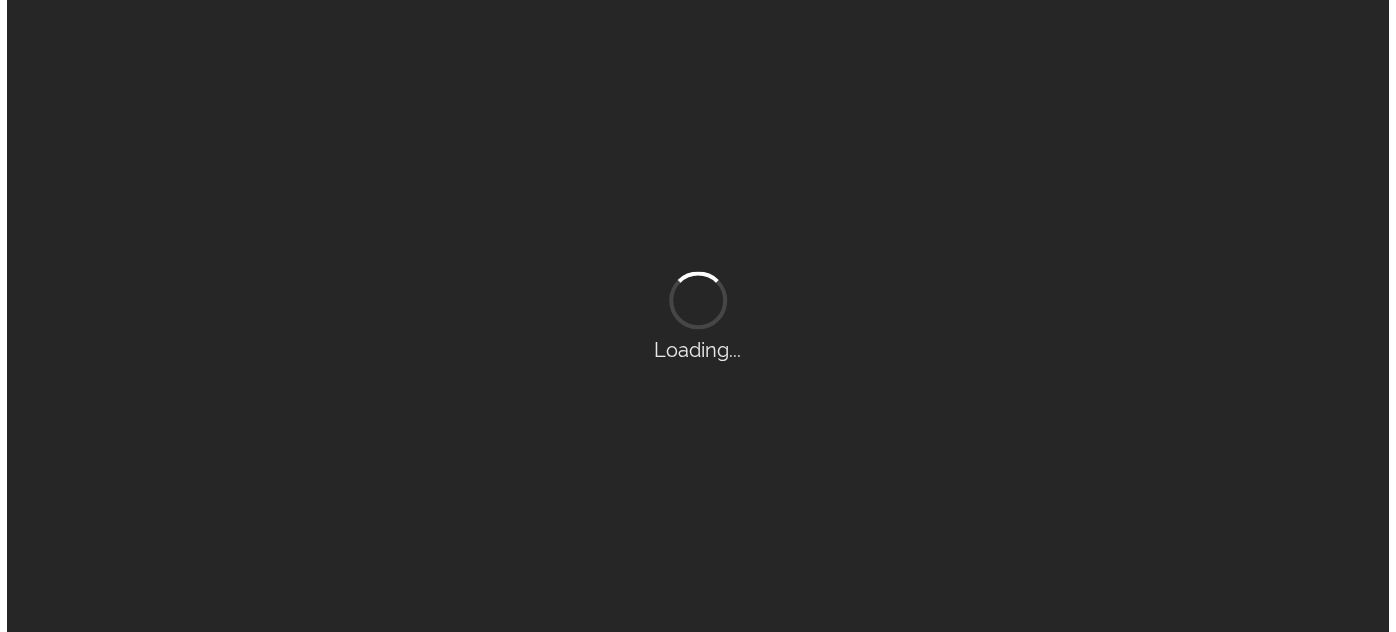 scroll, scrollTop: 0, scrollLeft: 0, axis: both 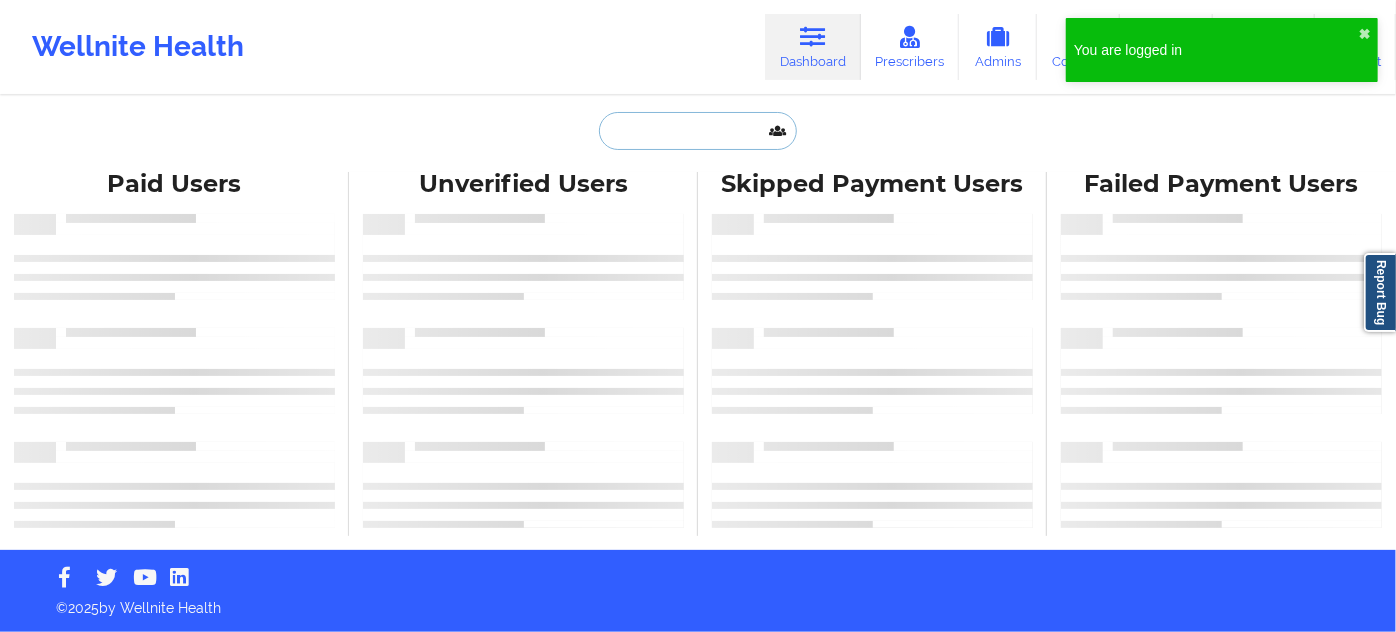click at bounding box center [698, 131] 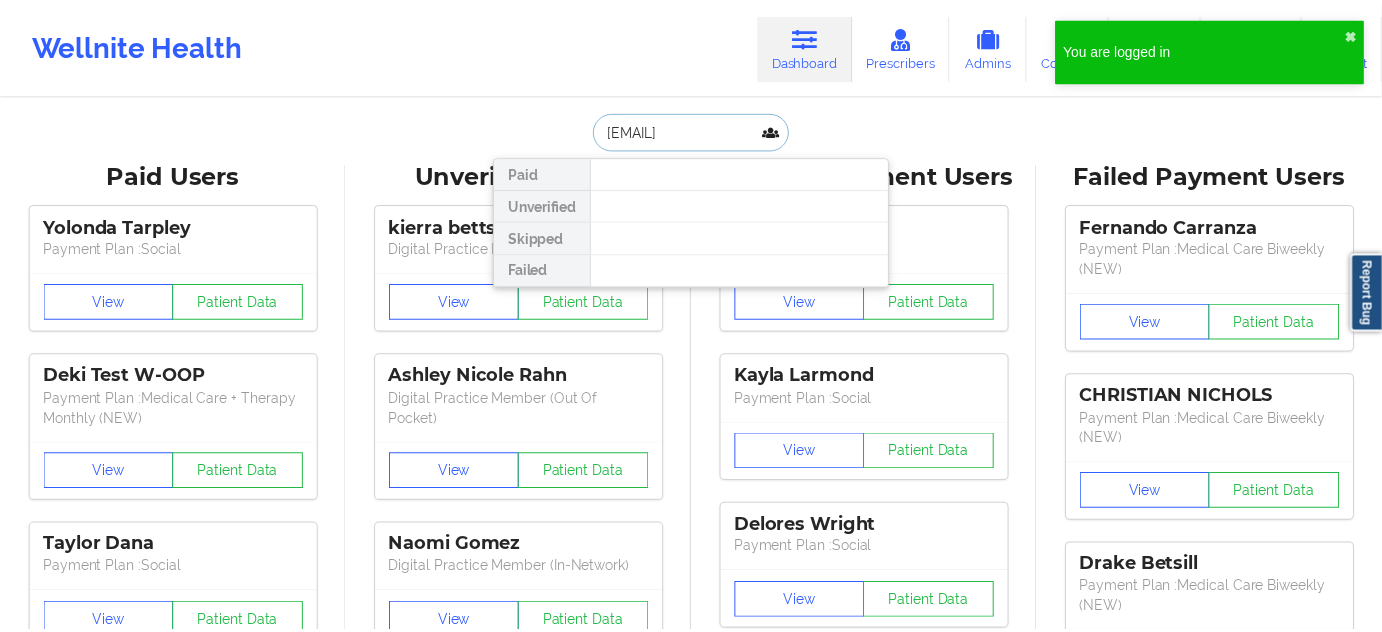 scroll, scrollTop: 0, scrollLeft: 71, axis: horizontal 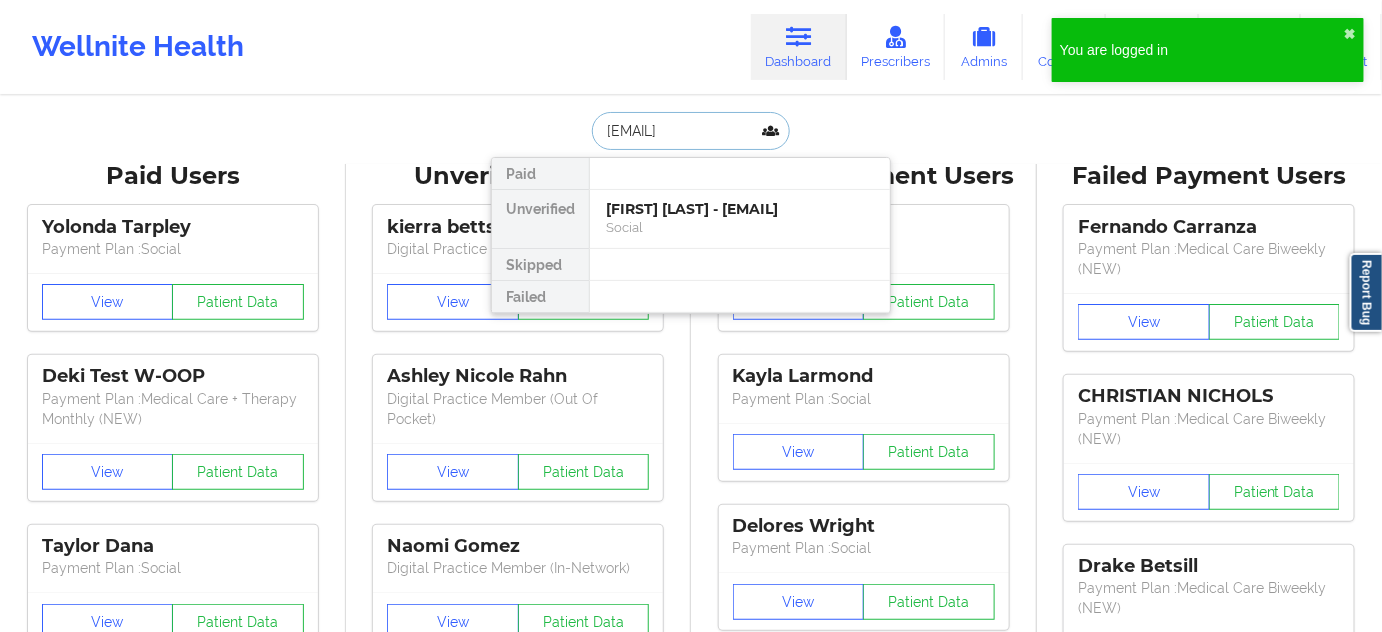 click on "[FIRST] [LAST] - [EMAIL]" at bounding box center [740, 209] 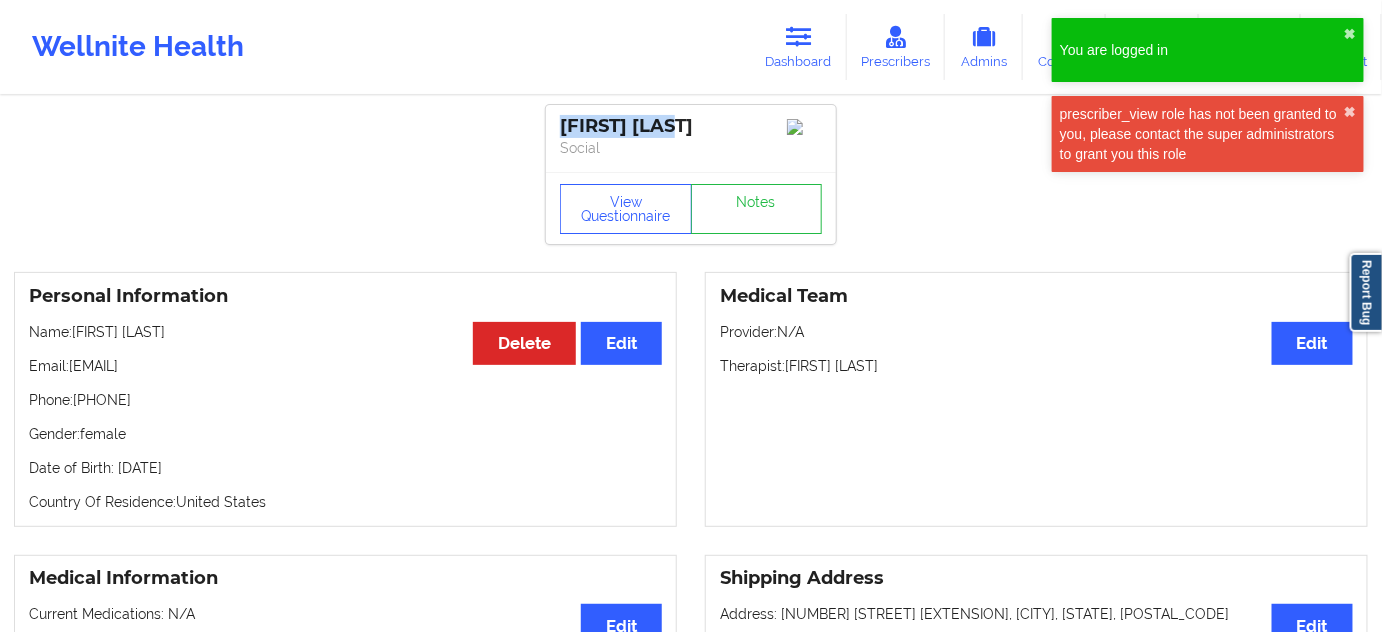 drag, startPoint x: 706, startPoint y: 119, endPoint x: 544, endPoint y: 124, distance: 162.07715 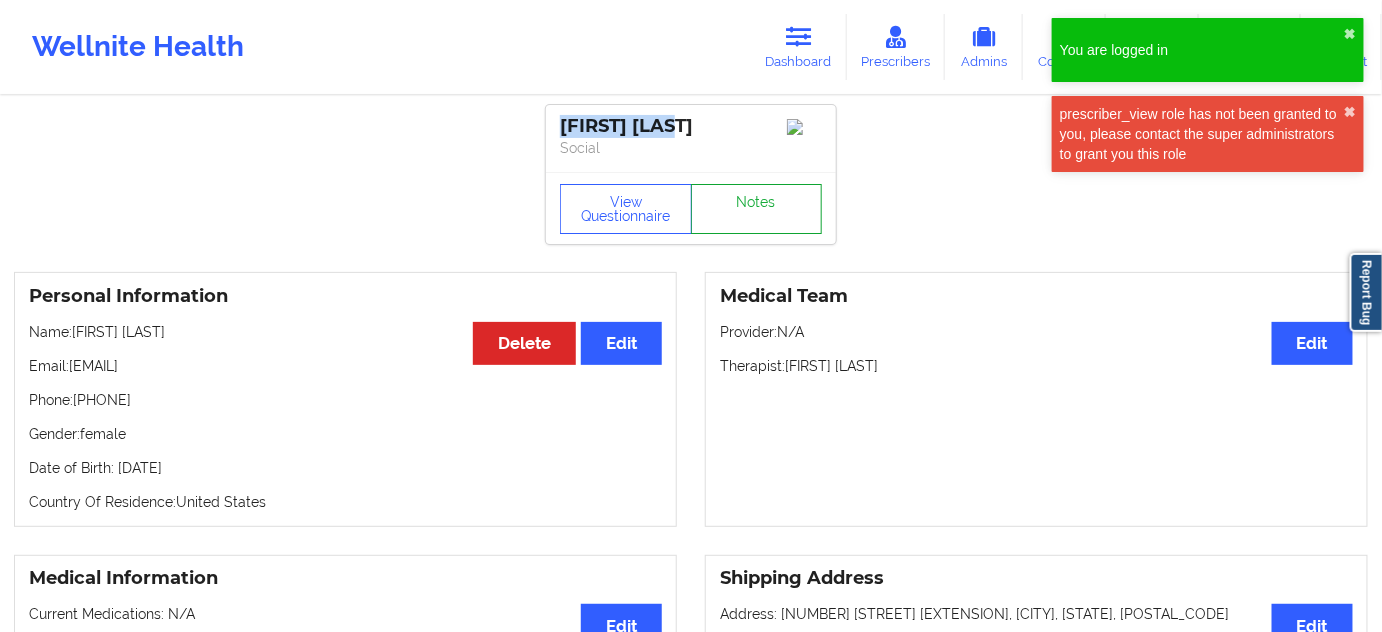 click on "Notes" at bounding box center [757, 209] 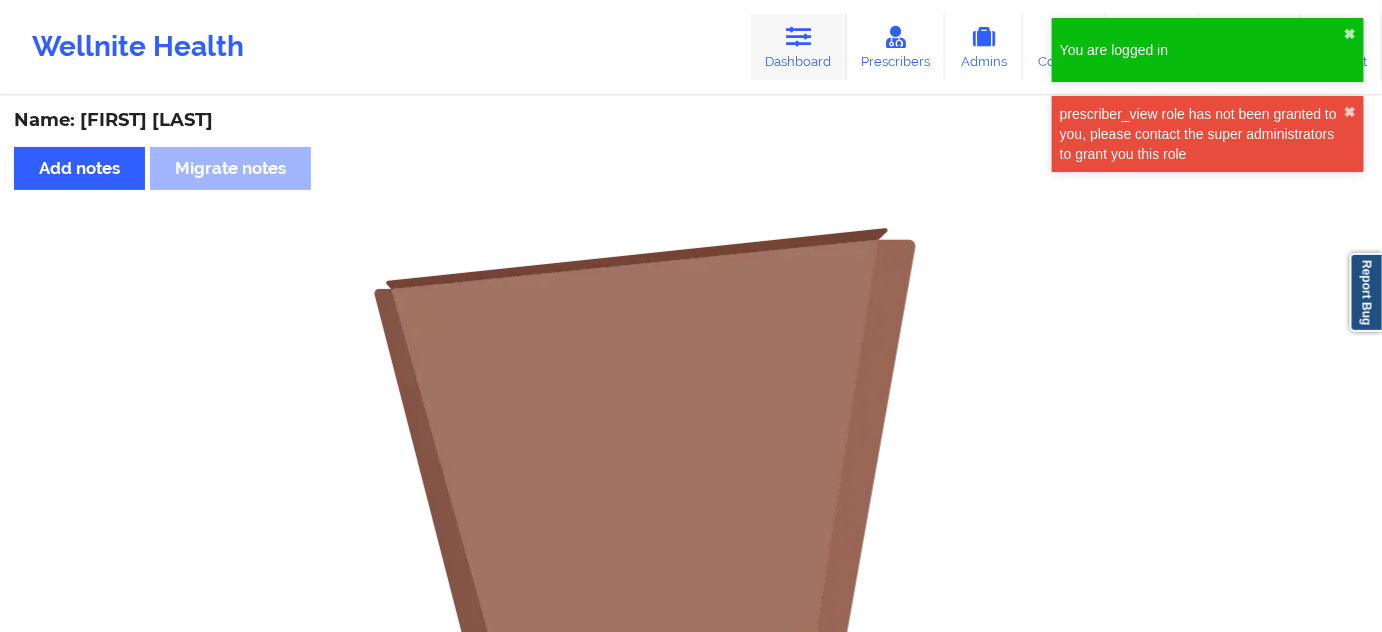 click on "Dashboard" at bounding box center (799, 47) 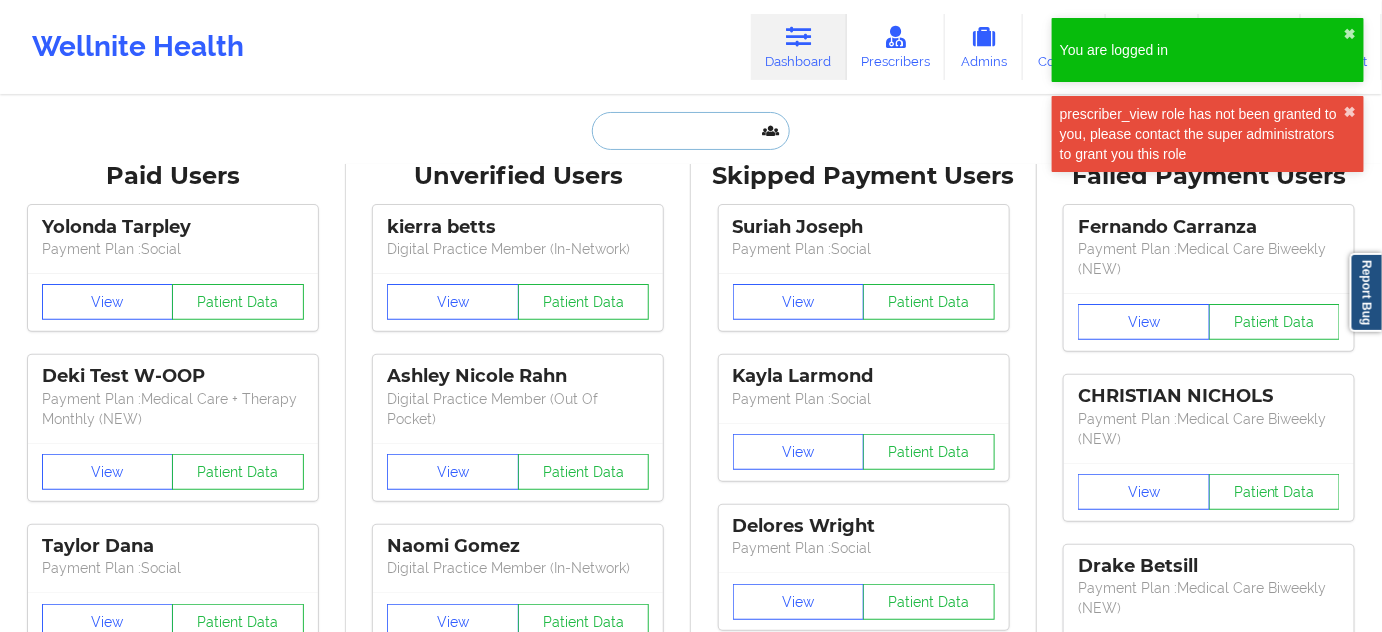 click at bounding box center [691, 131] 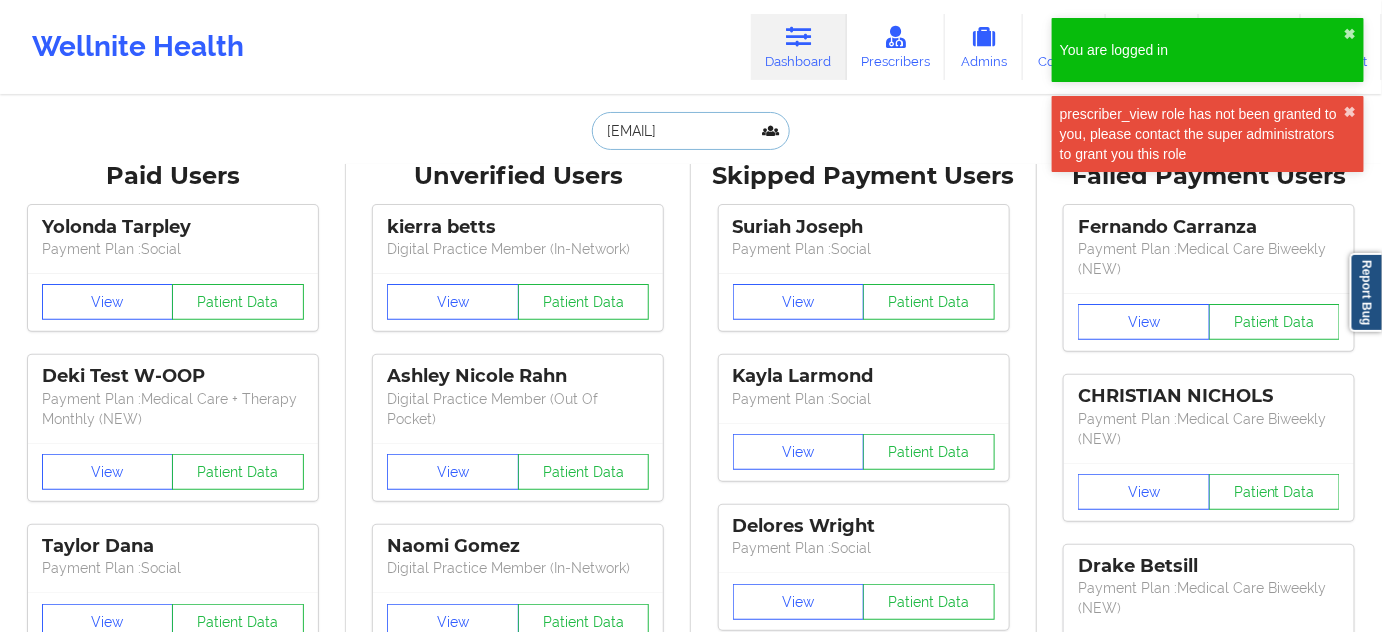 scroll, scrollTop: 0, scrollLeft: 16, axis: horizontal 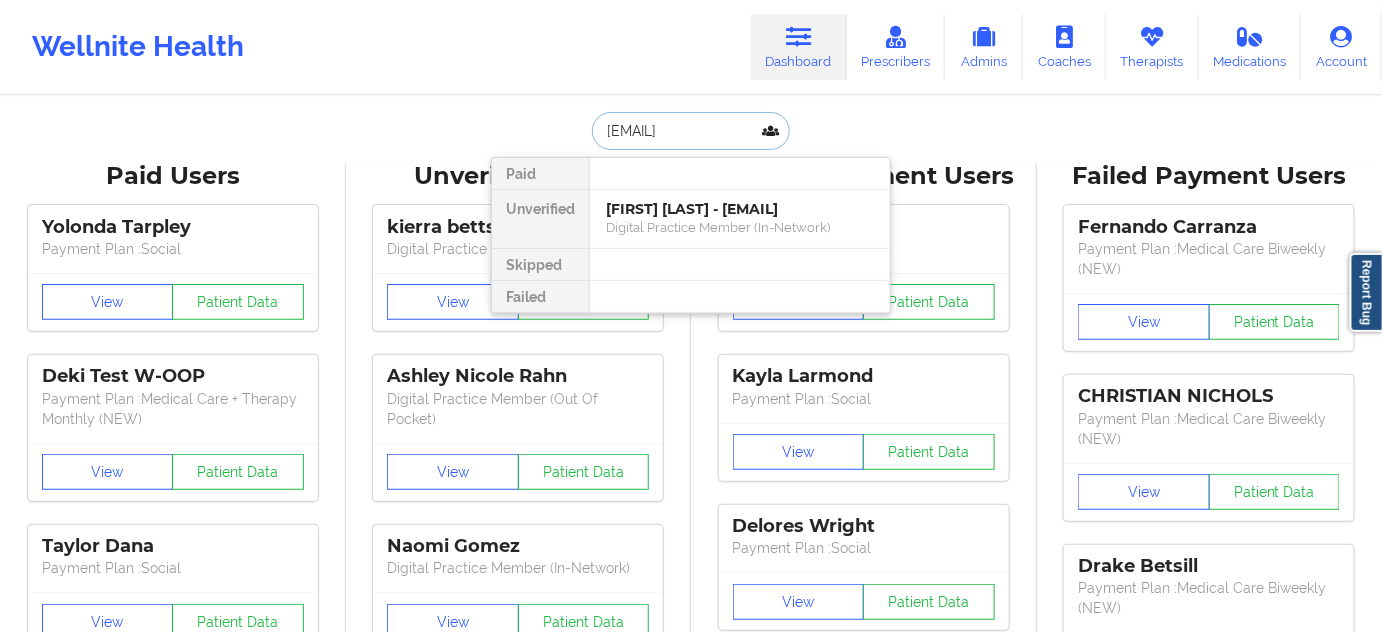 click on "[FIRST] [LAST] - [EMAIL]" at bounding box center [740, 209] 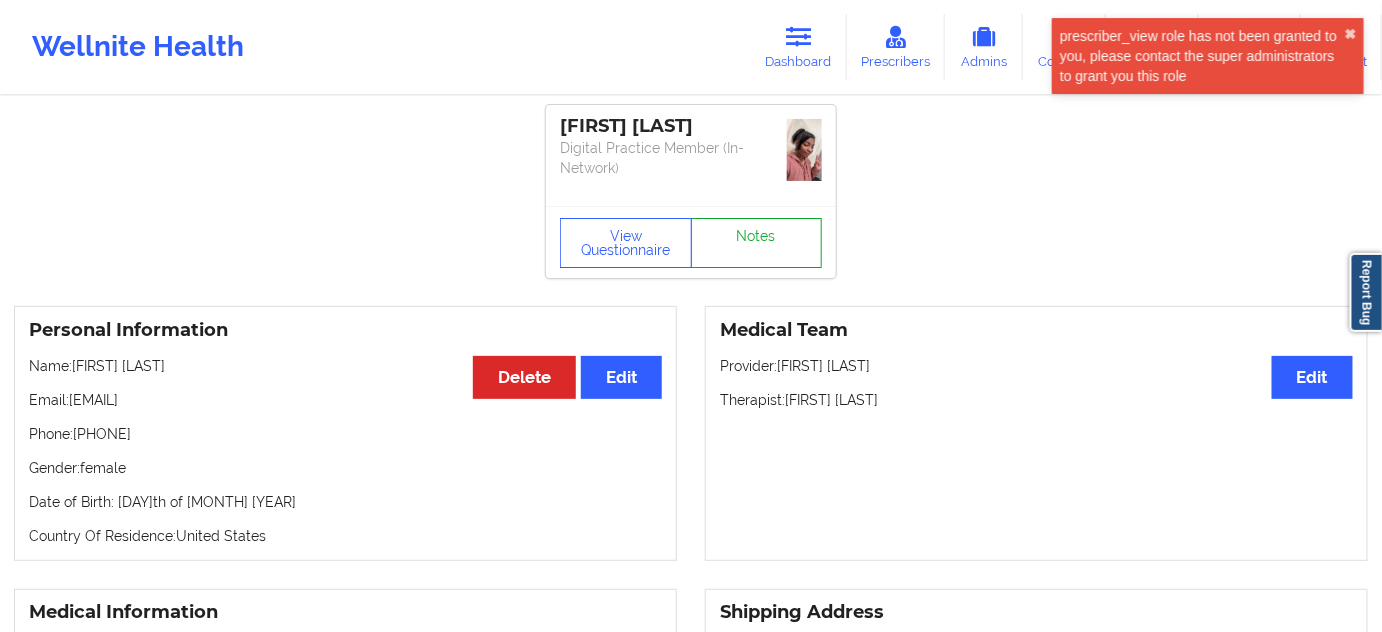 click on "Notes" at bounding box center [757, 243] 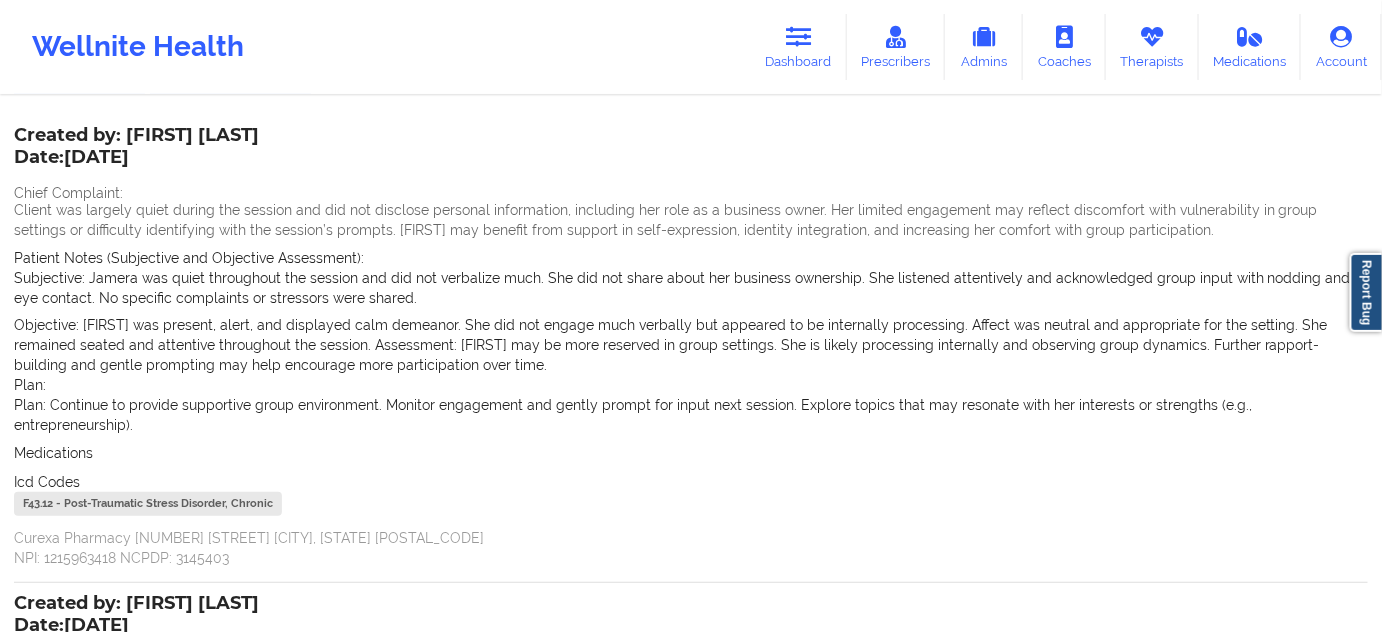 scroll, scrollTop: 60, scrollLeft: 0, axis: vertical 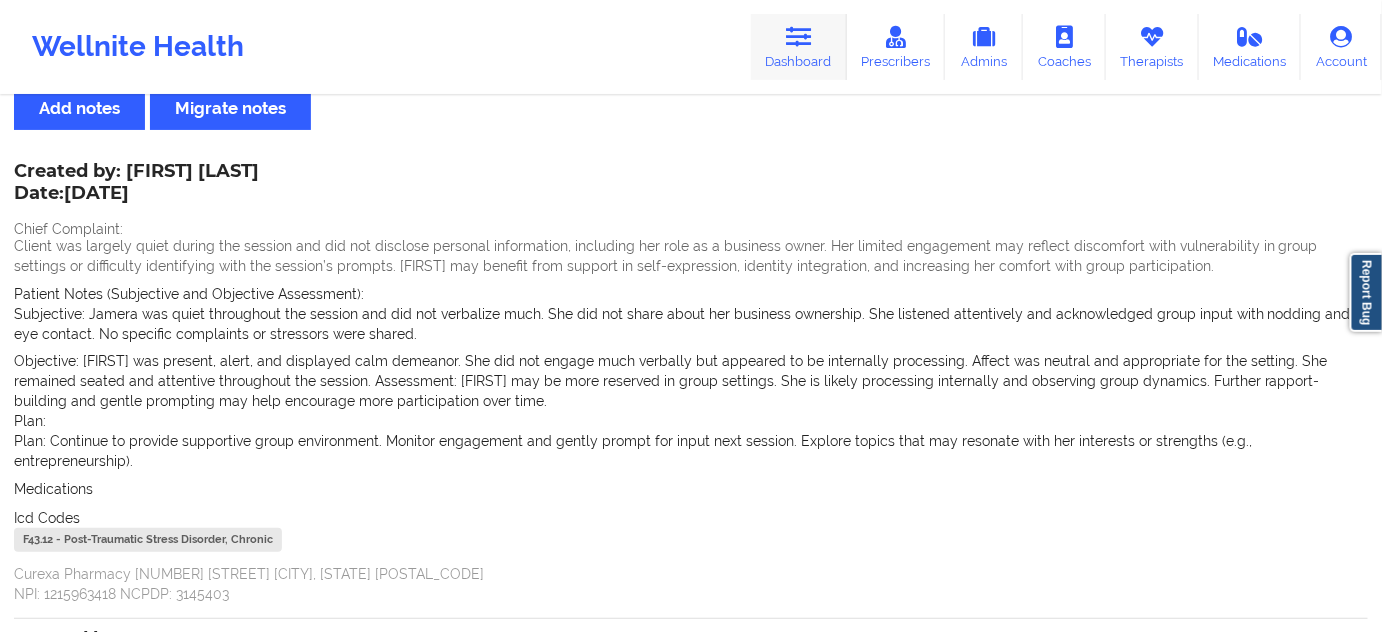 click on "Dashboard" at bounding box center [799, 47] 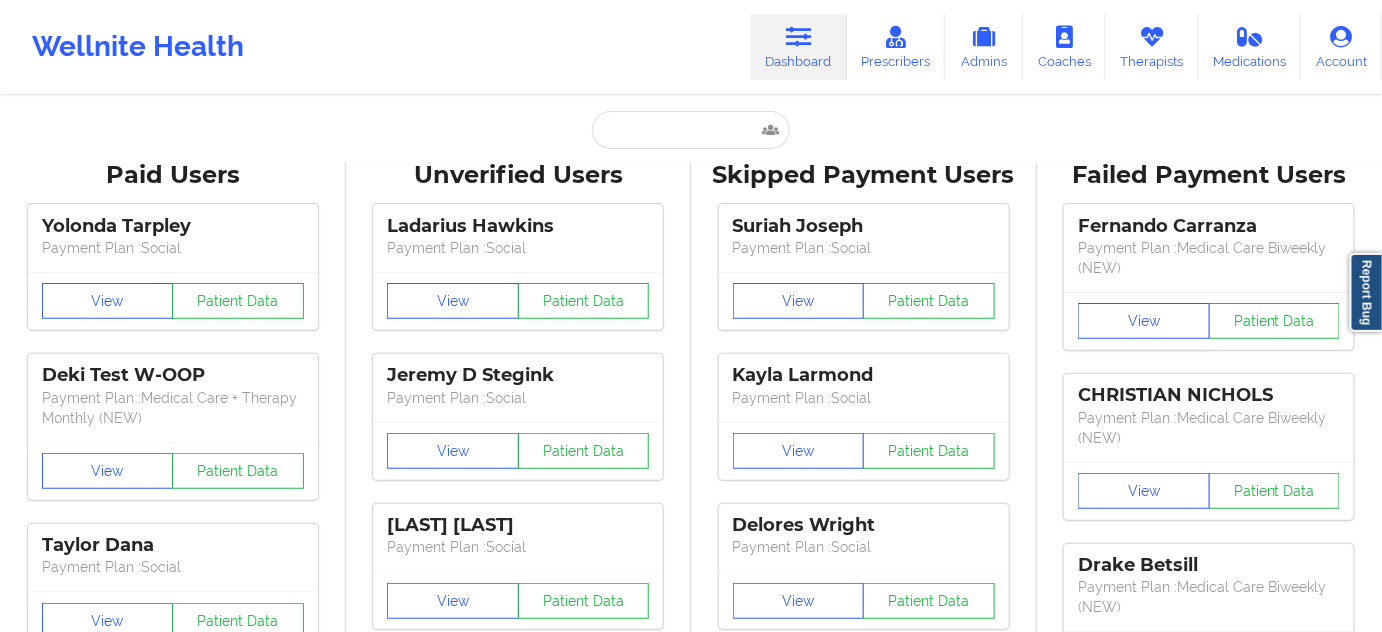 scroll, scrollTop: 0, scrollLeft: 0, axis: both 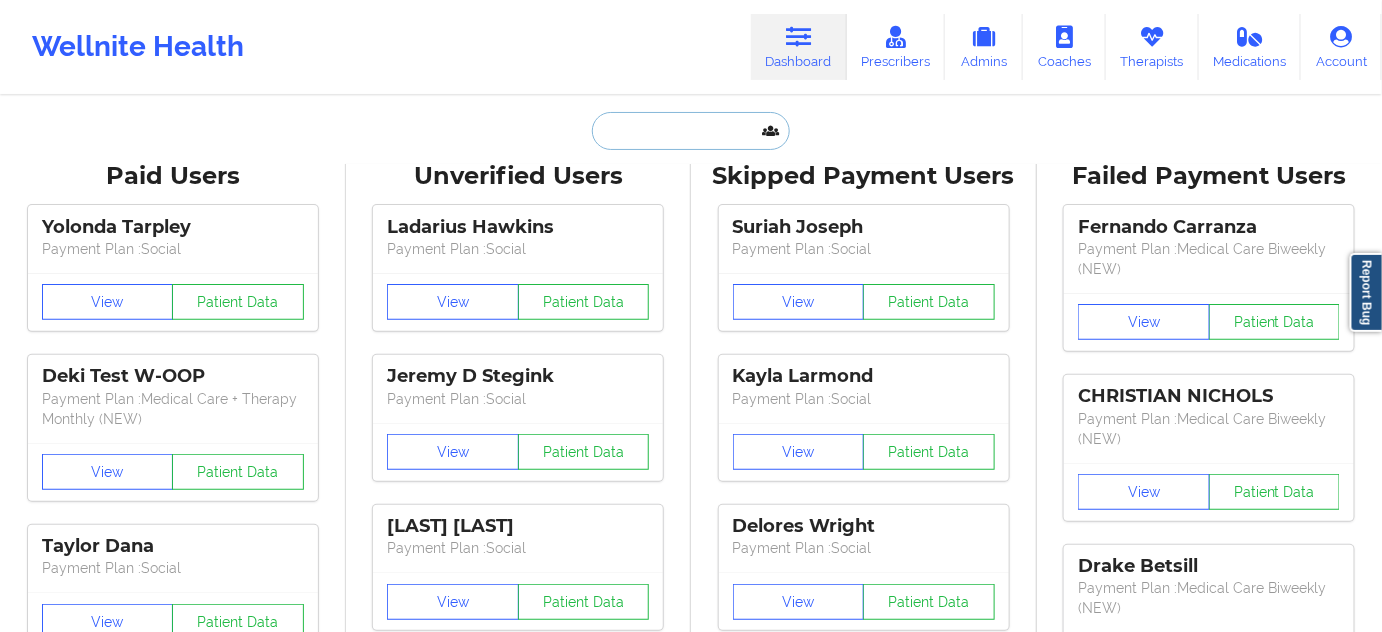 click at bounding box center [691, 131] 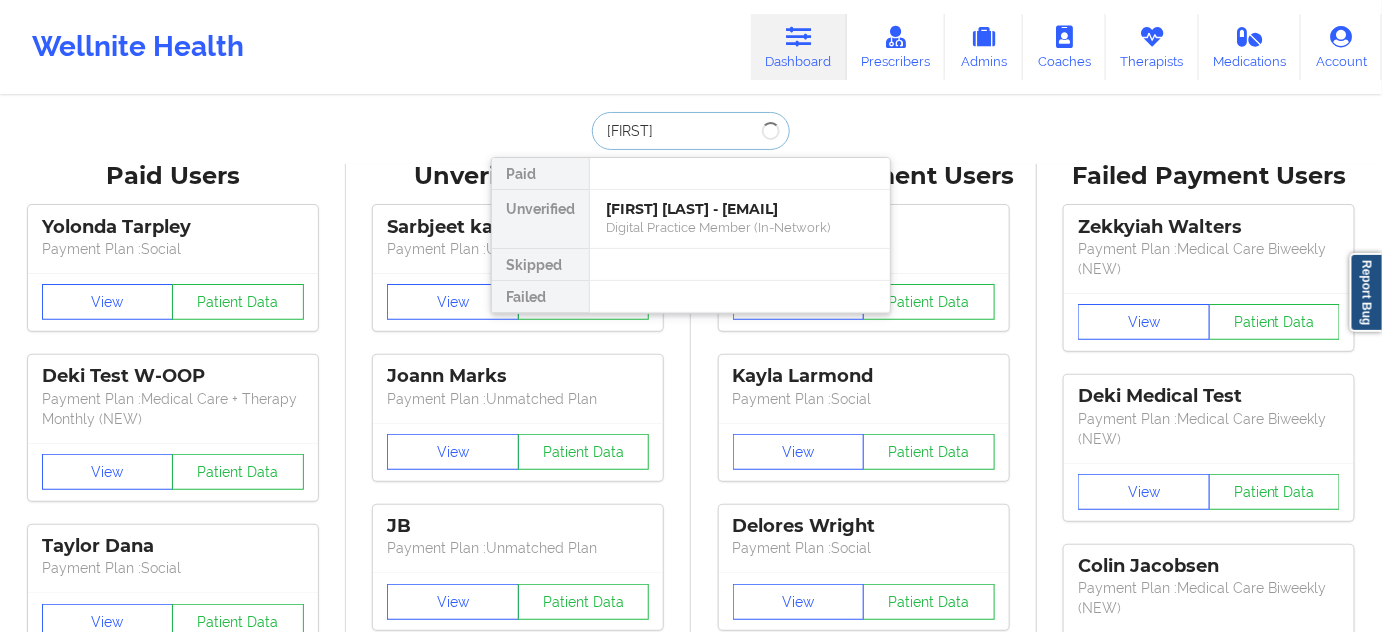 paste on "[LAST]" 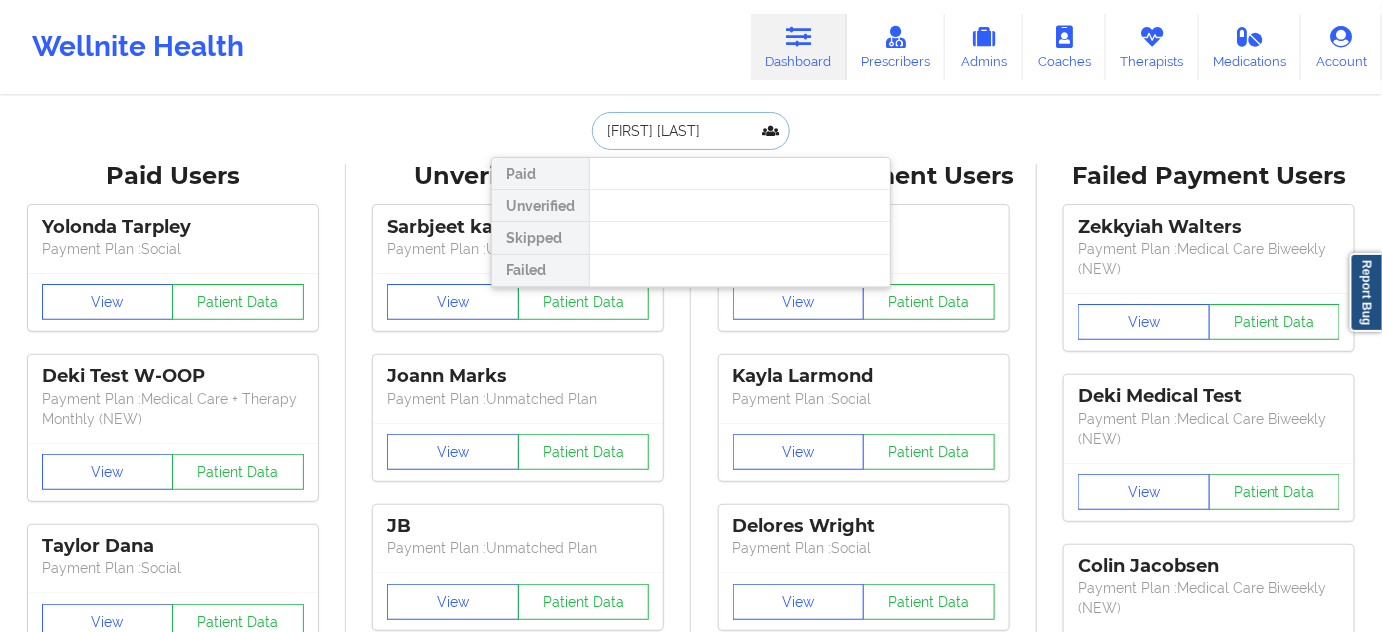 type on "[FIRST] [LAST]" 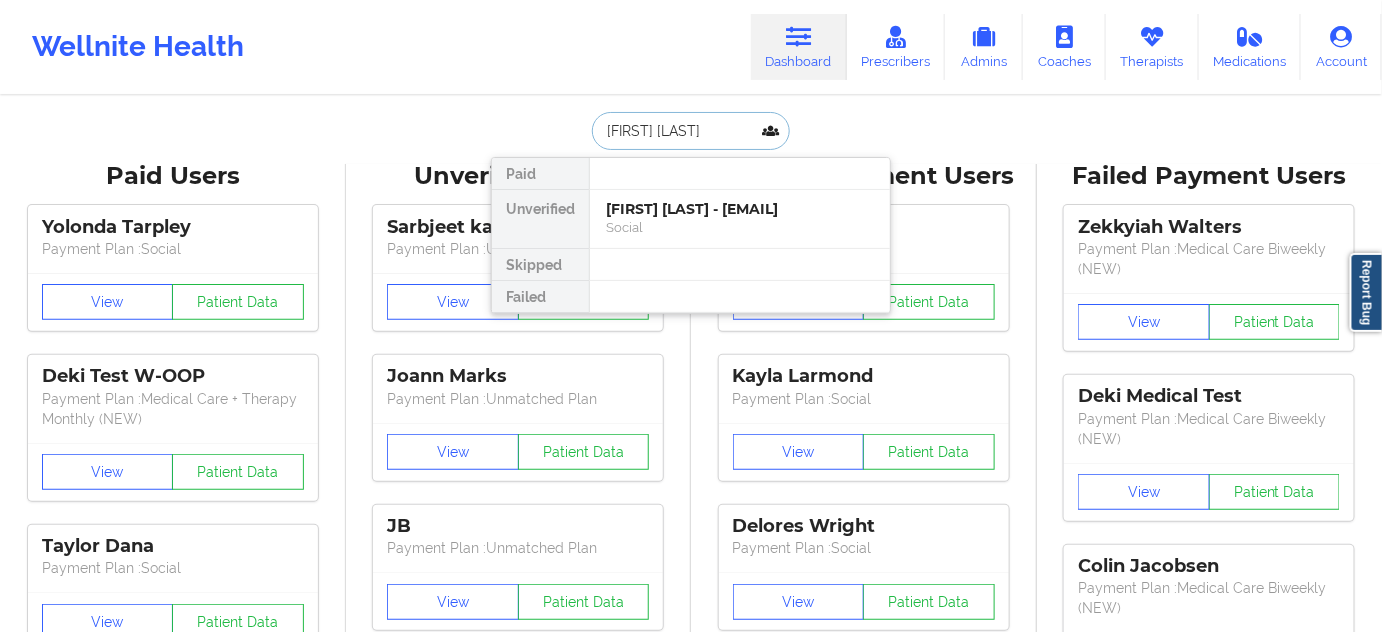click on "[FIRST] [LAST] - [EMAIL]" at bounding box center [740, 209] 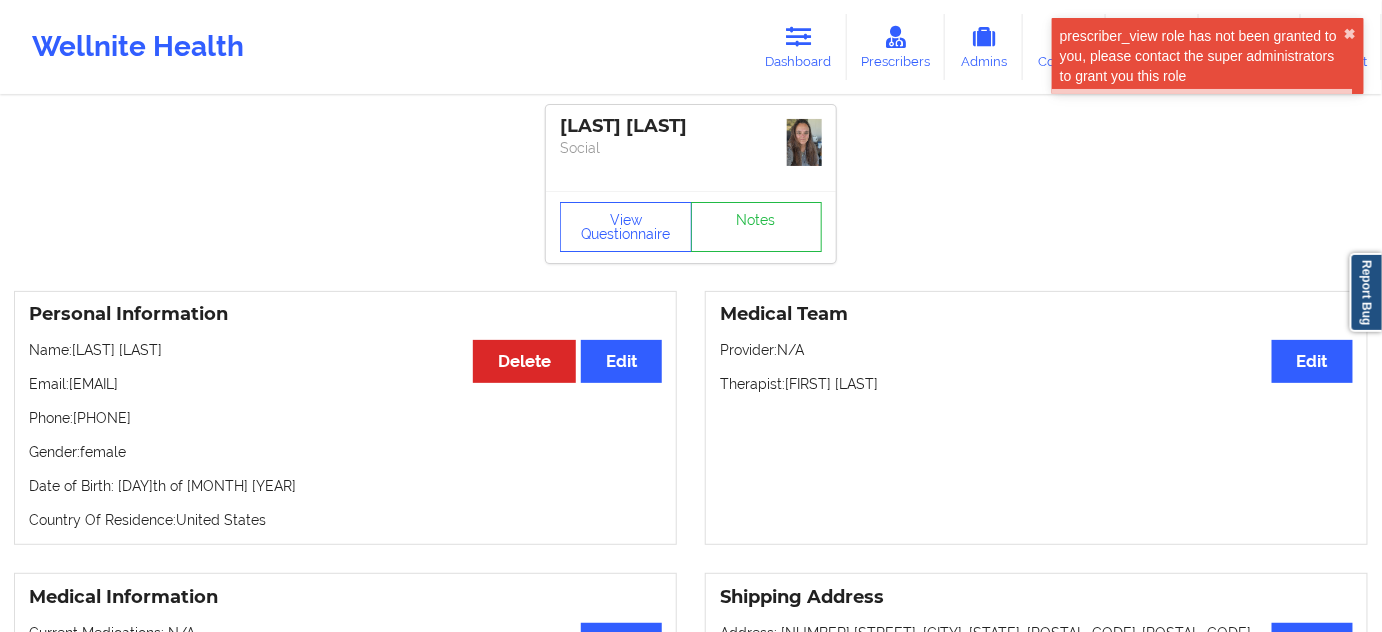 drag, startPoint x: 72, startPoint y: 368, endPoint x: 263, endPoint y: 366, distance: 191.01047 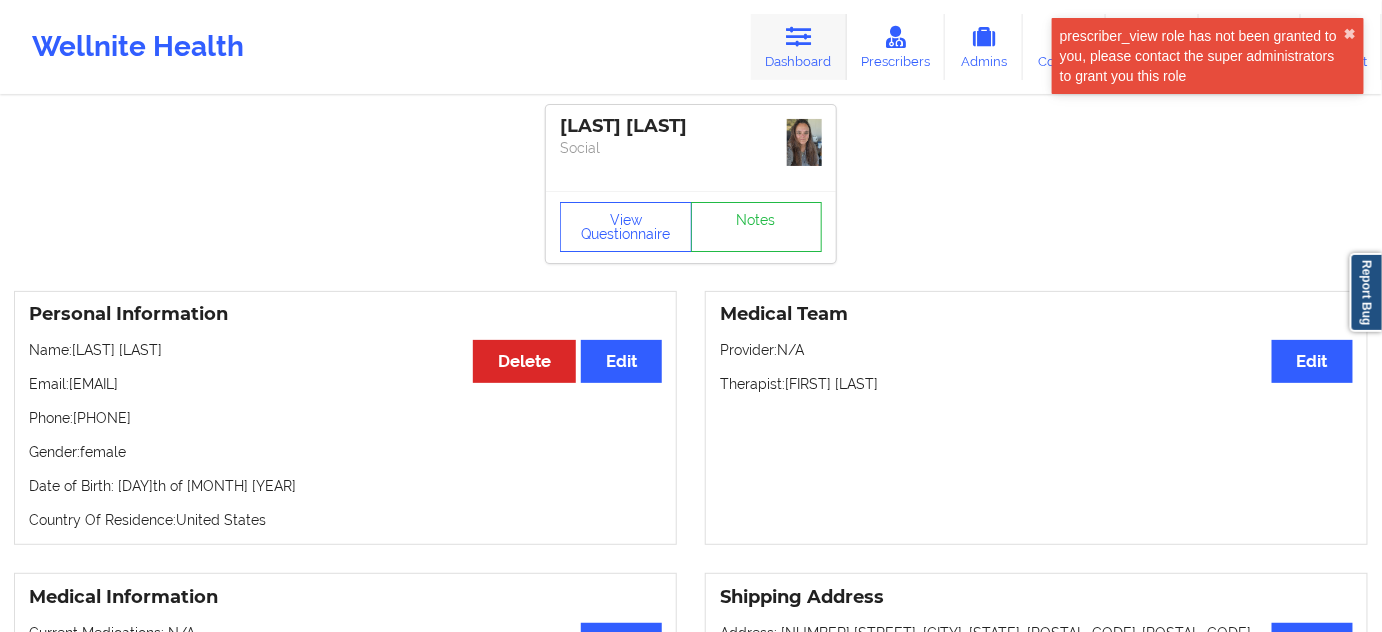 click on "Dashboard" at bounding box center [799, 47] 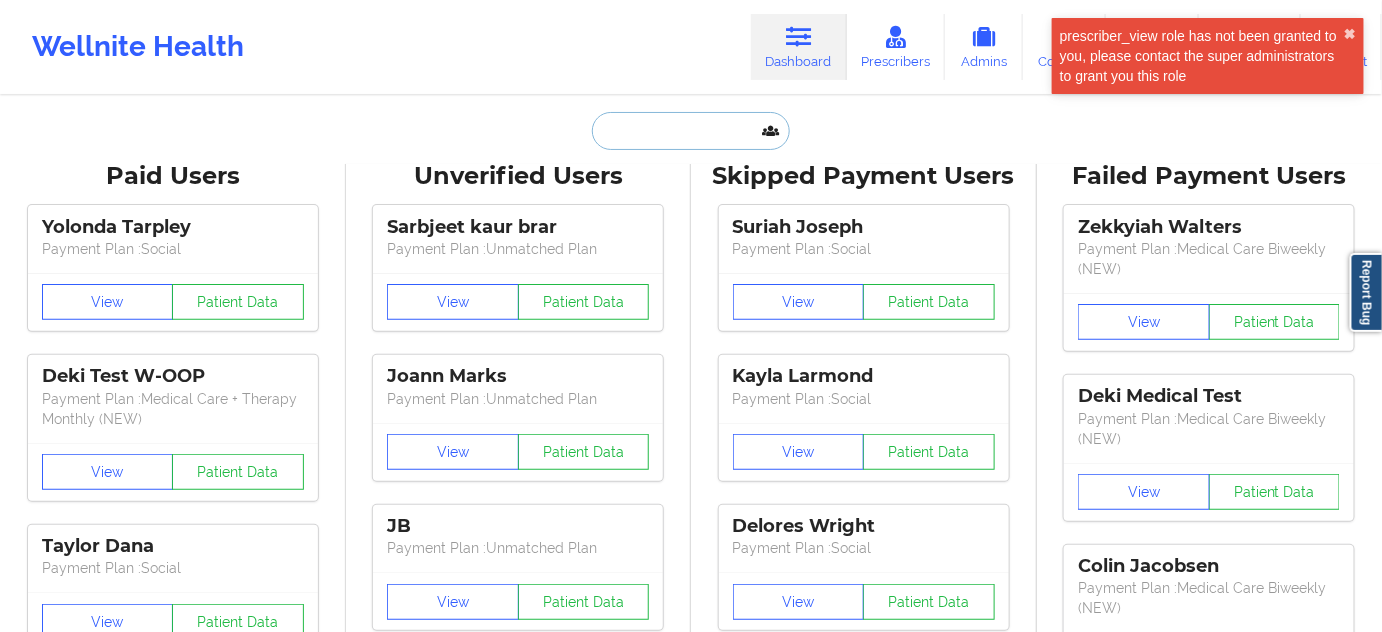 click at bounding box center [691, 131] 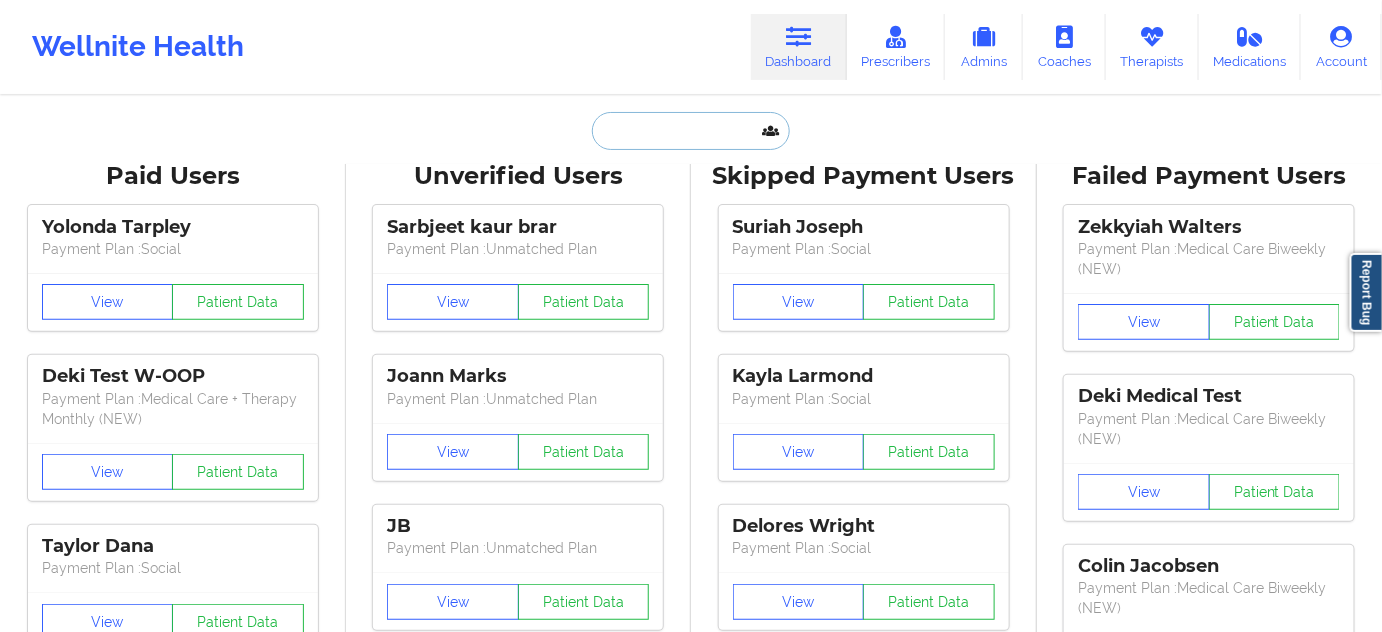 paste on "[FIRST] [LAST]" 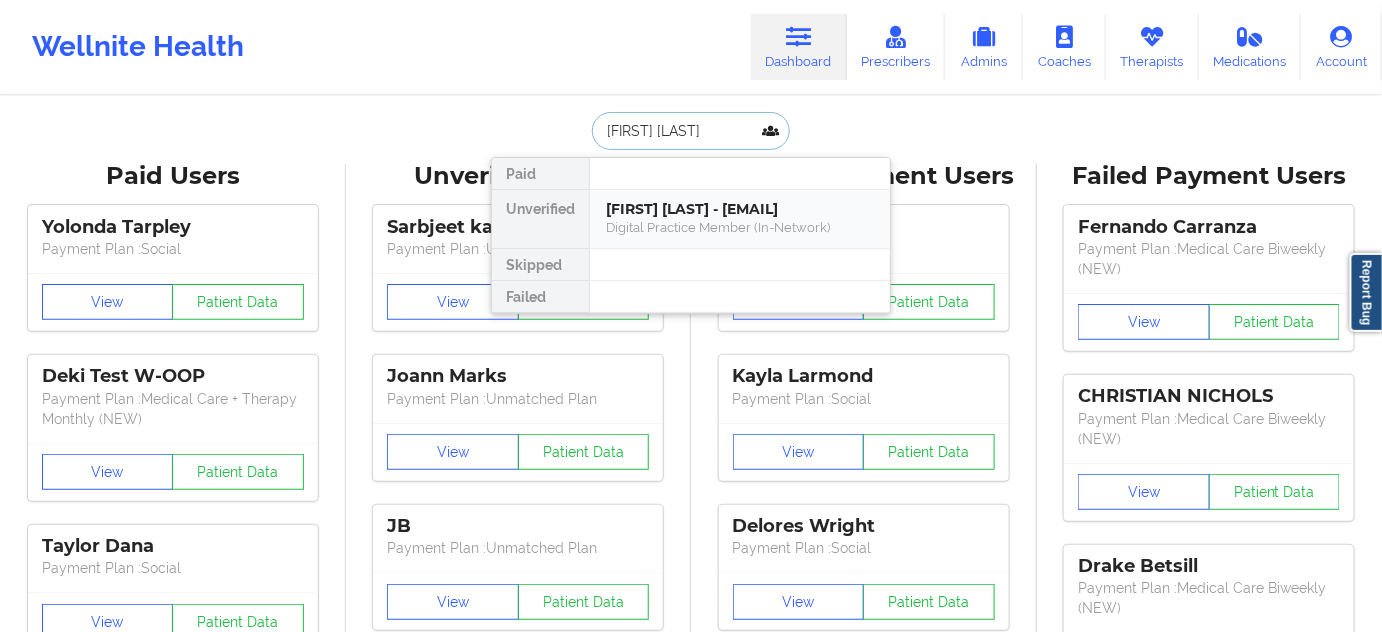 click on "[FIRST] [LAST]  - [EMAIL]" at bounding box center [740, 209] 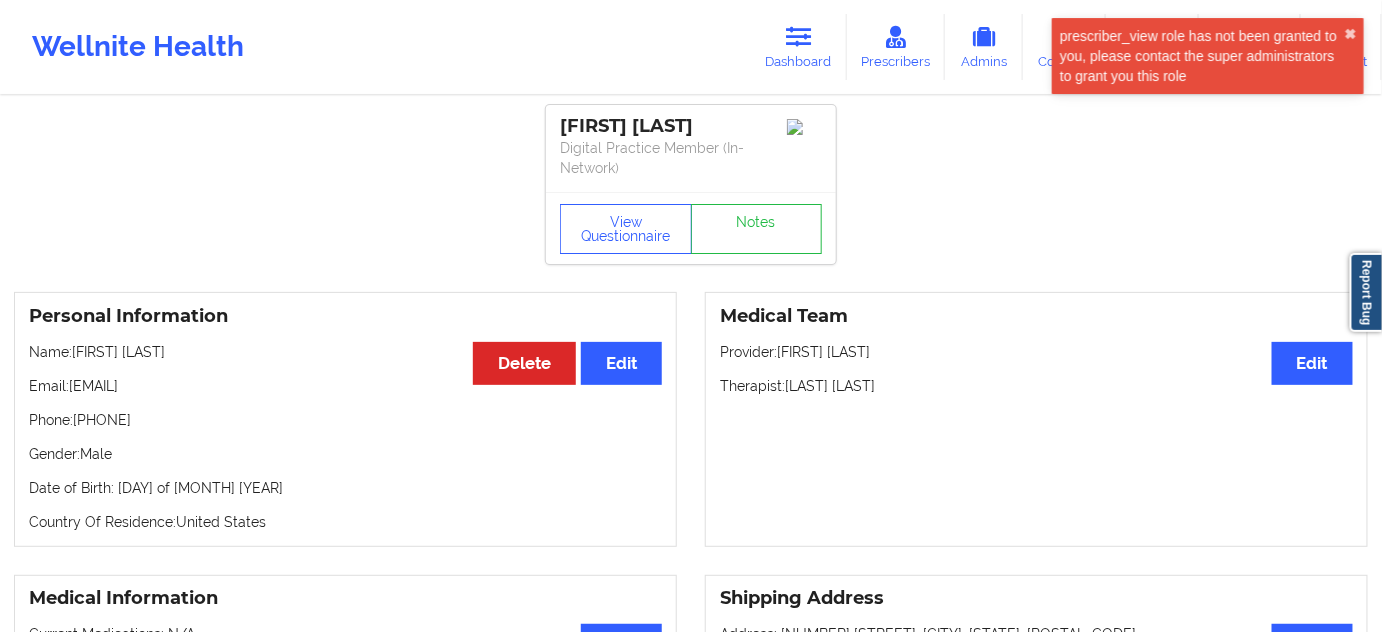 click on "Phone:  [PHONE]" at bounding box center [345, 420] 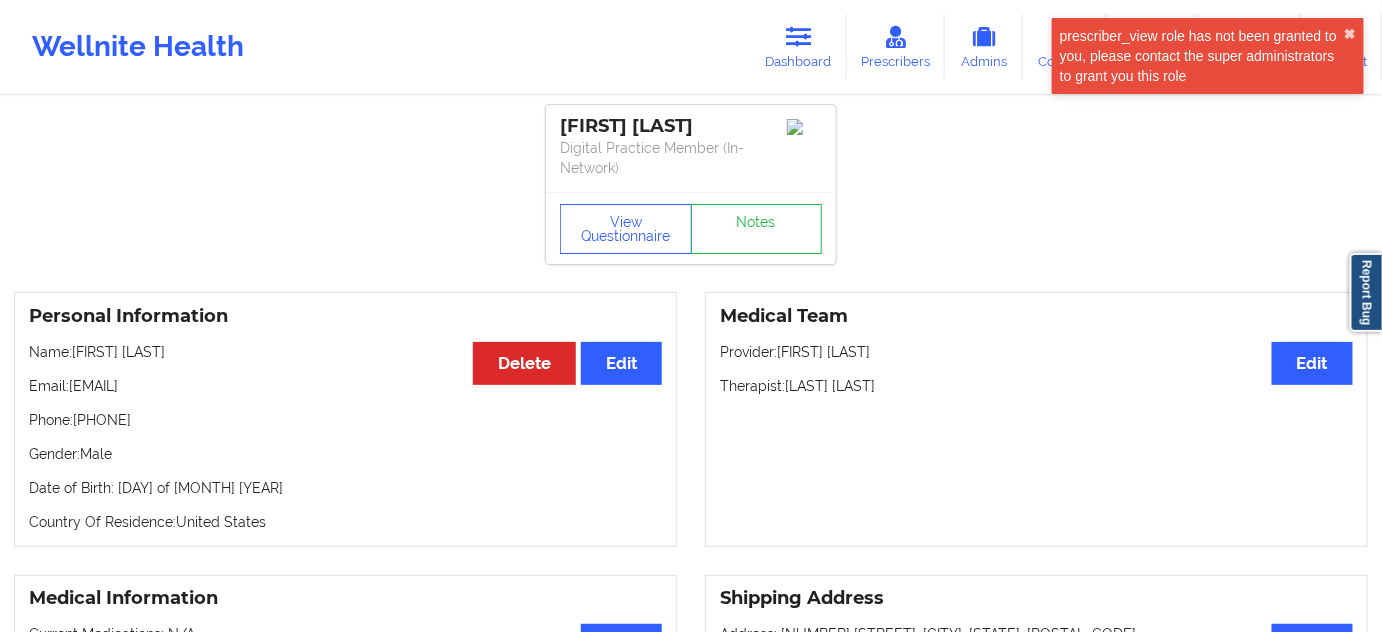 copy on "[PHONE]" 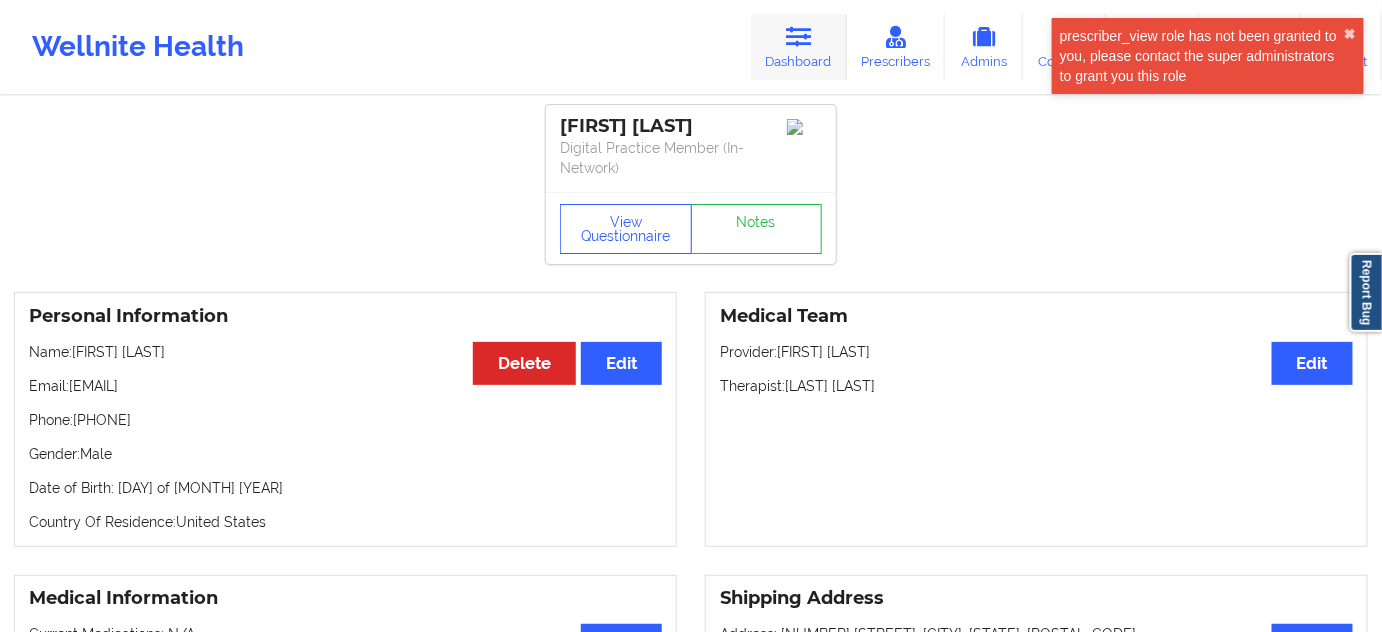 click at bounding box center [799, 37] 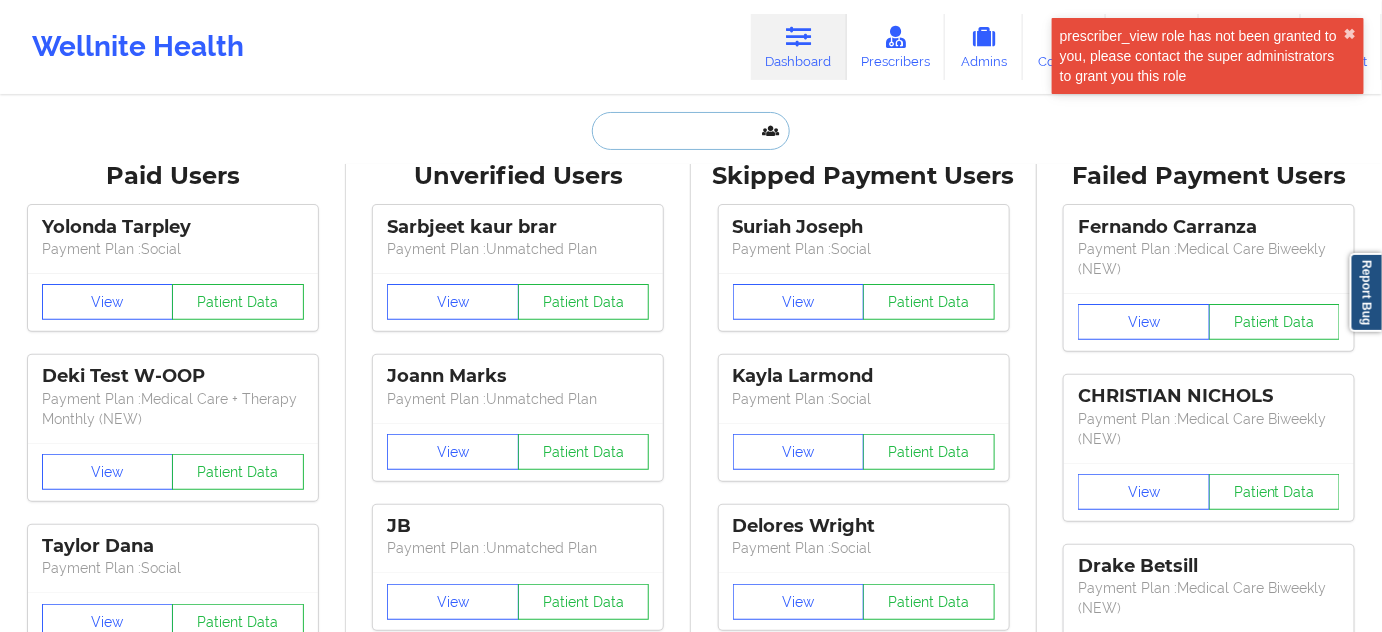 click at bounding box center [691, 131] 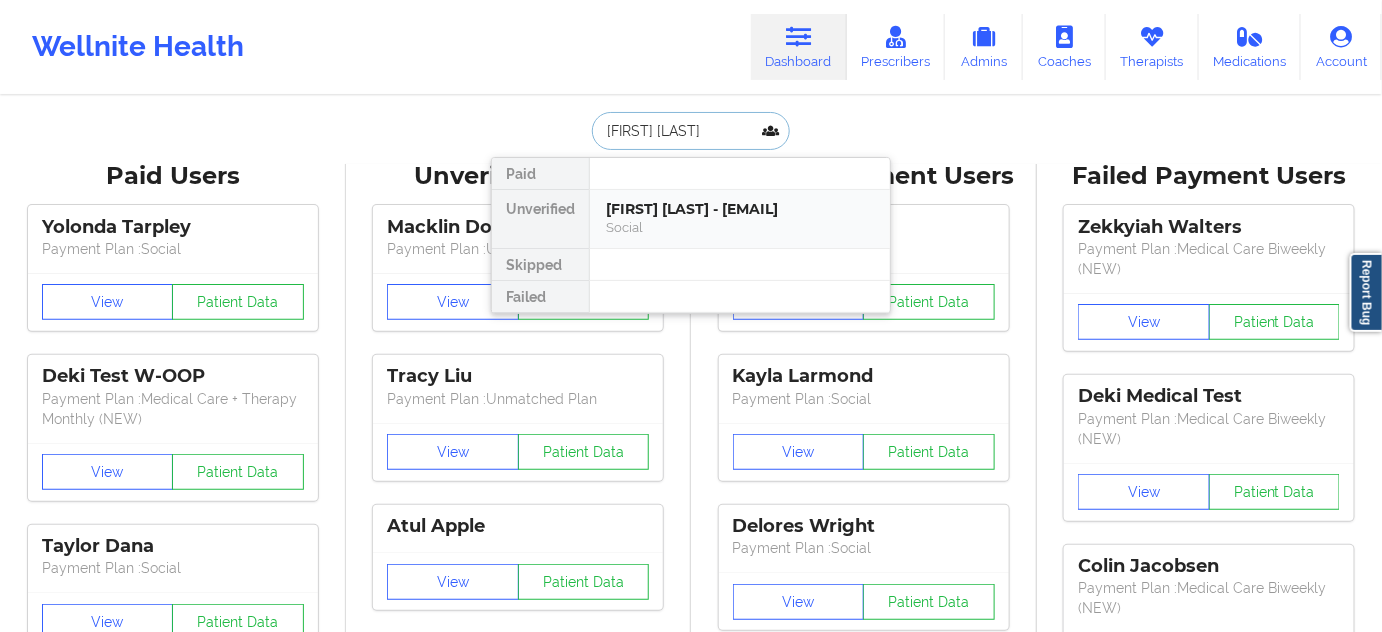 click on "[FIRST] [LAST] - [EMAIL]" at bounding box center [740, 209] 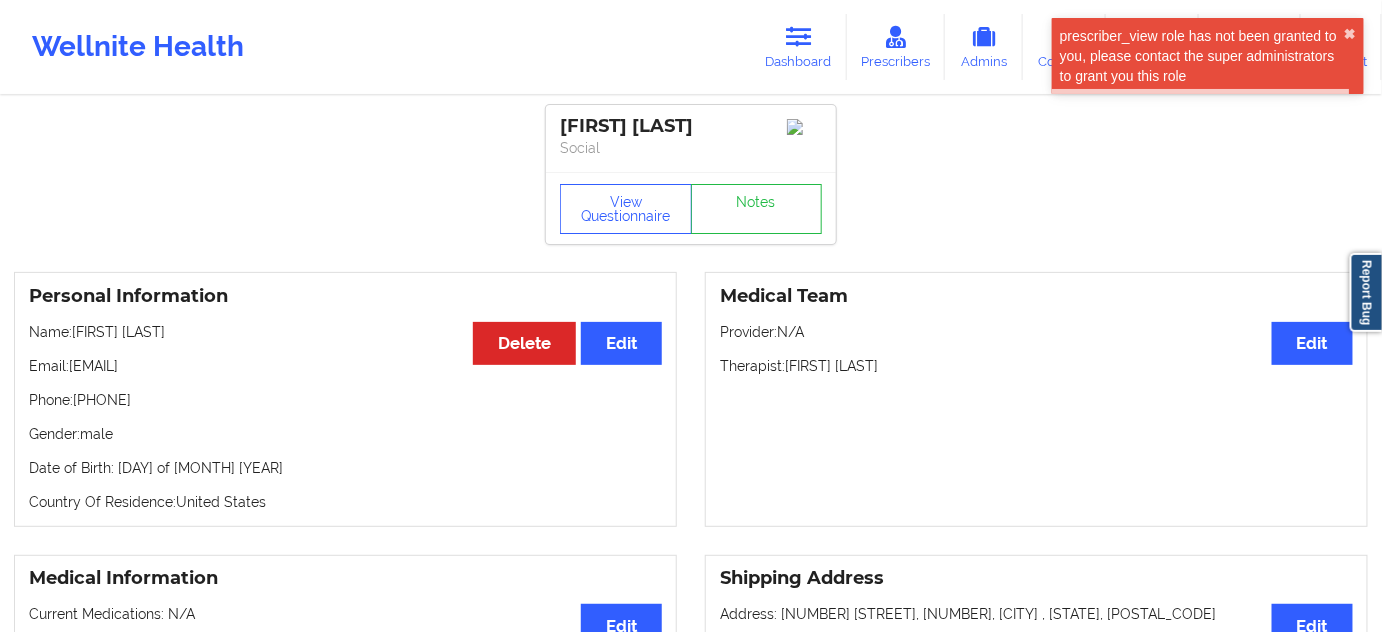drag, startPoint x: 67, startPoint y: 370, endPoint x: 320, endPoint y: 375, distance: 253.04941 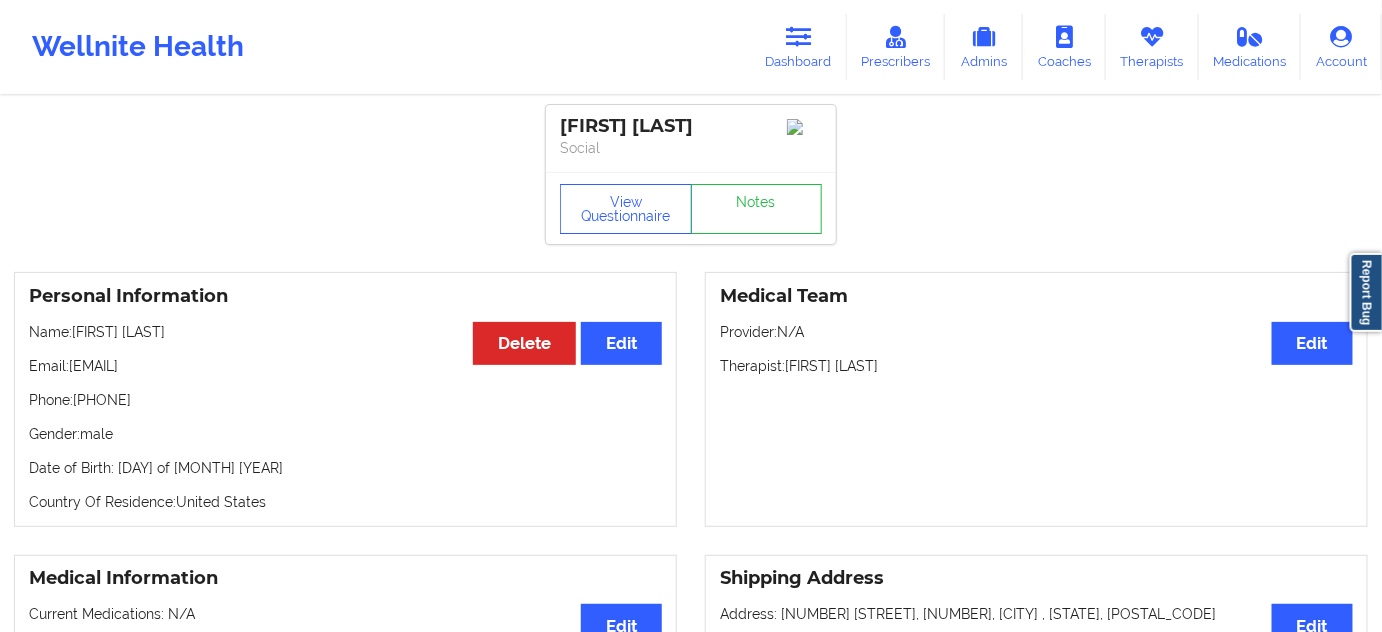 click on "[FIRST] [LAST]" at bounding box center [691, 126] 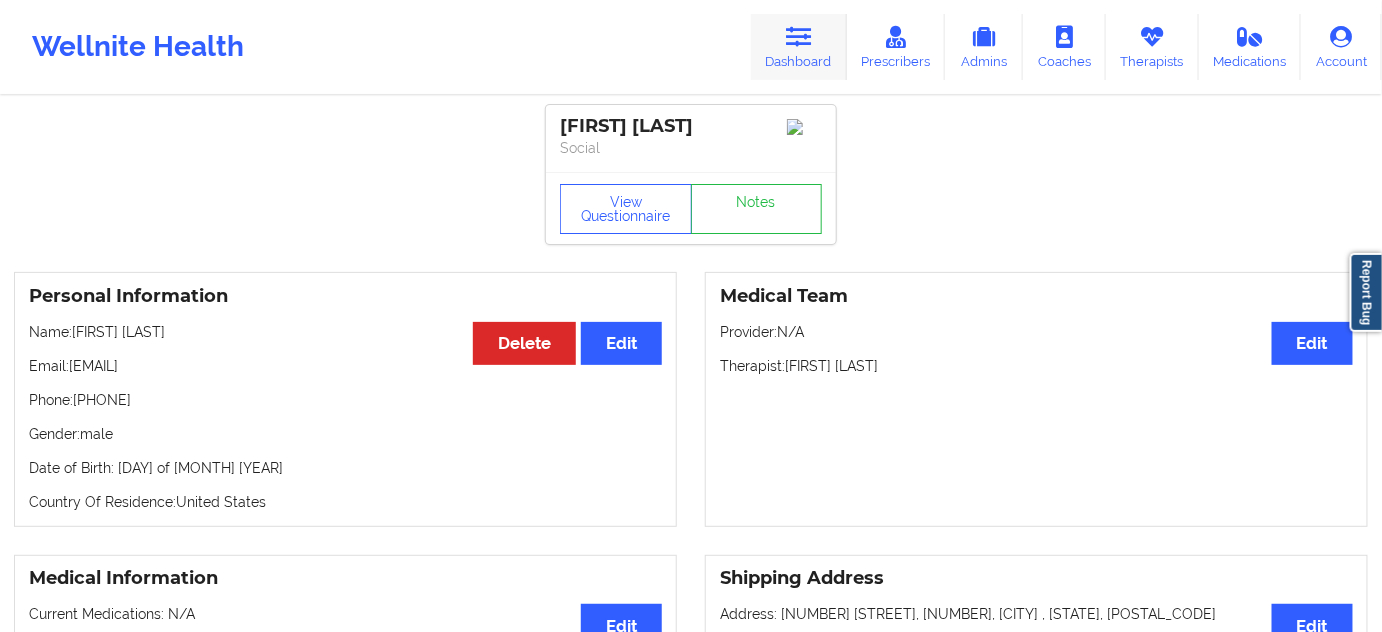 click on "Dashboard" at bounding box center [799, 47] 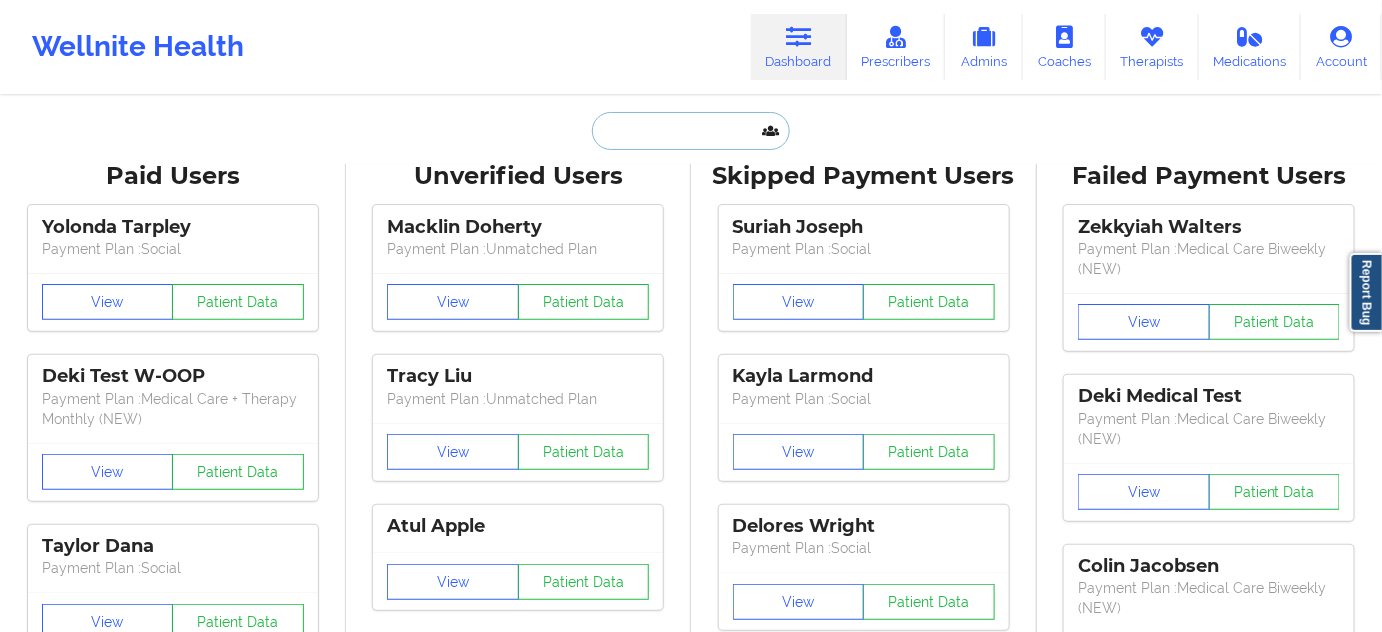 click at bounding box center (691, 131) 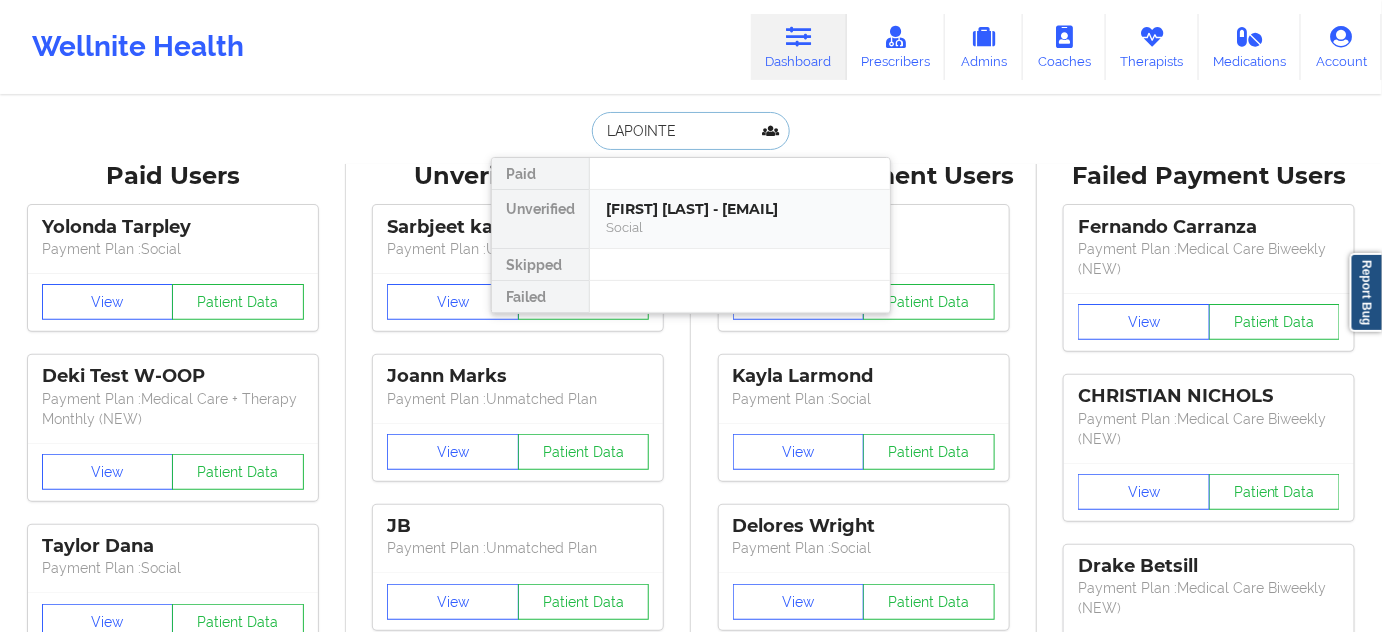 click on "[FIRST] [LAST] - [EMAIL]" at bounding box center [740, 209] 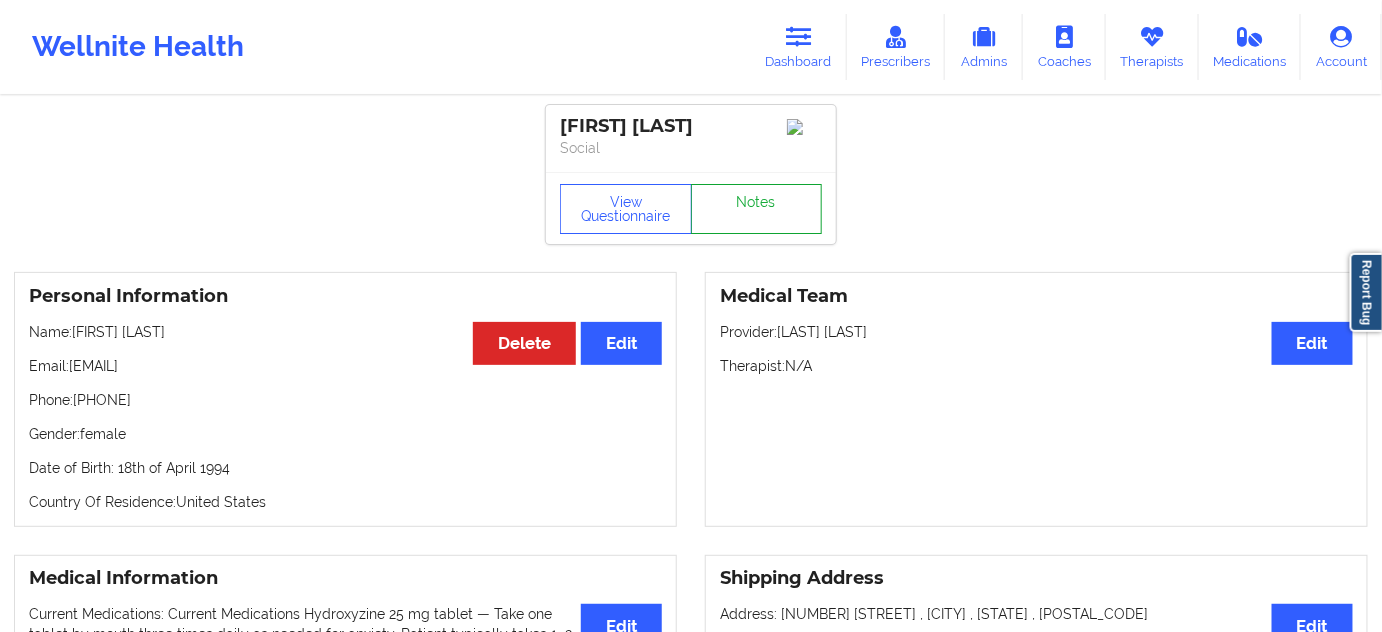 click on "Notes" at bounding box center (757, 209) 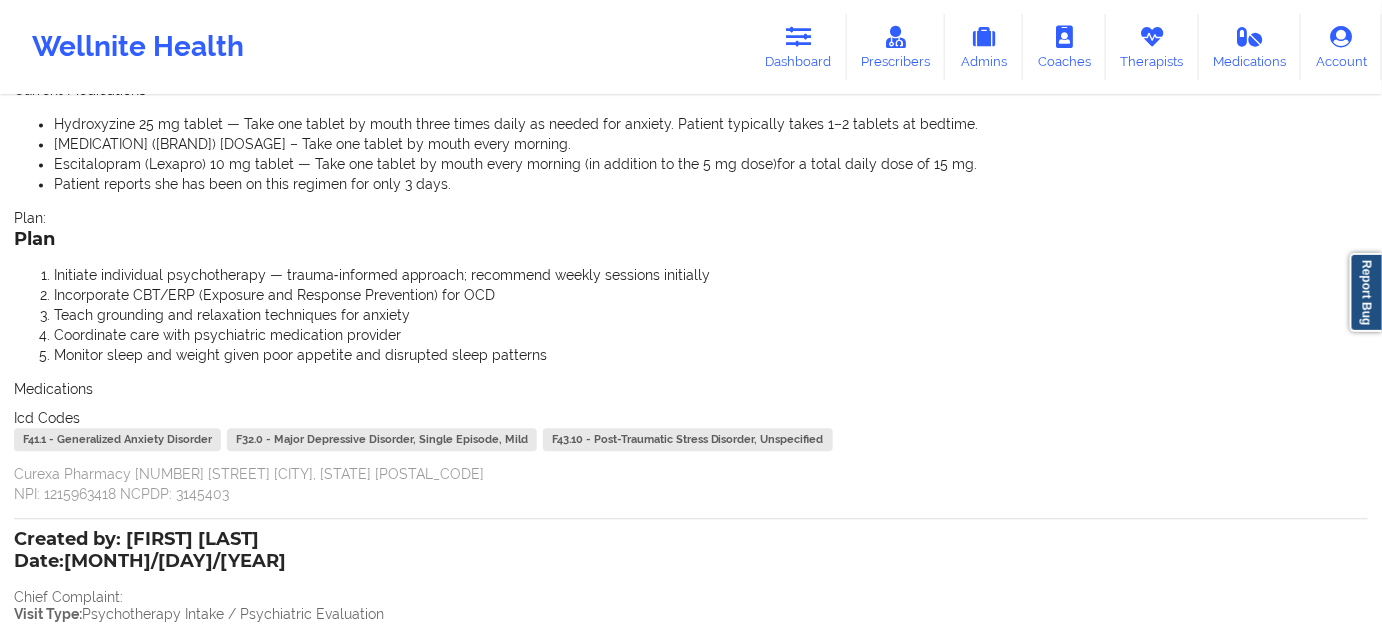 scroll, scrollTop: 1454, scrollLeft: 0, axis: vertical 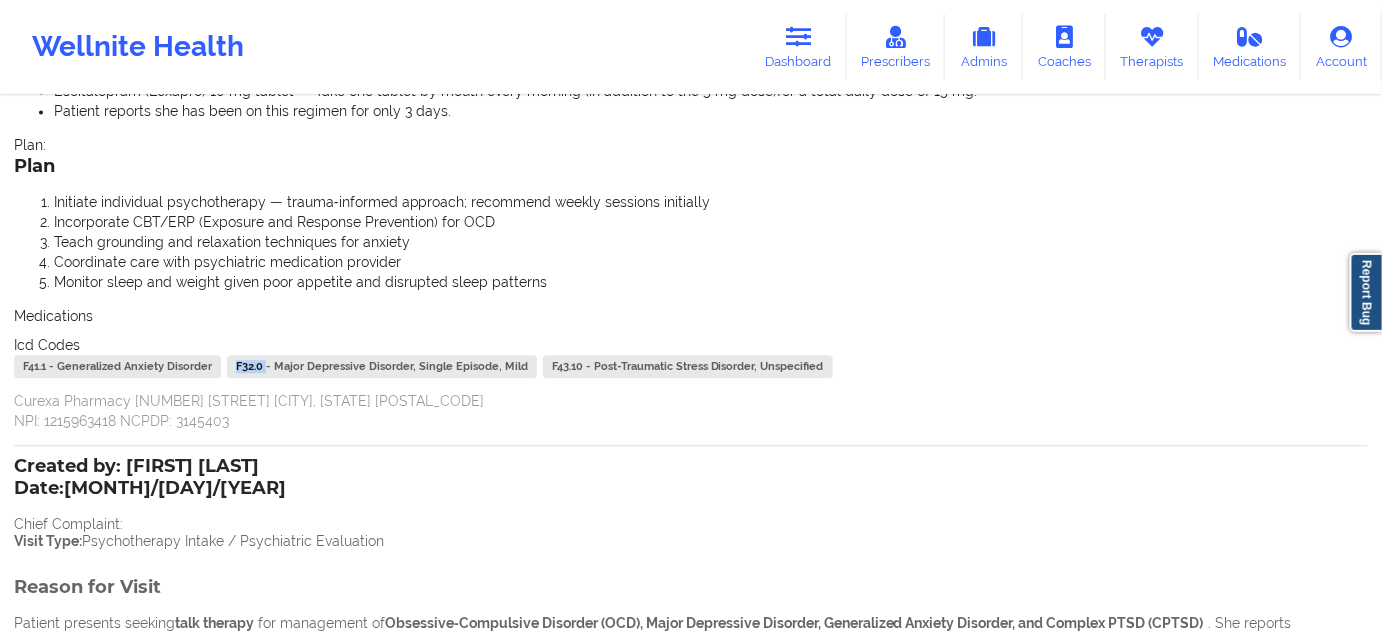 drag, startPoint x: 257, startPoint y: 362, endPoint x: 221, endPoint y: 367, distance: 36.345562 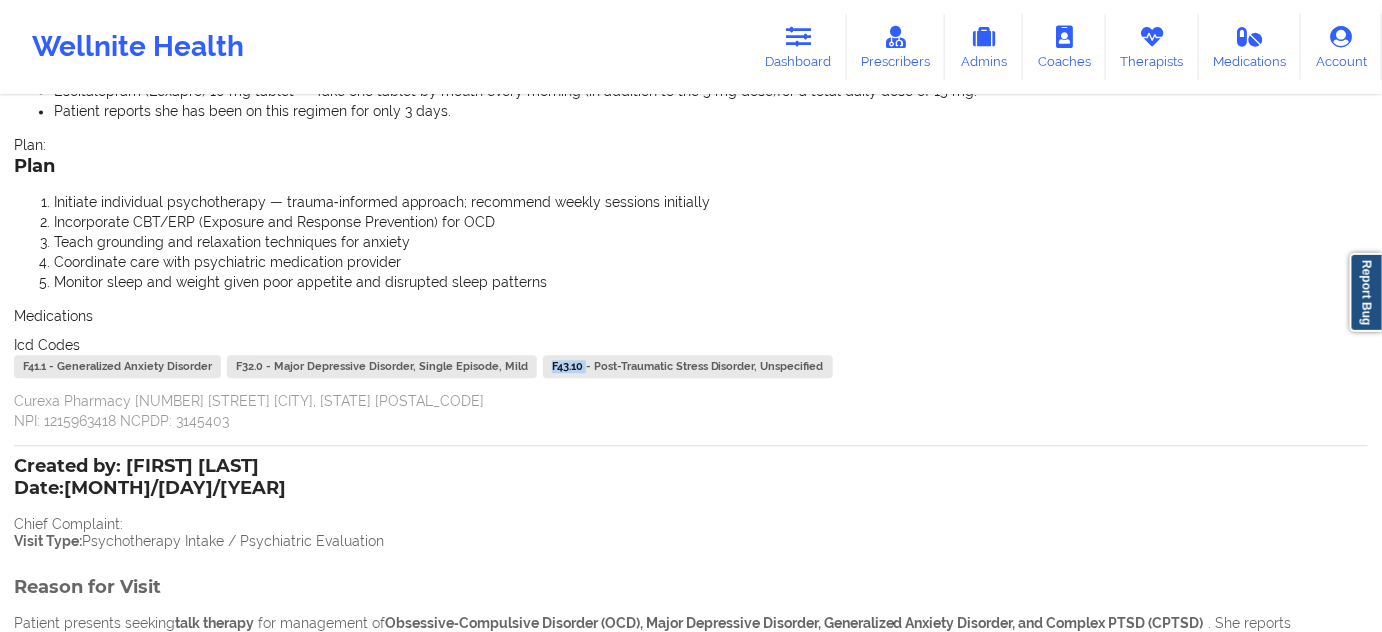 drag, startPoint x: 560, startPoint y: 367, endPoint x: 522, endPoint y: 372, distance: 38.327538 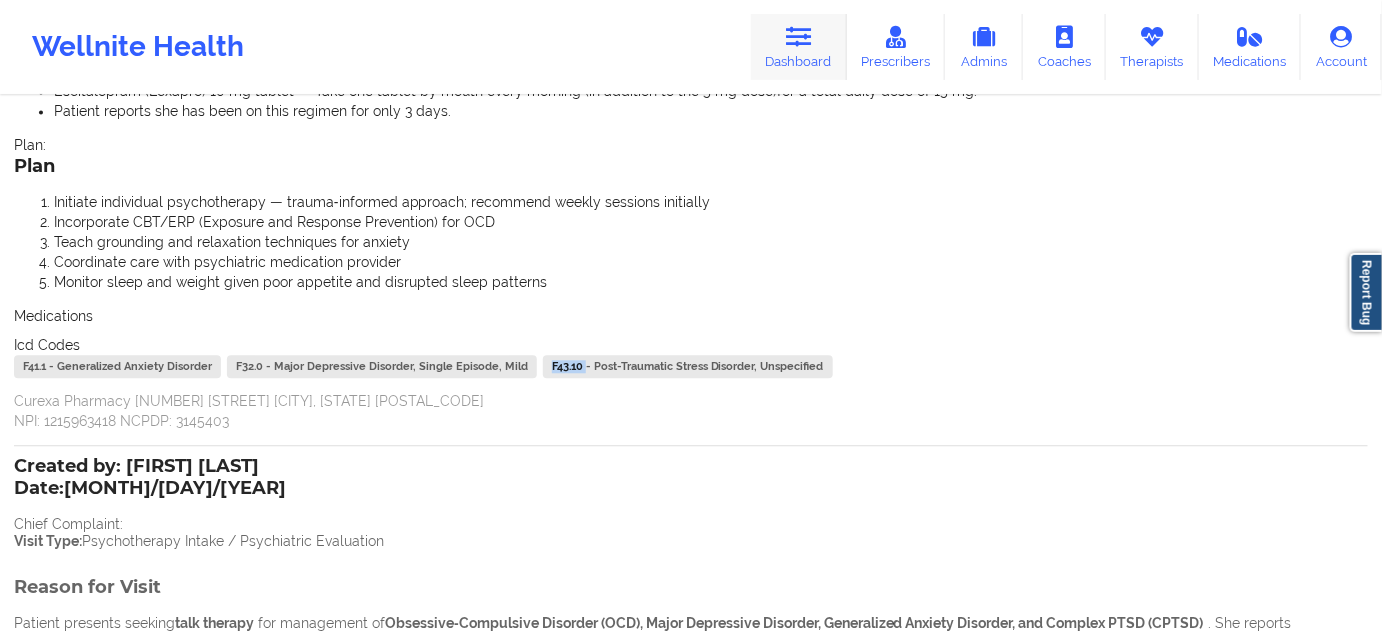 click on "Dashboard" at bounding box center (799, 47) 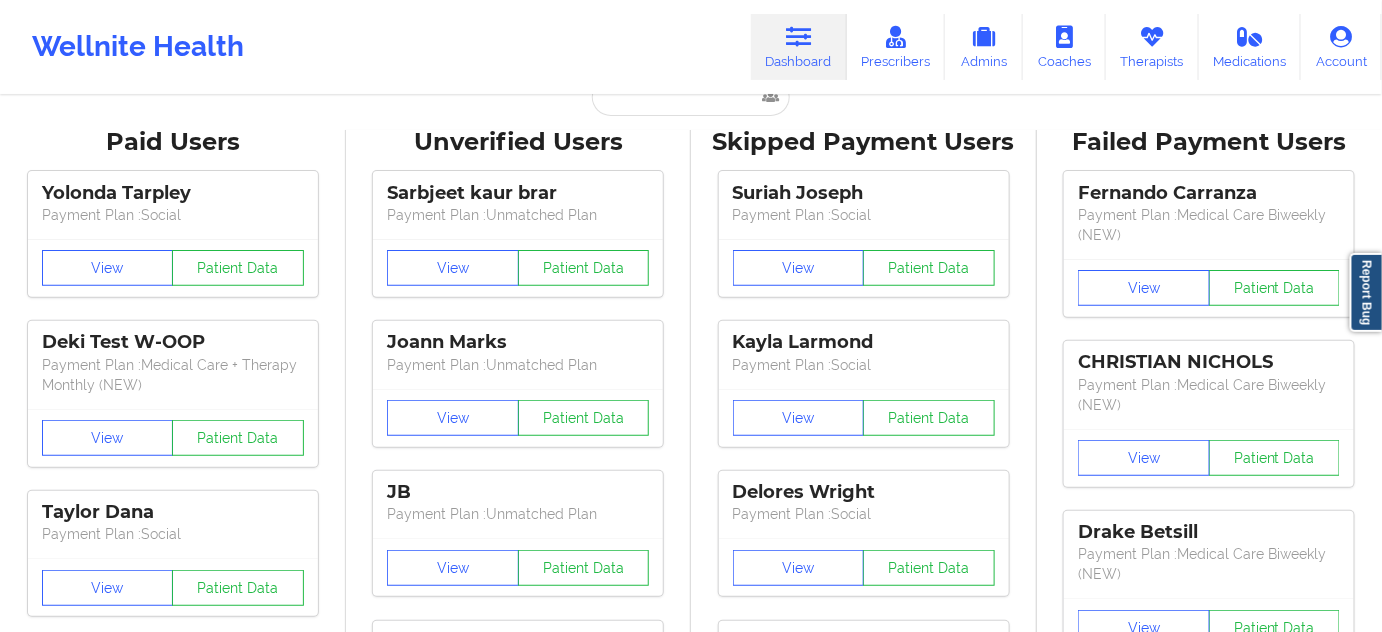 scroll, scrollTop: 0, scrollLeft: 0, axis: both 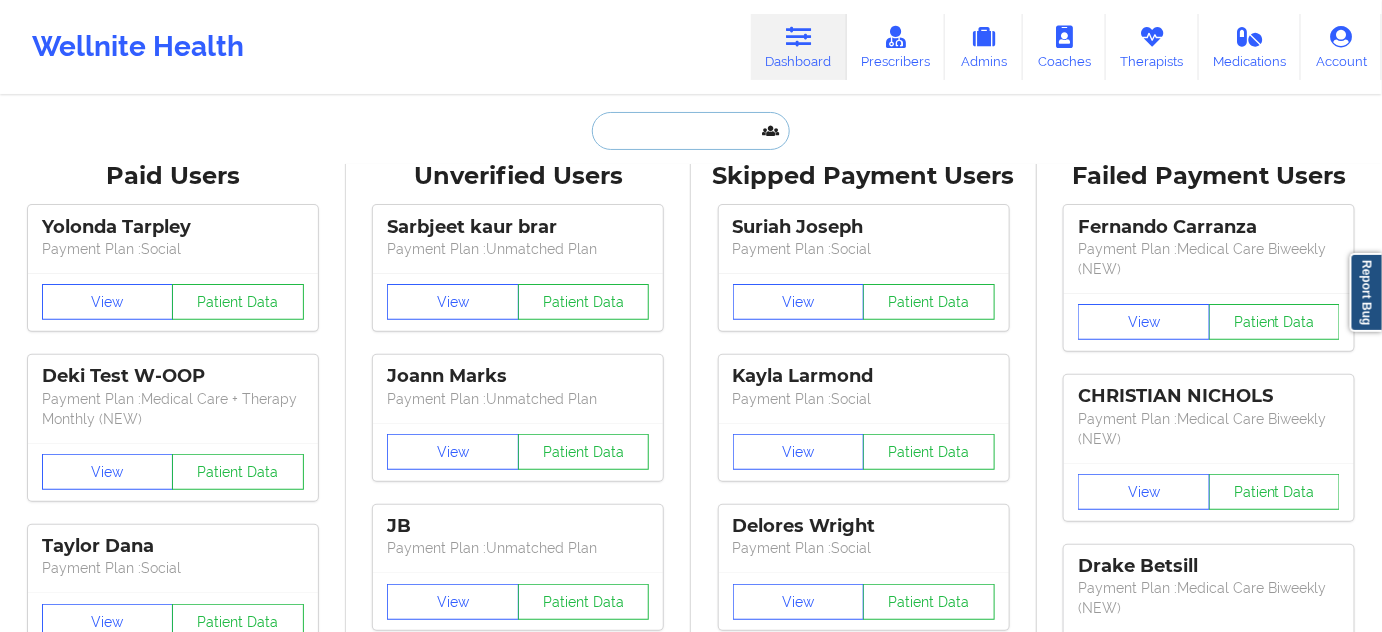 click at bounding box center [691, 131] 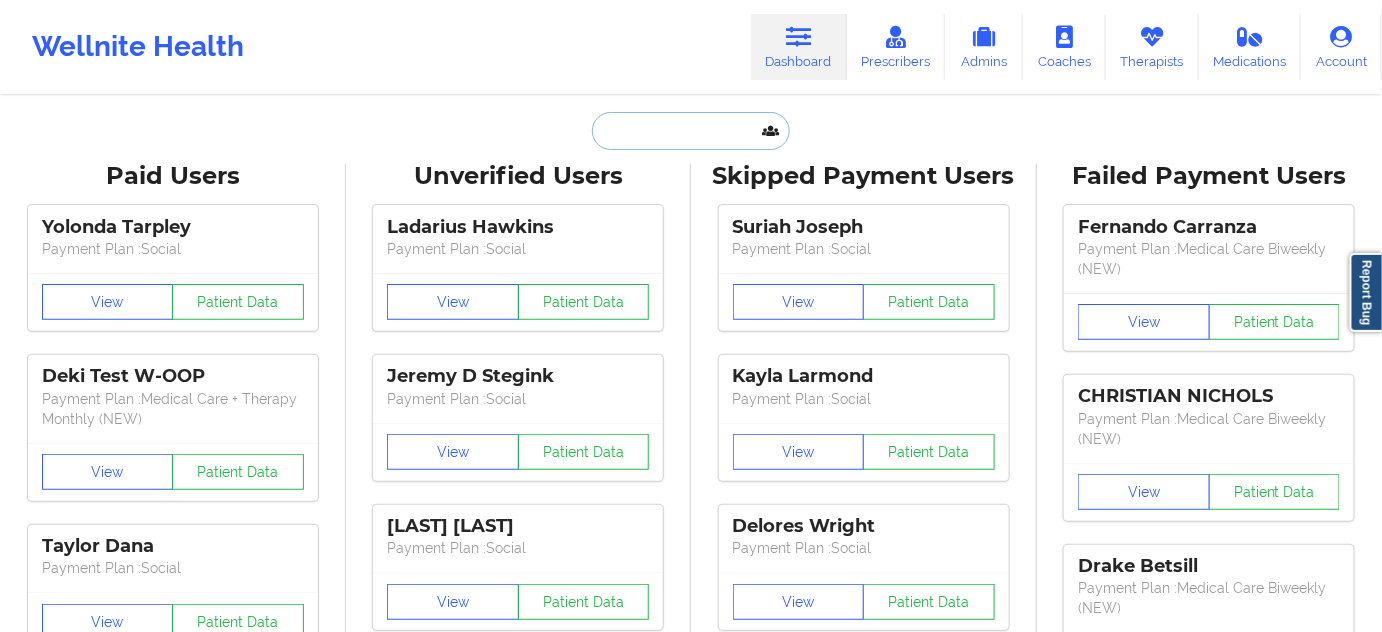 paste on "[EMAIL]" 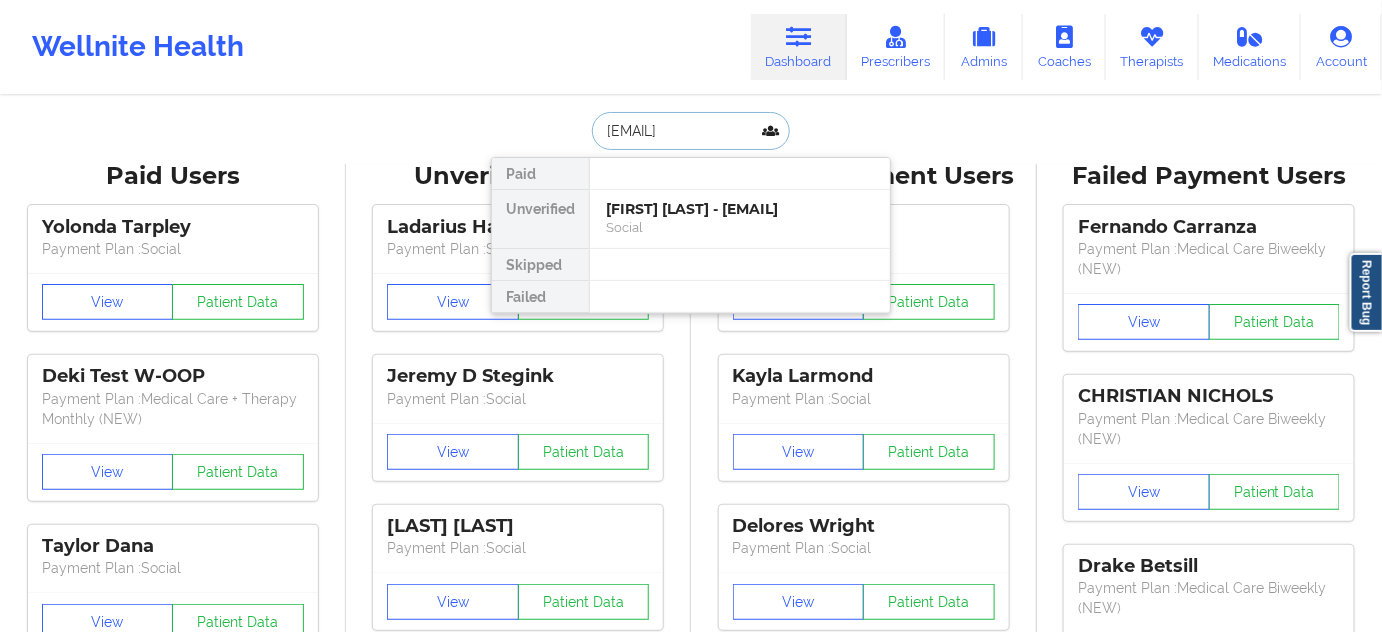 click on "[FIRST] [LAST] - [EMAIL]" at bounding box center (740, 209) 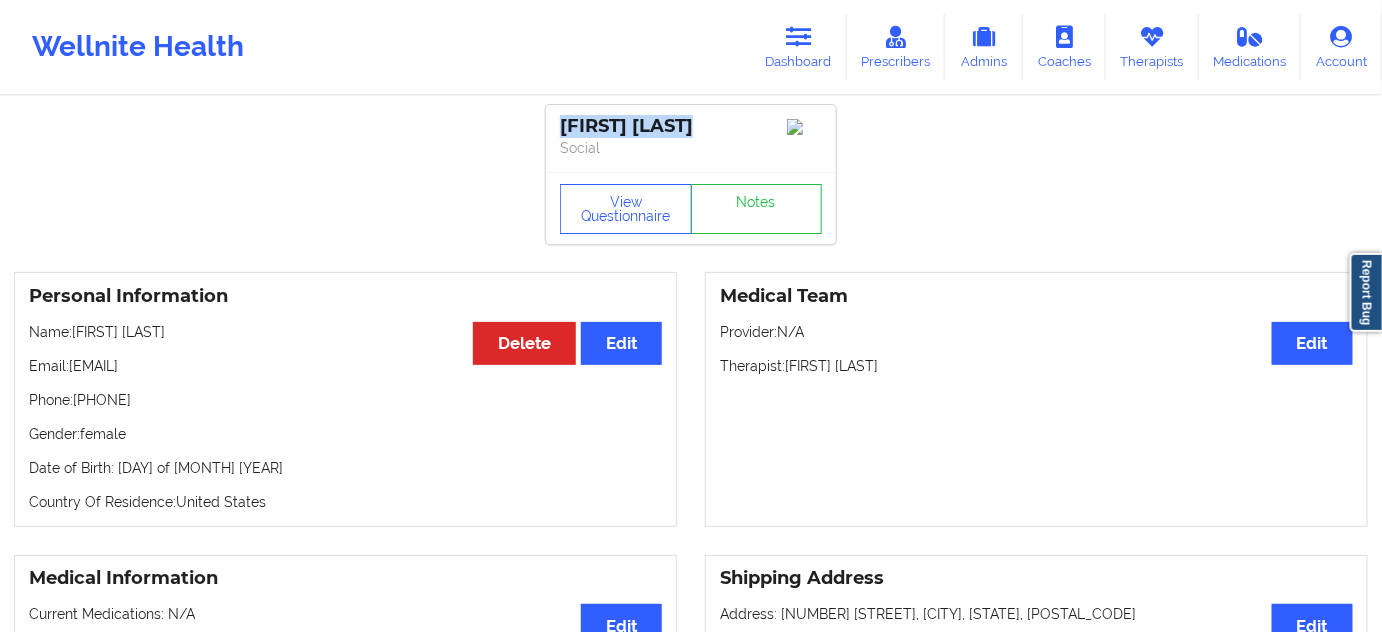 drag, startPoint x: 732, startPoint y: 124, endPoint x: 549, endPoint y: 111, distance: 183.46117 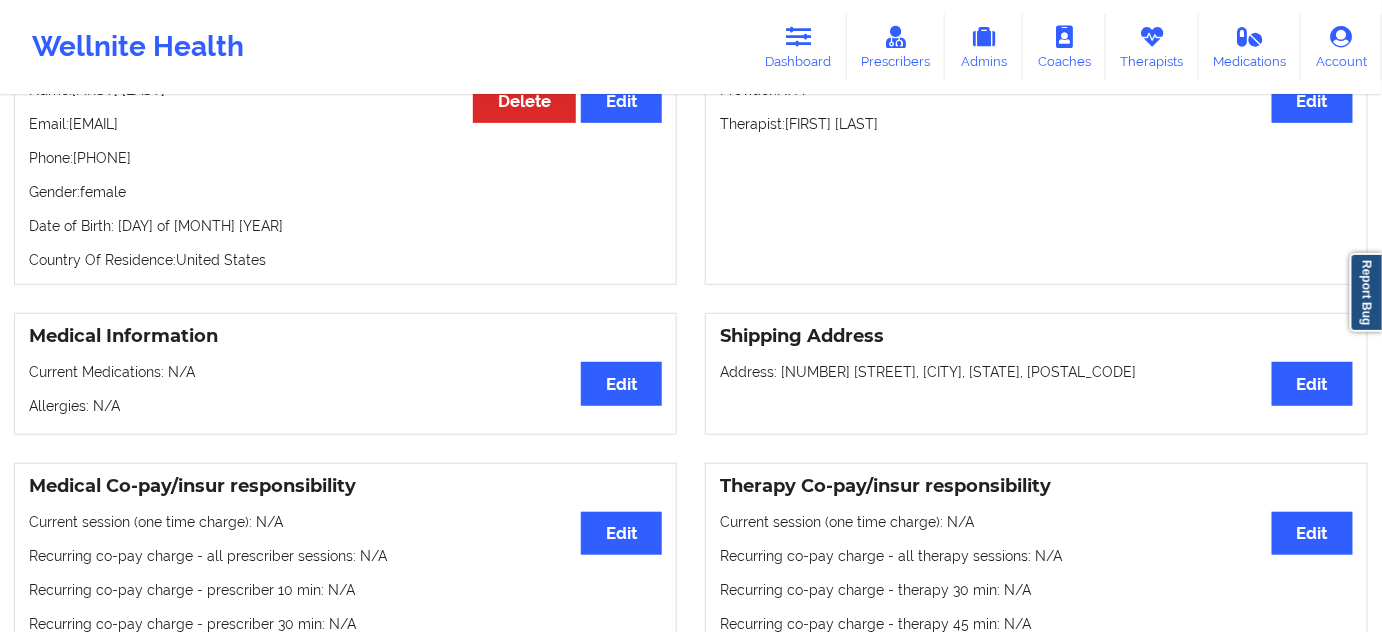scroll, scrollTop: 0, scrollLeft: 0, axis: both 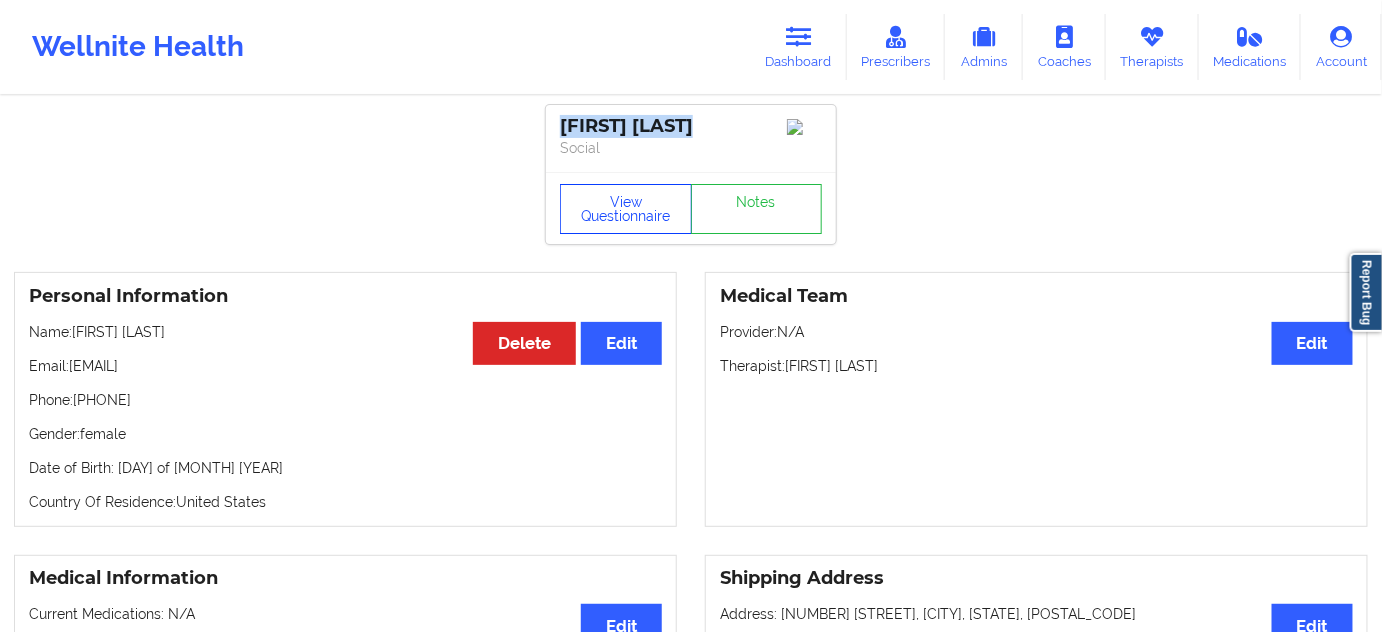 click on "View Questionnaire" at bounding box center [626, 209] 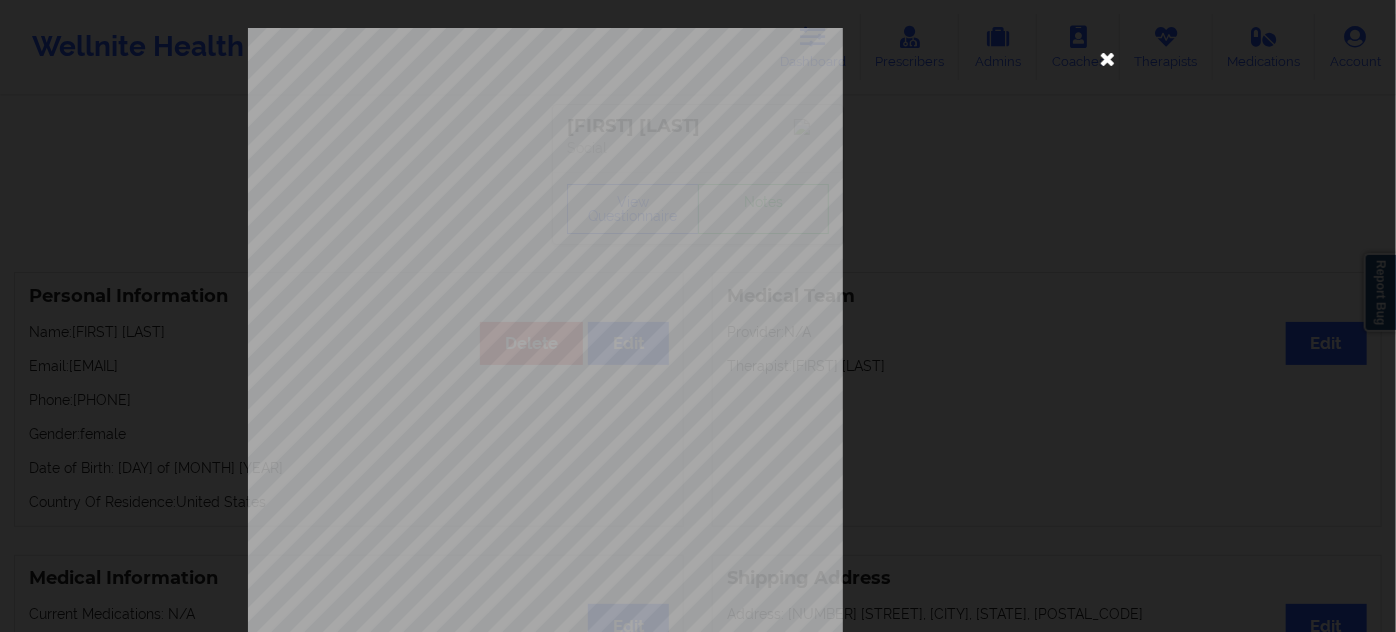 click at bounding box center (1108, 58) 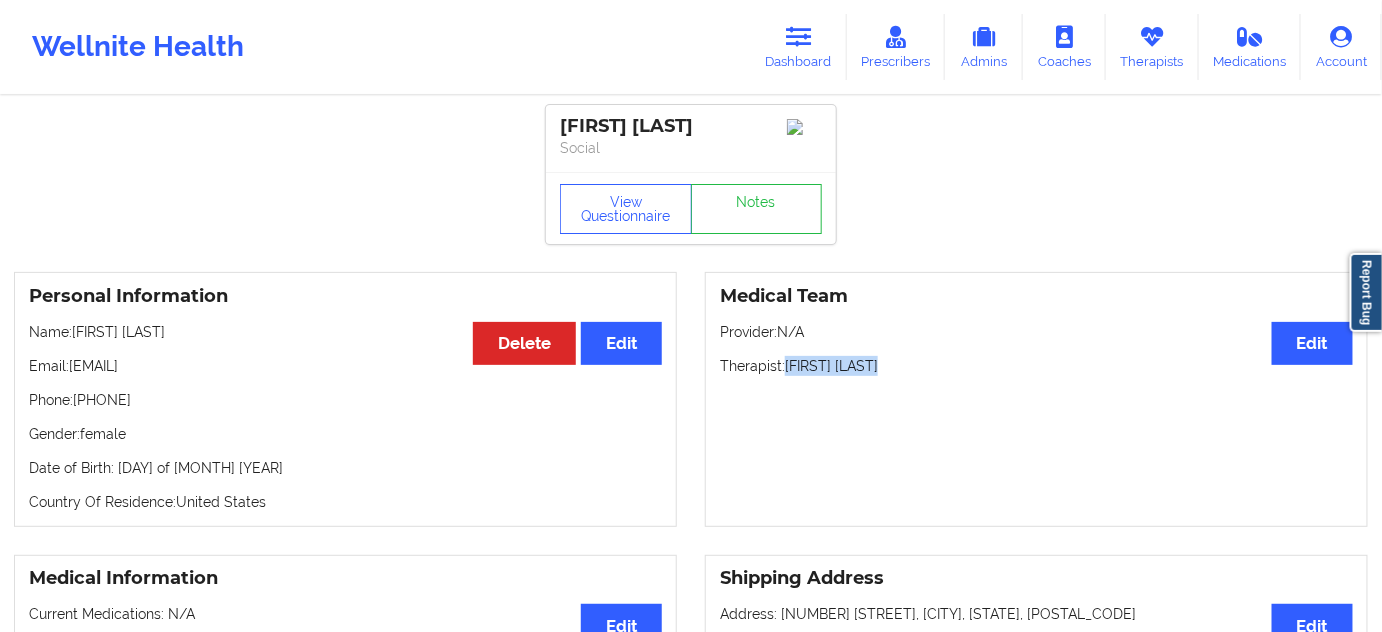 drag, startPoint x: 786, startPoint y: 370, endPoint x: 1002, endPoint y: 359, distance: 216.2799 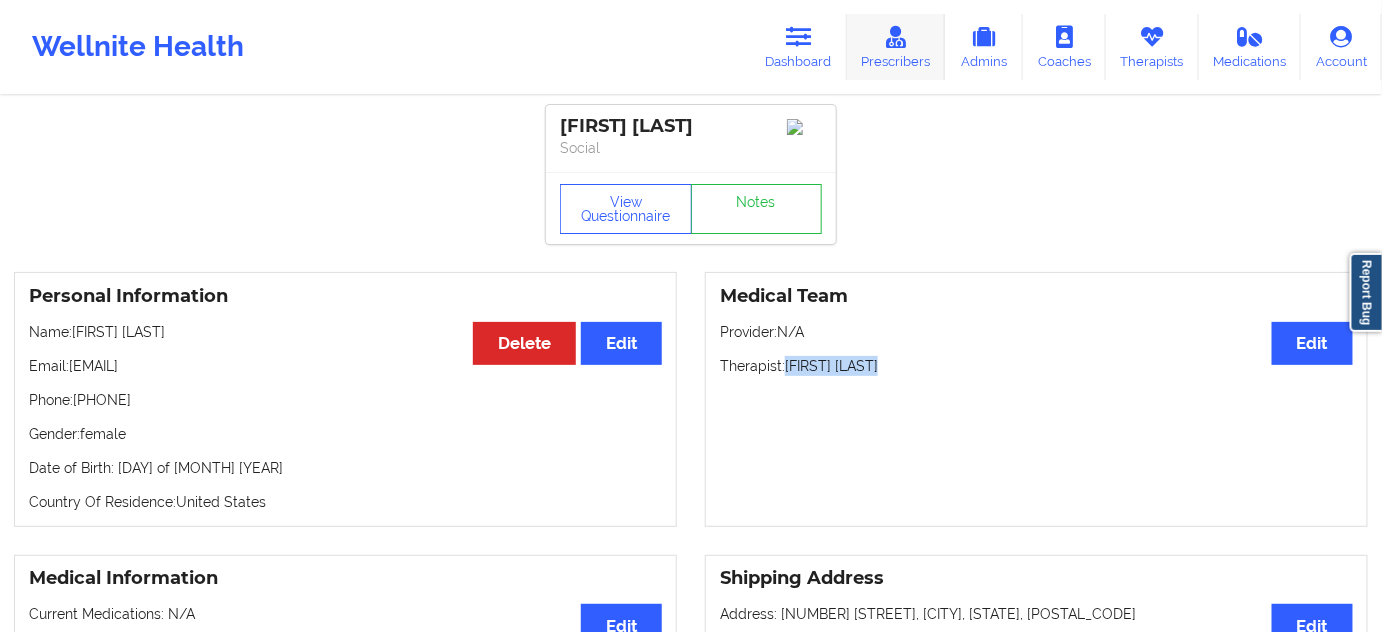 copy on "[FIRST] [LAST]" 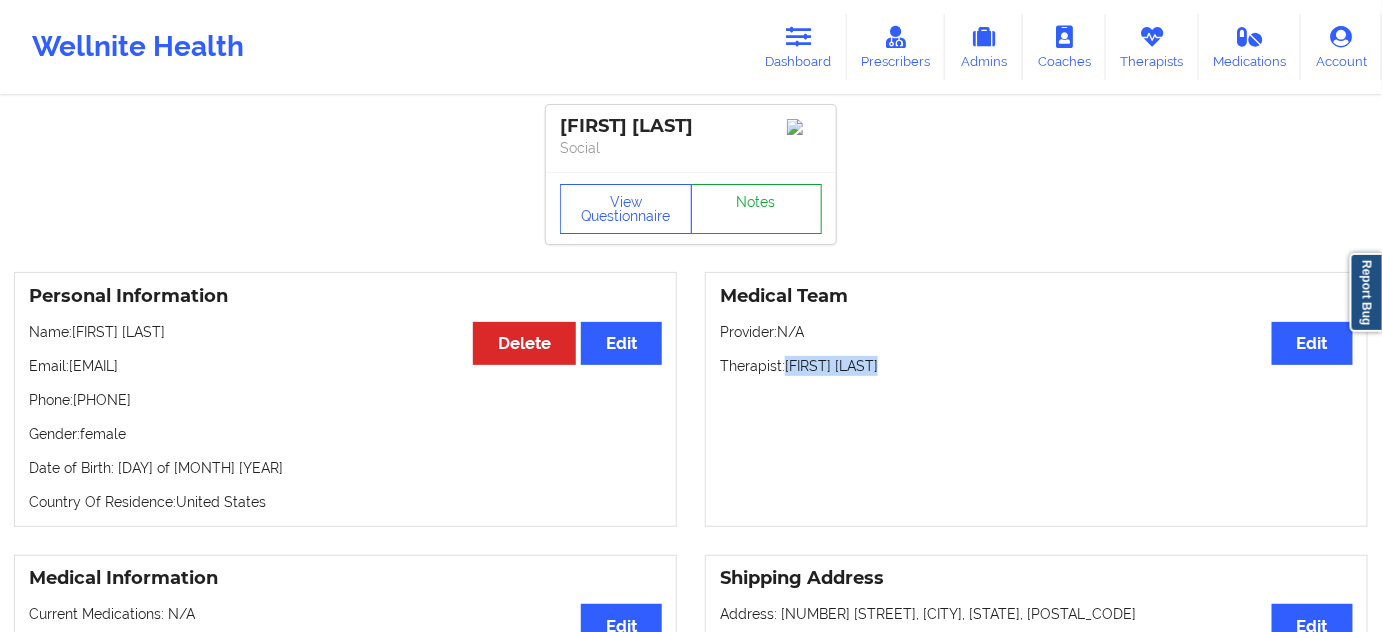 click on "Notes" at bounding box center (757, 209) 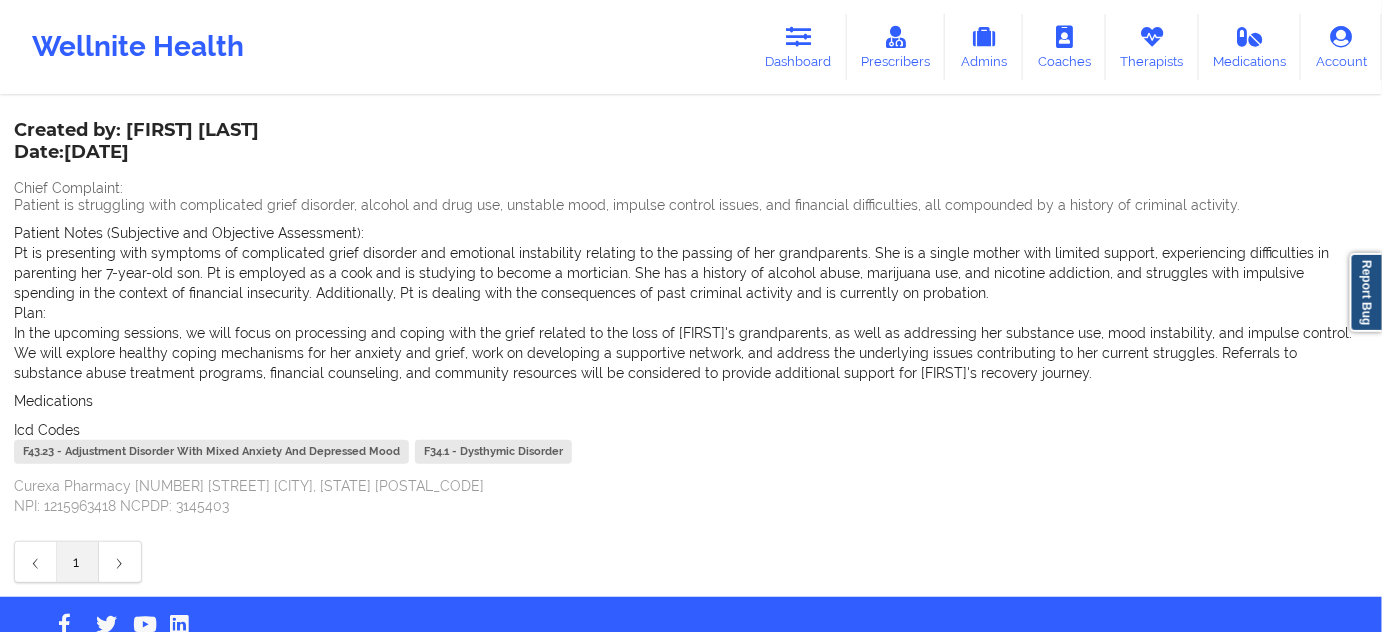 scroll, scrollTop: 121, scrollLeft: 0, axis: vertical 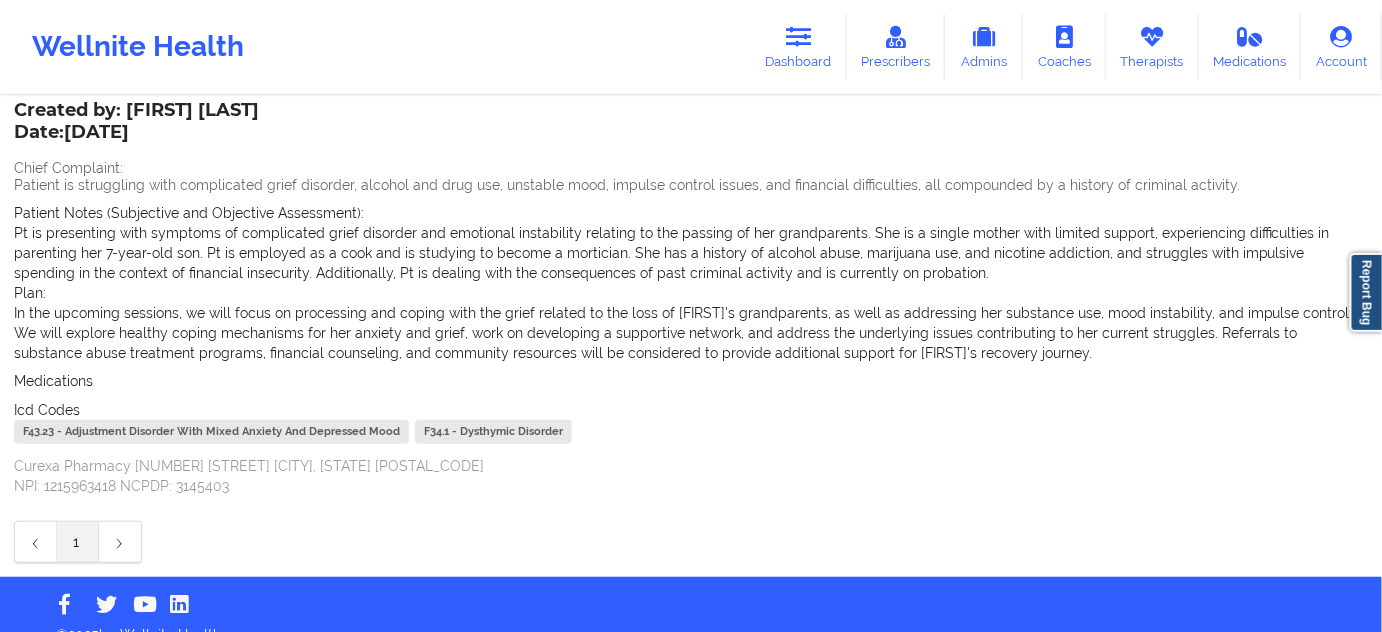 click on "F43.23 - Adjustment Disorder With Mixed Anxiety And Depressed Mood" at bounding box center [211, 432] 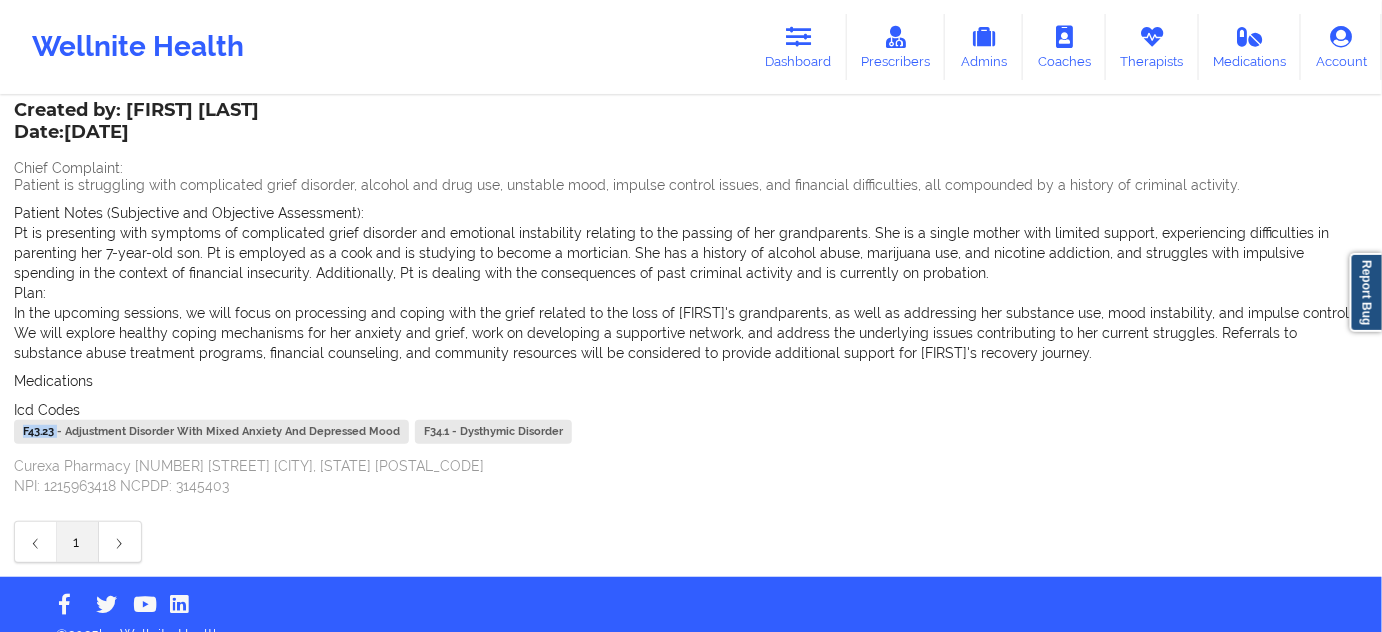 click on "F43.23 - Adjustment Disorder With Mixed Anxiety And Depressed Mood" at bounding box center [211, 432] 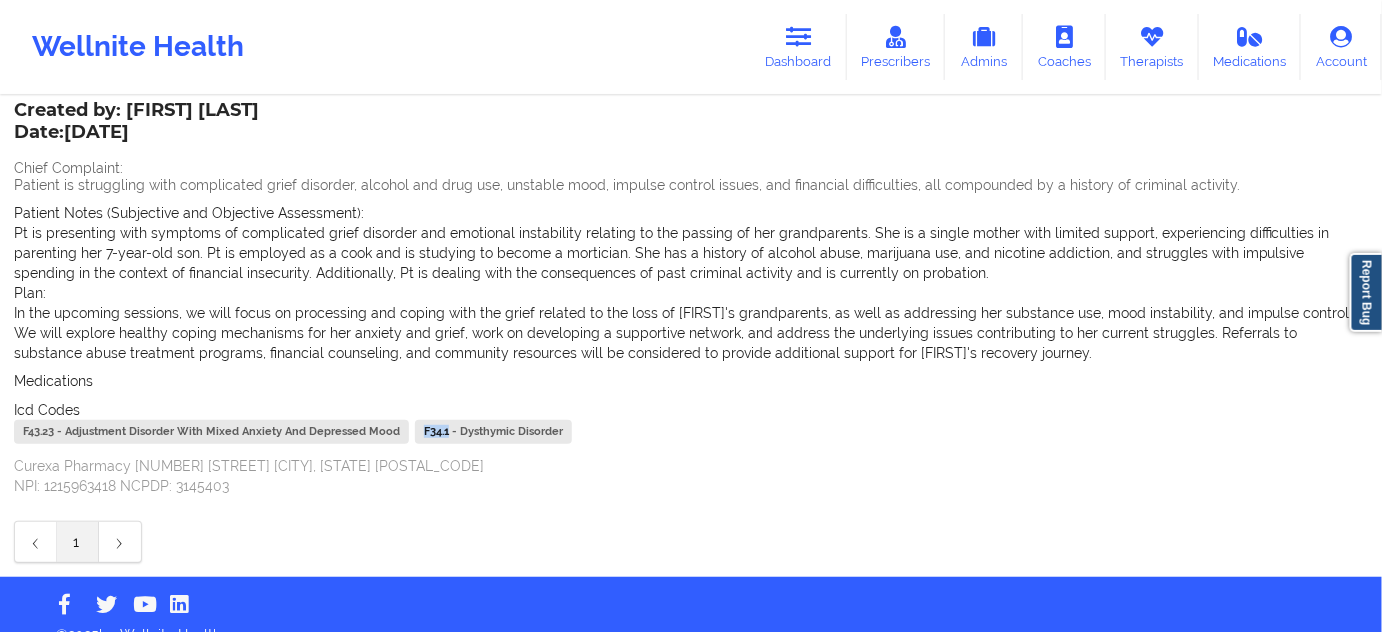drag, startPoint x: 429, startPoint y: 429, endPoint x: 392, endPoint y: 431, distance: 37.054016 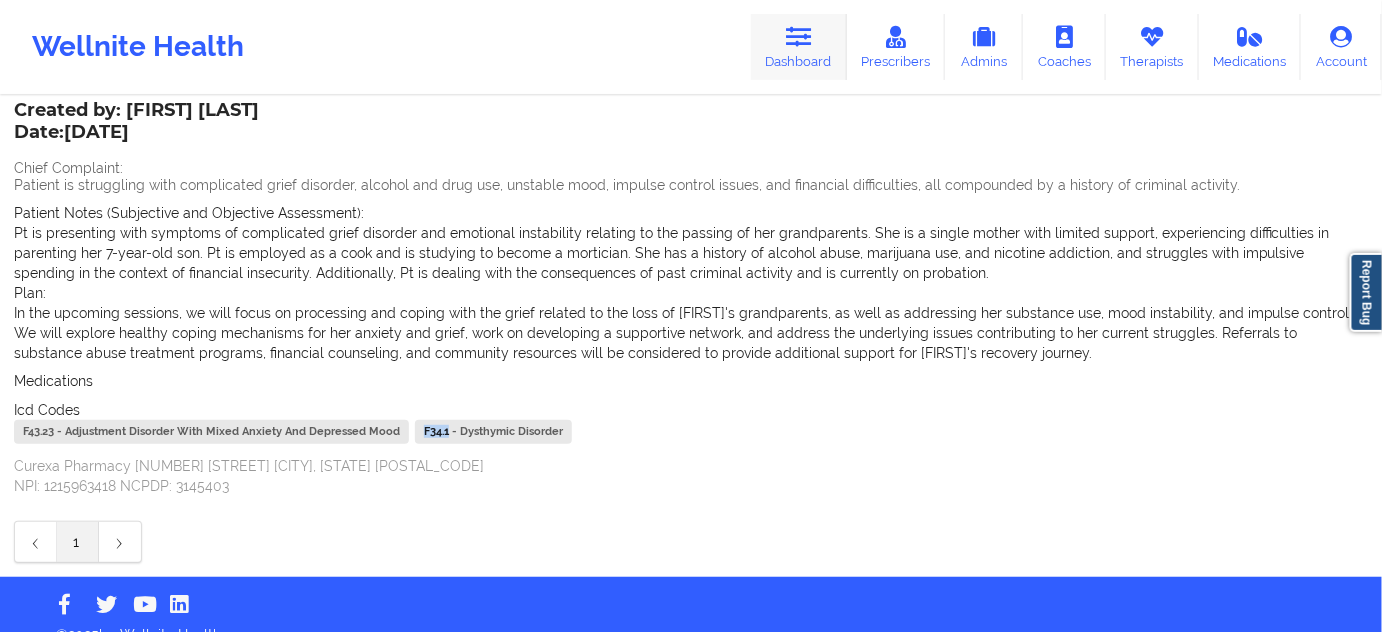 click on "Dashboard" at bounding box center [799, 47] 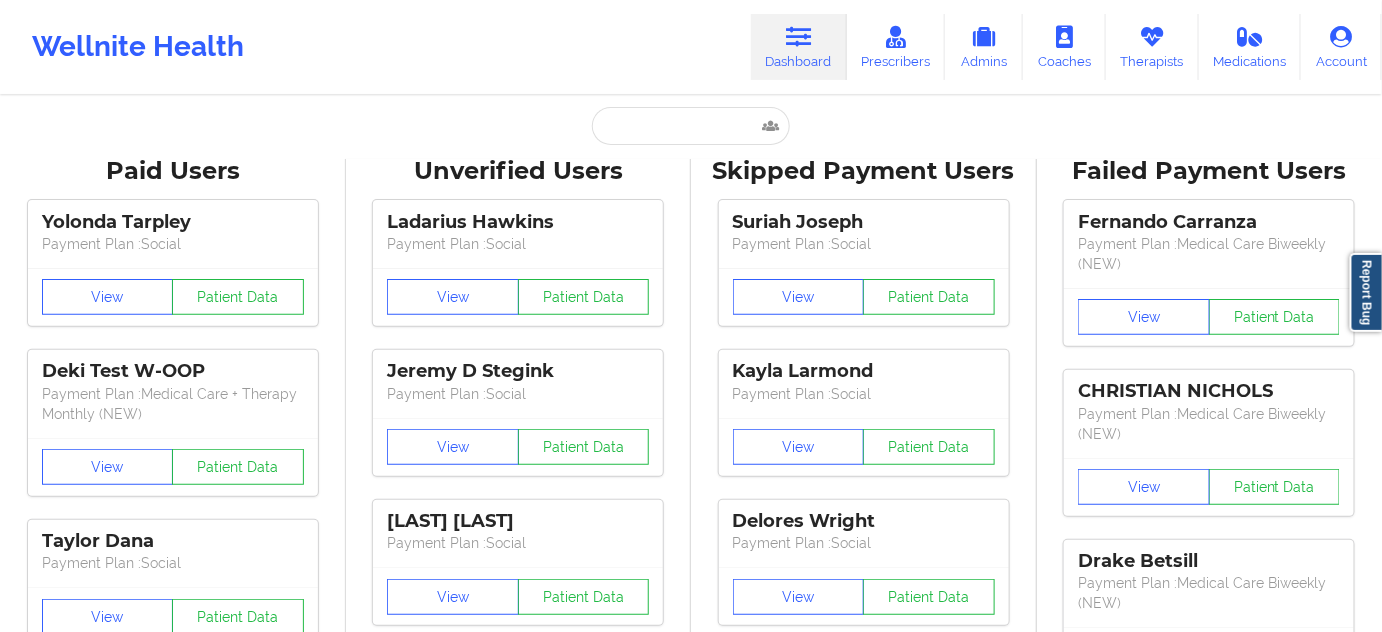 scroll, scrollTop: 0, scrollLeft: 0, axis: both 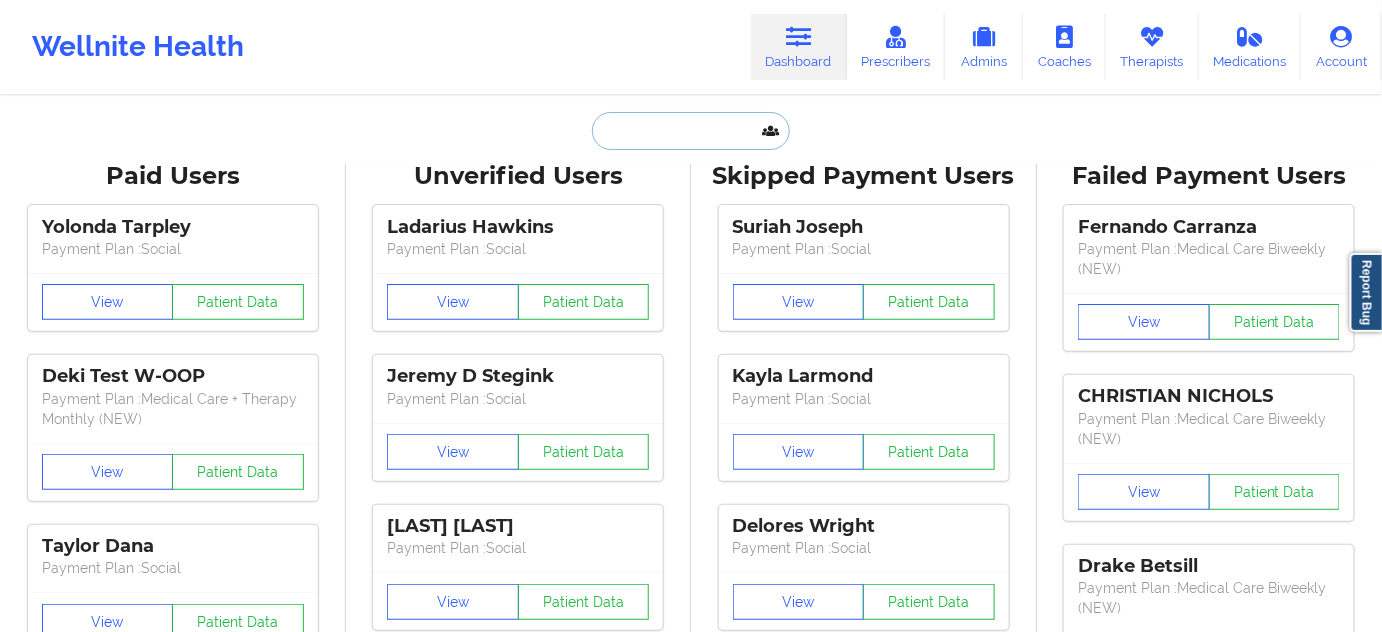 click at bounding box center [691, 131] 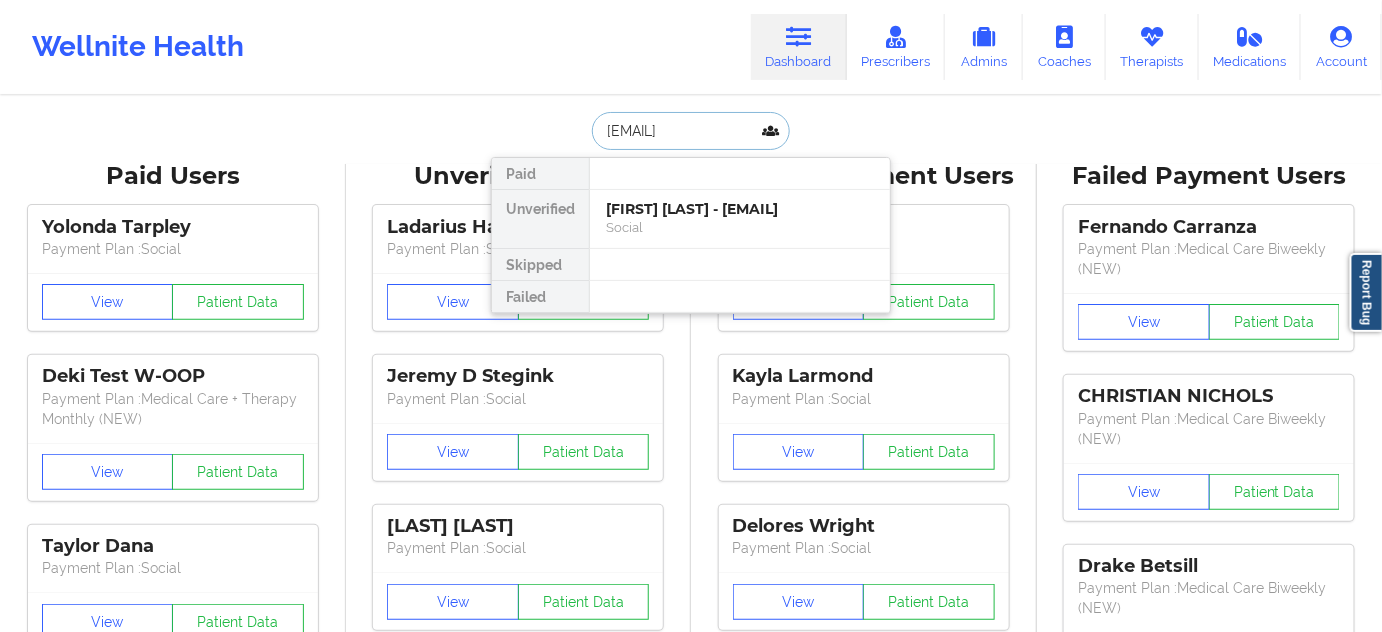 scroll, scrollTop: 0, scrollLeft: 18, axis: horizontal 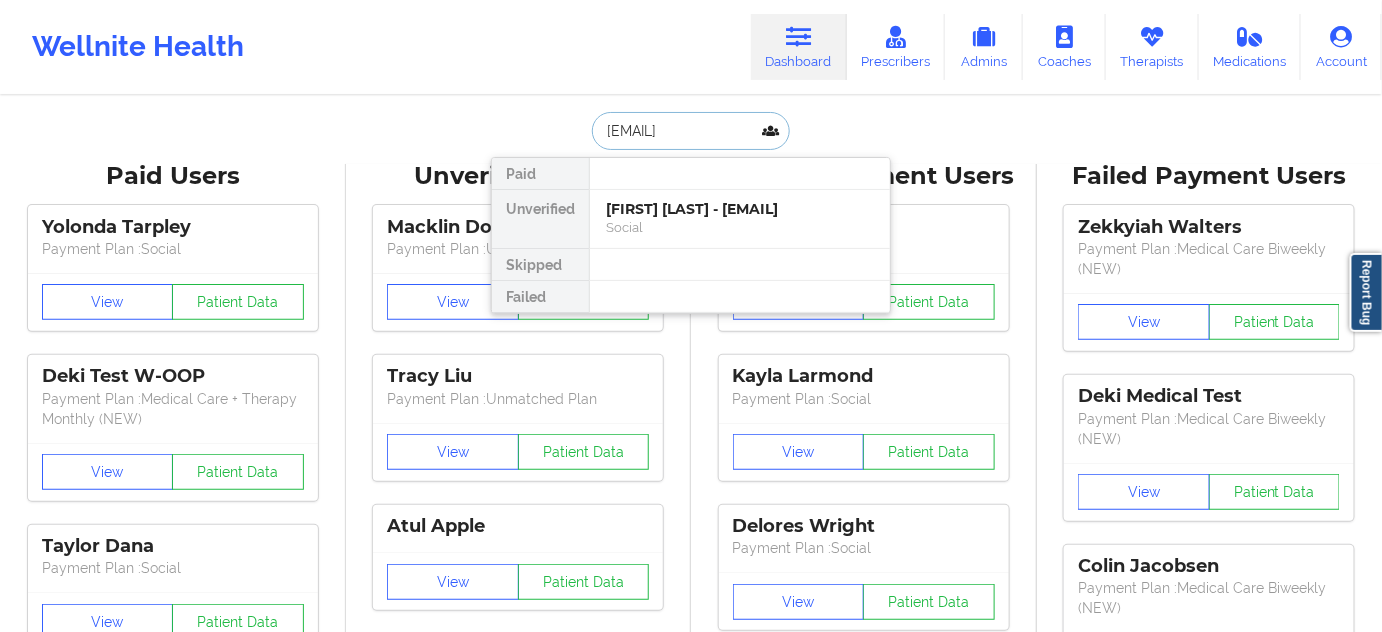click on "[FIRST] [LAST] - [EMAIL]" at bounding box center [740, 209] 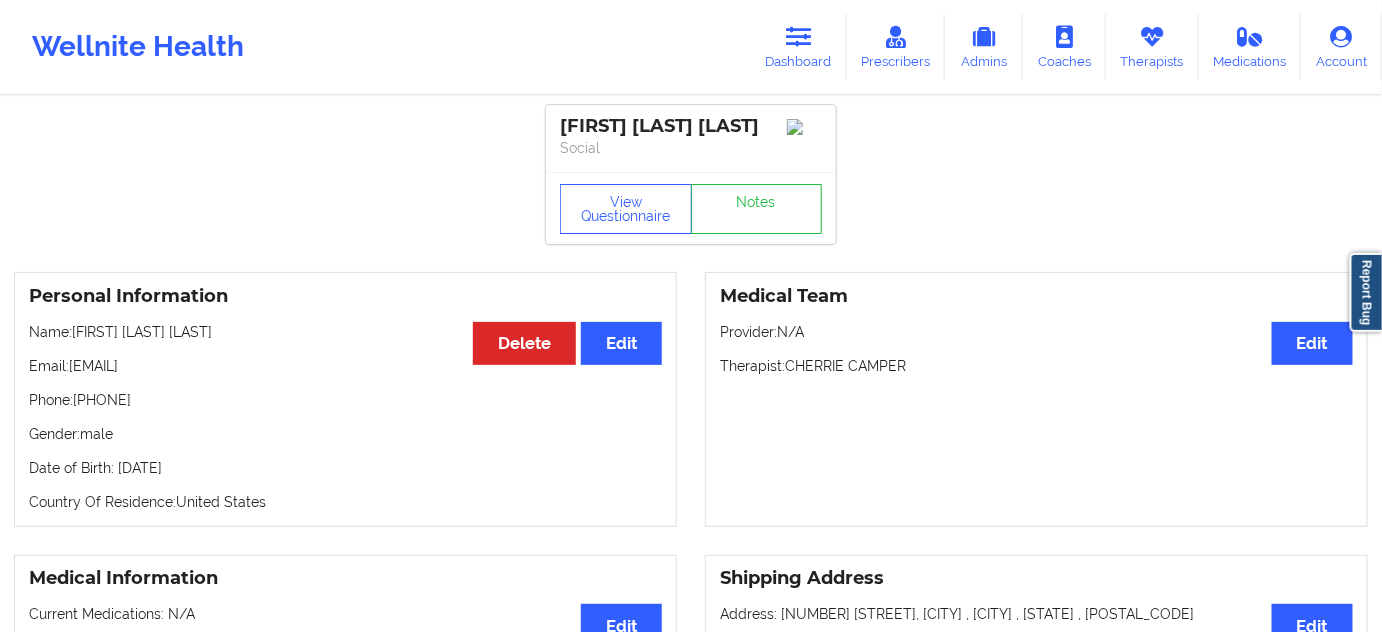 drag, startPoint x: 597, startPoint y: 148, endPoint x: 542, endPoint y: 124, distance: 60.00833 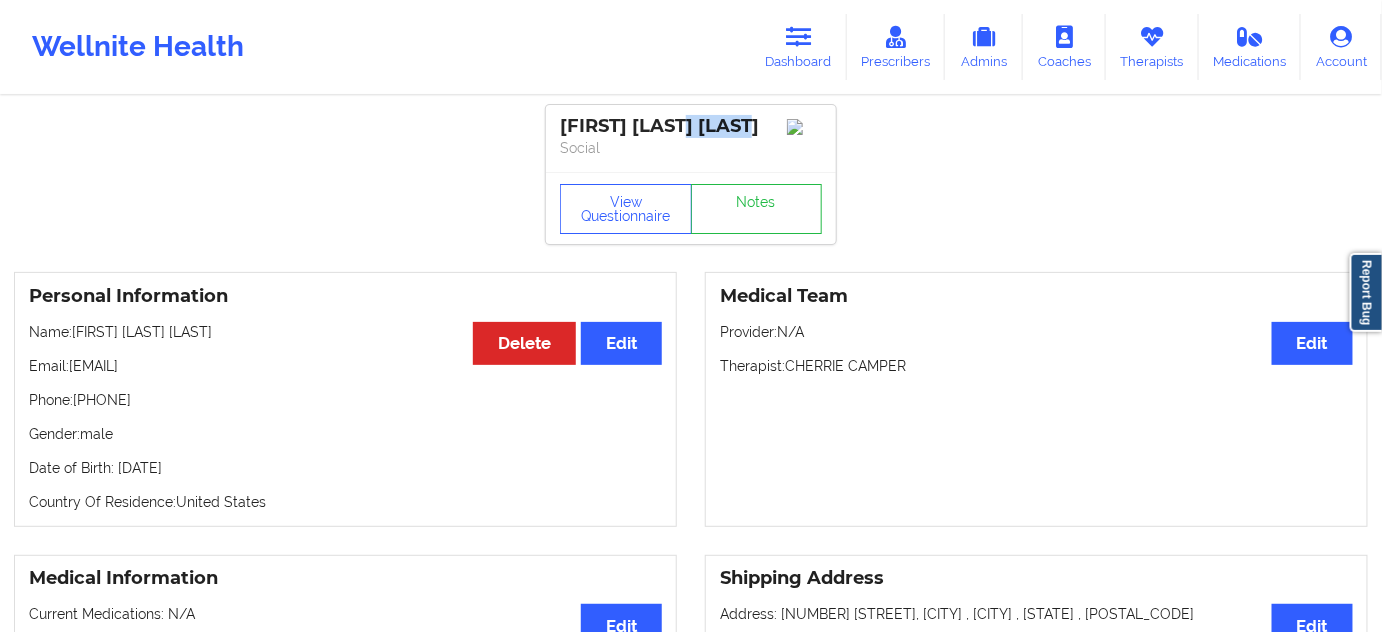 click on "[FIRST] [LAST] [LAST]" at bounding box center [691, 126] 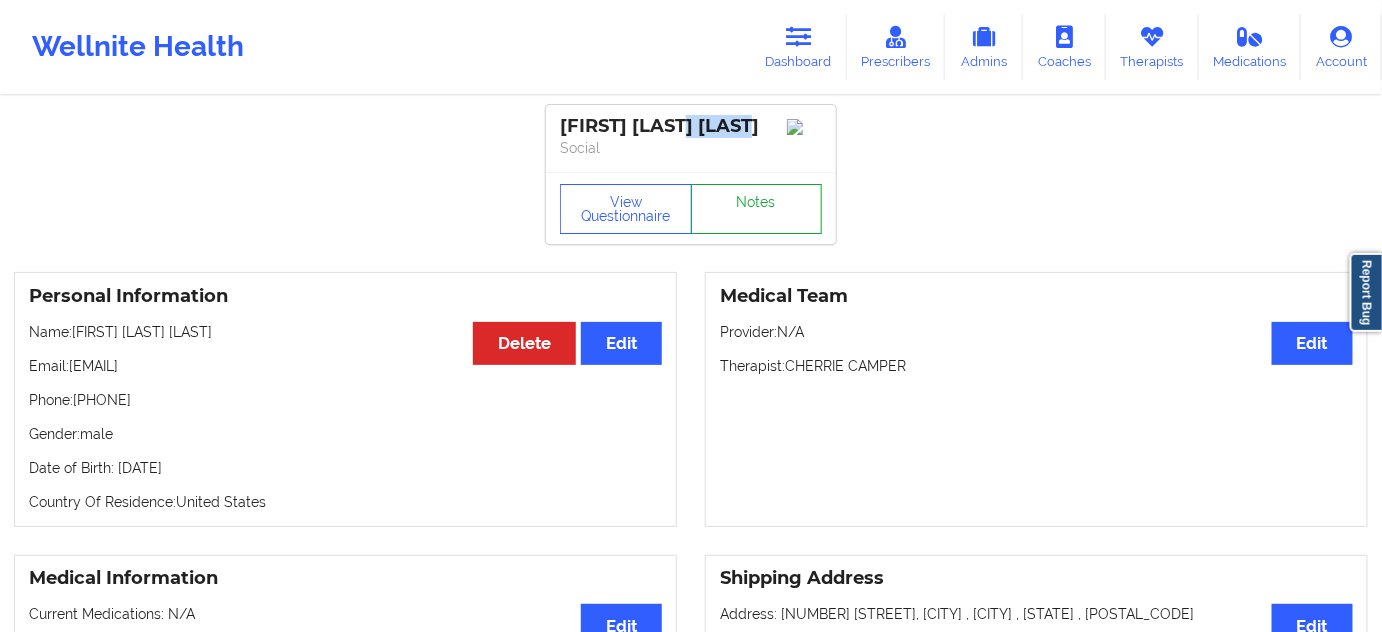 click on "Notes" at bounding box center (757, 209) 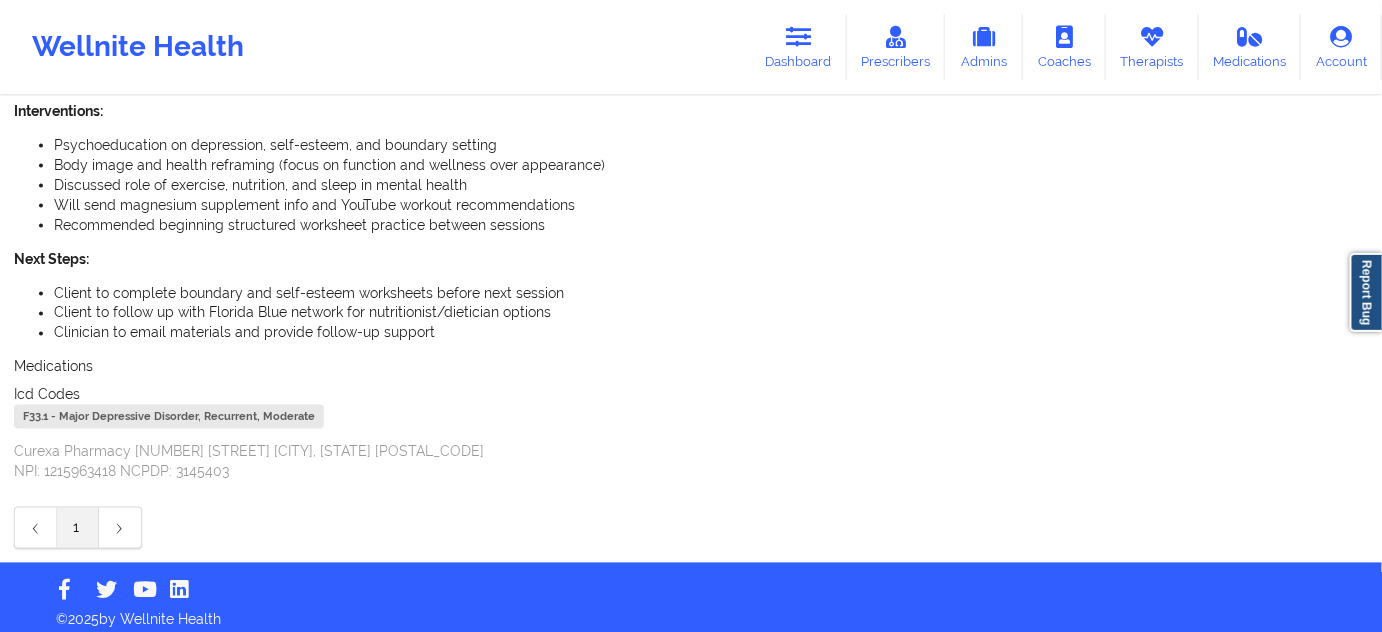 scroll, scrollTop: 965, scrollLeft: 0, axis: vertical 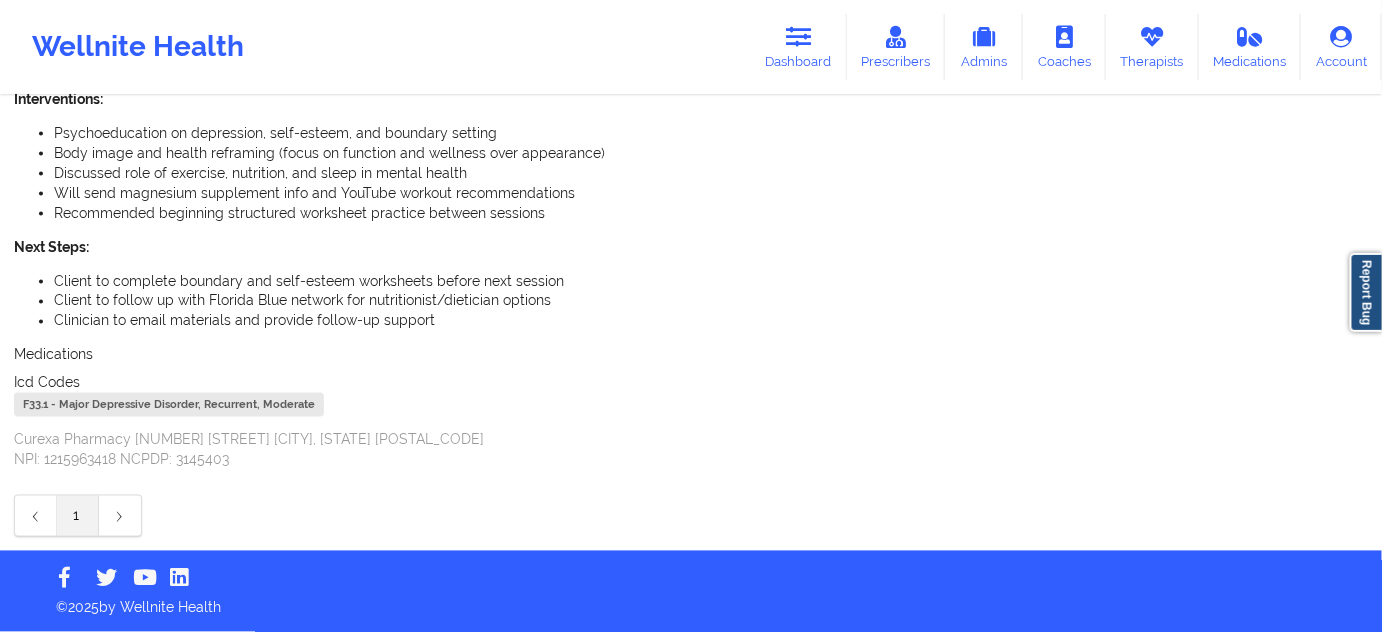 click on "F33.1 - Major Depressive Disorder, Recurrent, Moderate" at bounding box center [169, 405] 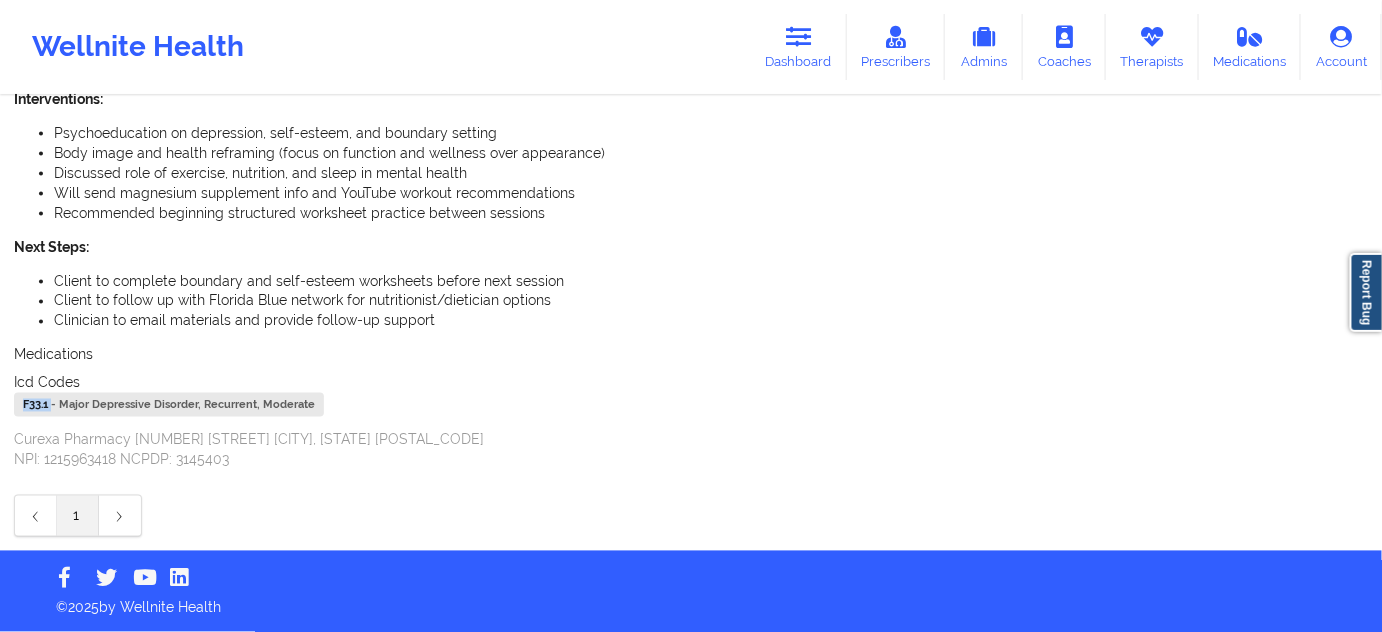 click on "F33.1 - Major Depressive Disorder, Recurrent, Moderate" at bounding box center (169, 405) 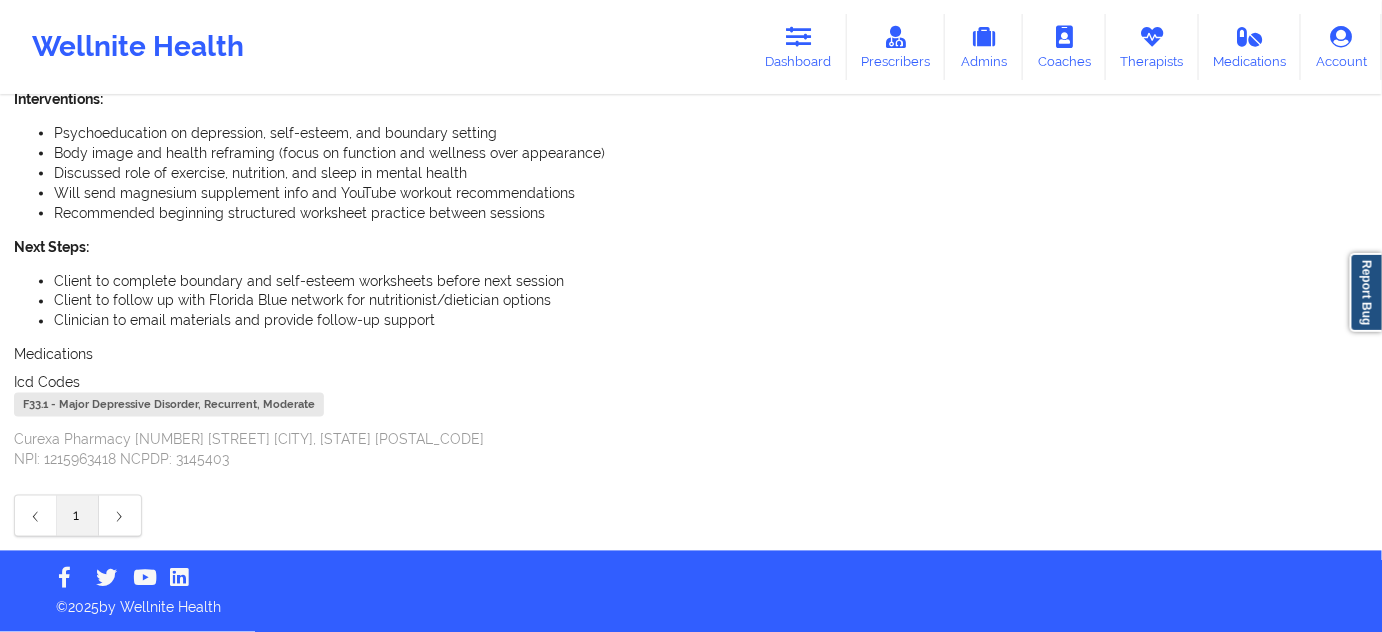 click on "Wellnite Health Dashboard Prescribers Admins Coaches Therapists Medications Account" at bounding box center (691, 47) 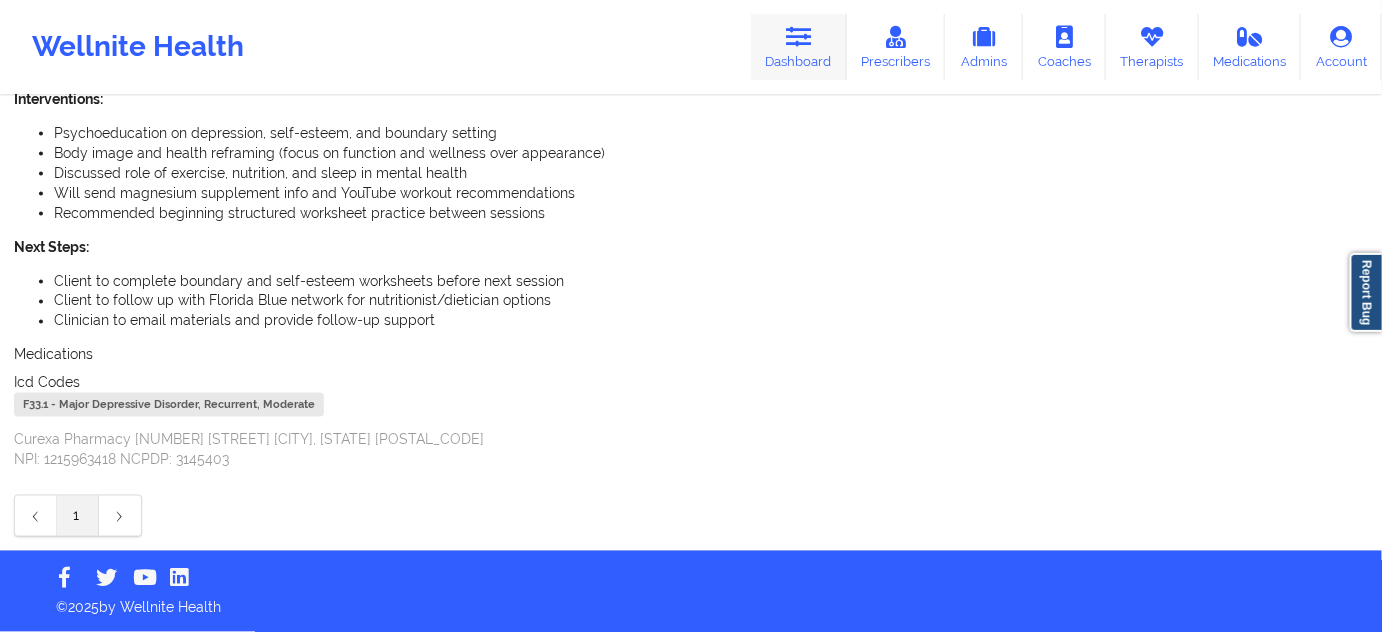 click on "Dashboard" at bounding box center [799, 47] 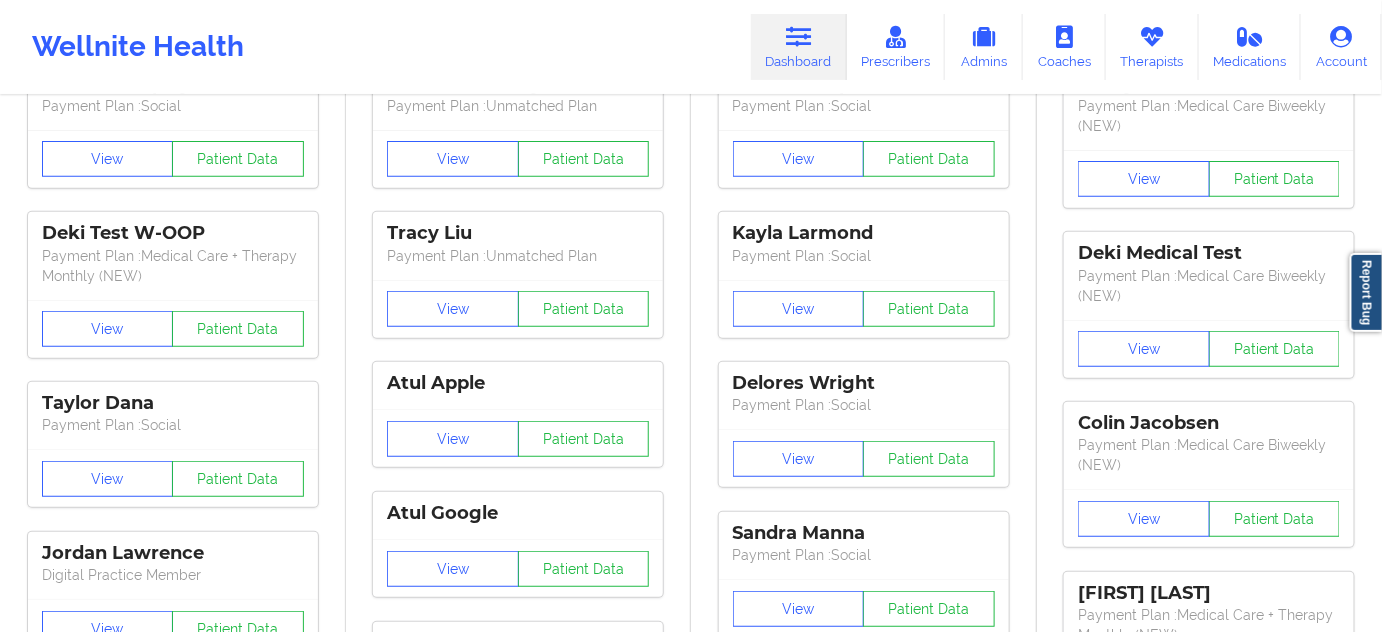 scroll, scrollTop: 0, scrollLeft: 0, axis: both 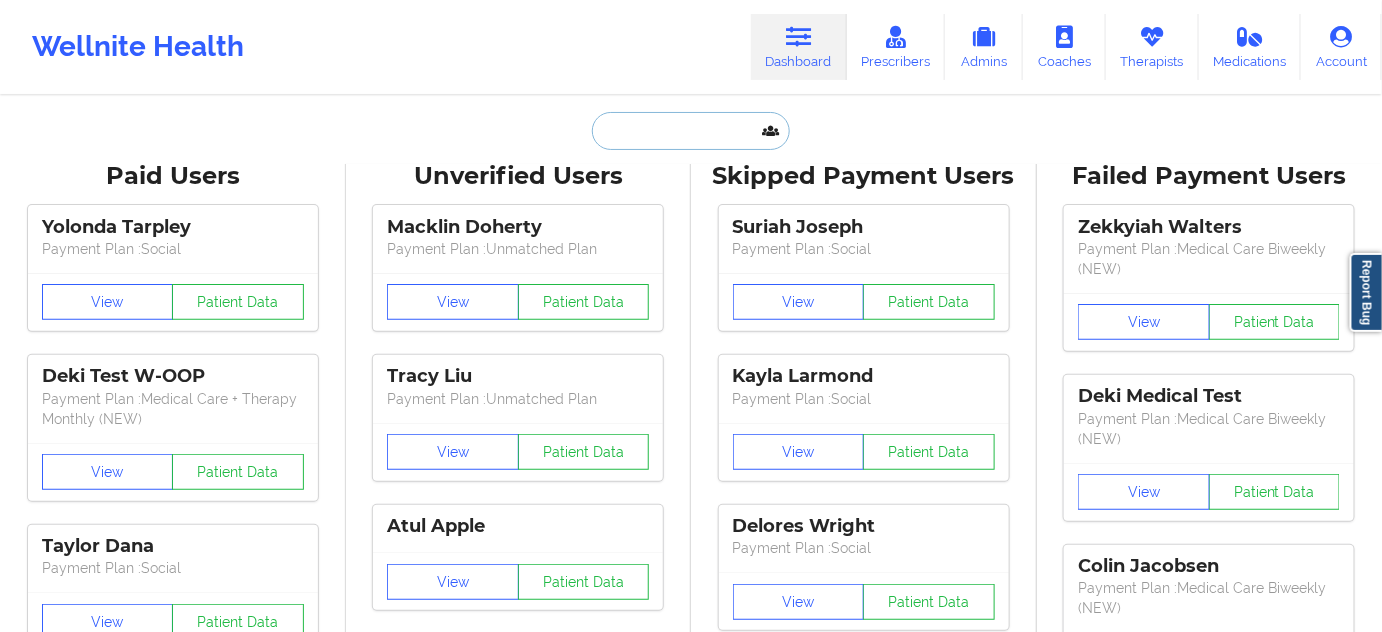 click at bounding box center [691, 131] 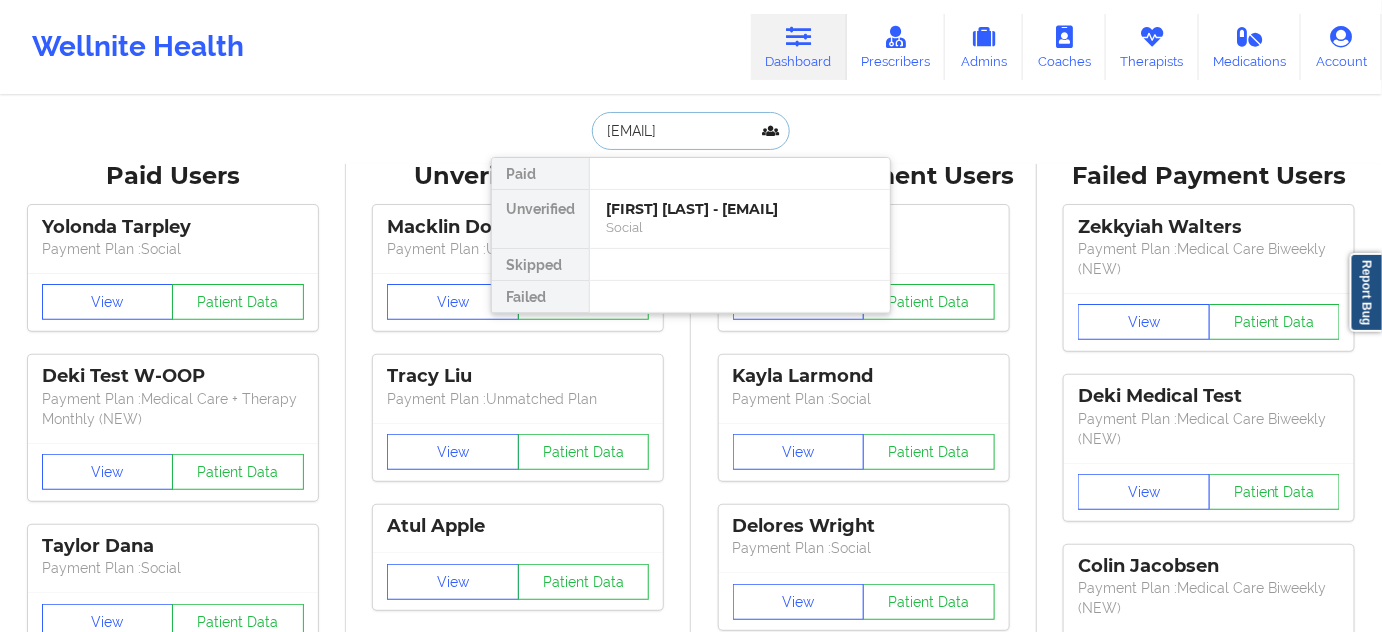 click on "[FIRST] [LAST] - [EMAIL]" at bounding box center [740, 209] 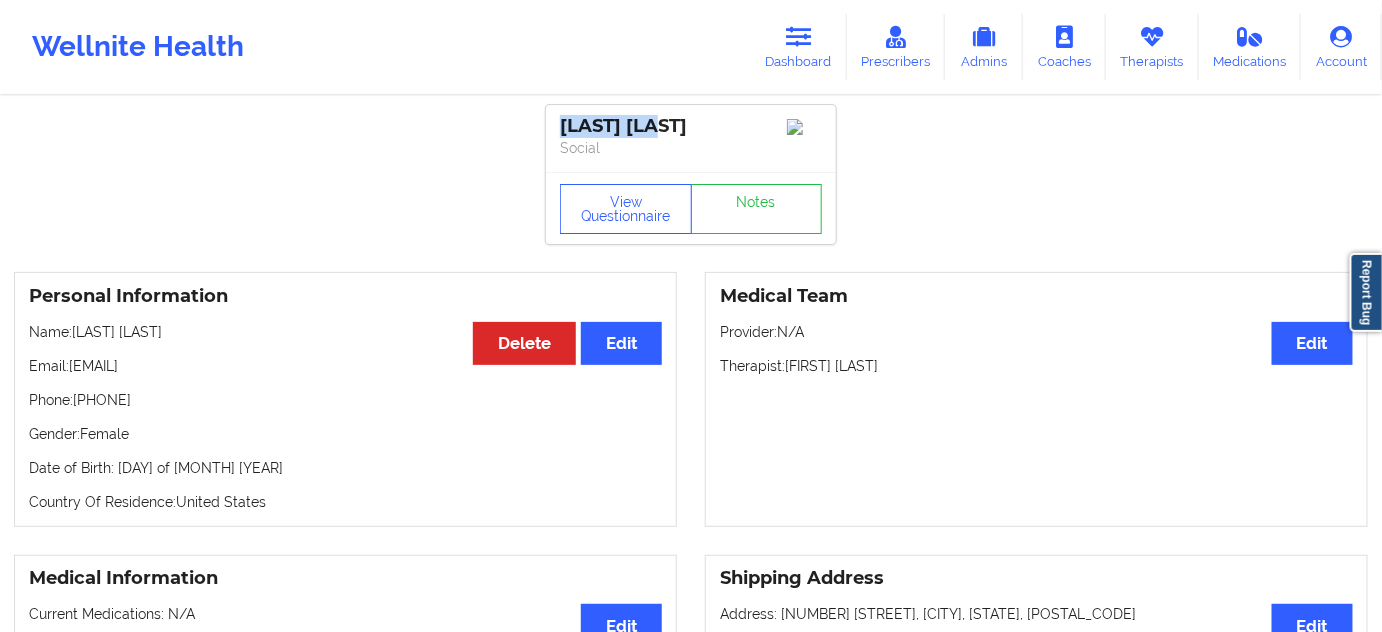 drag, startPoint x: 580, startPoint y: 125, endPoint x: 534, endPoint y: 116, distance: 46.872166 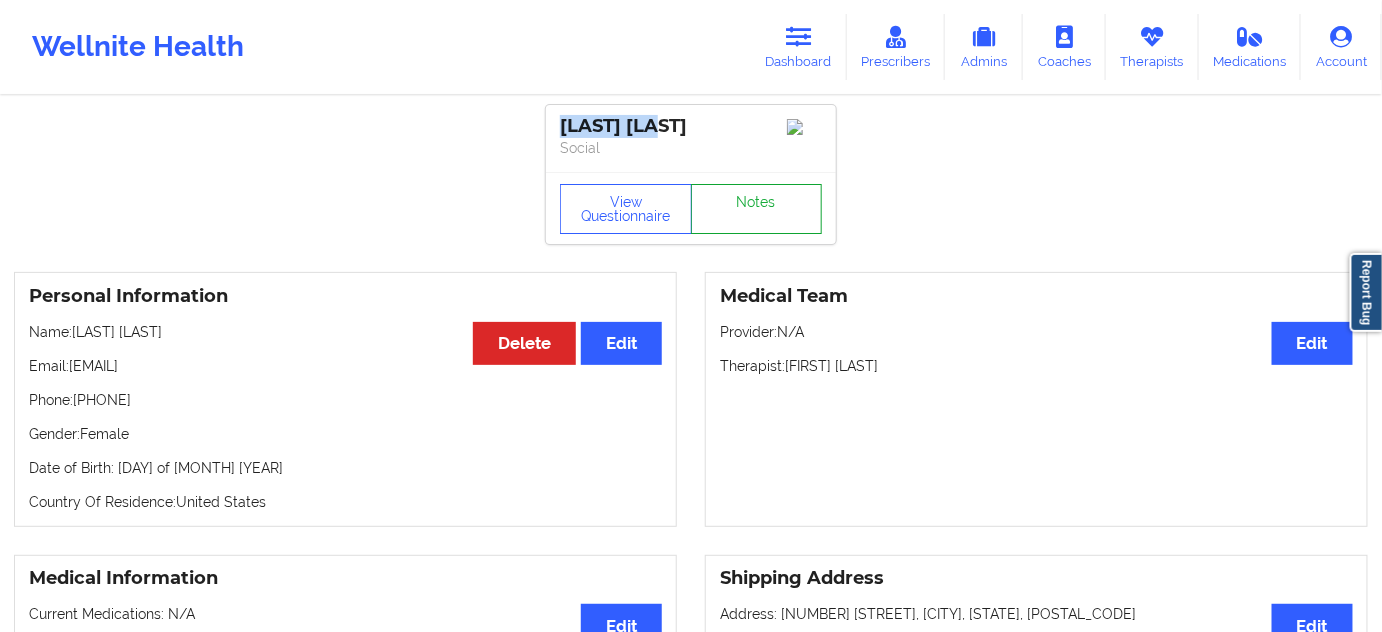click on "Notes" at bounding box center (757, 209) 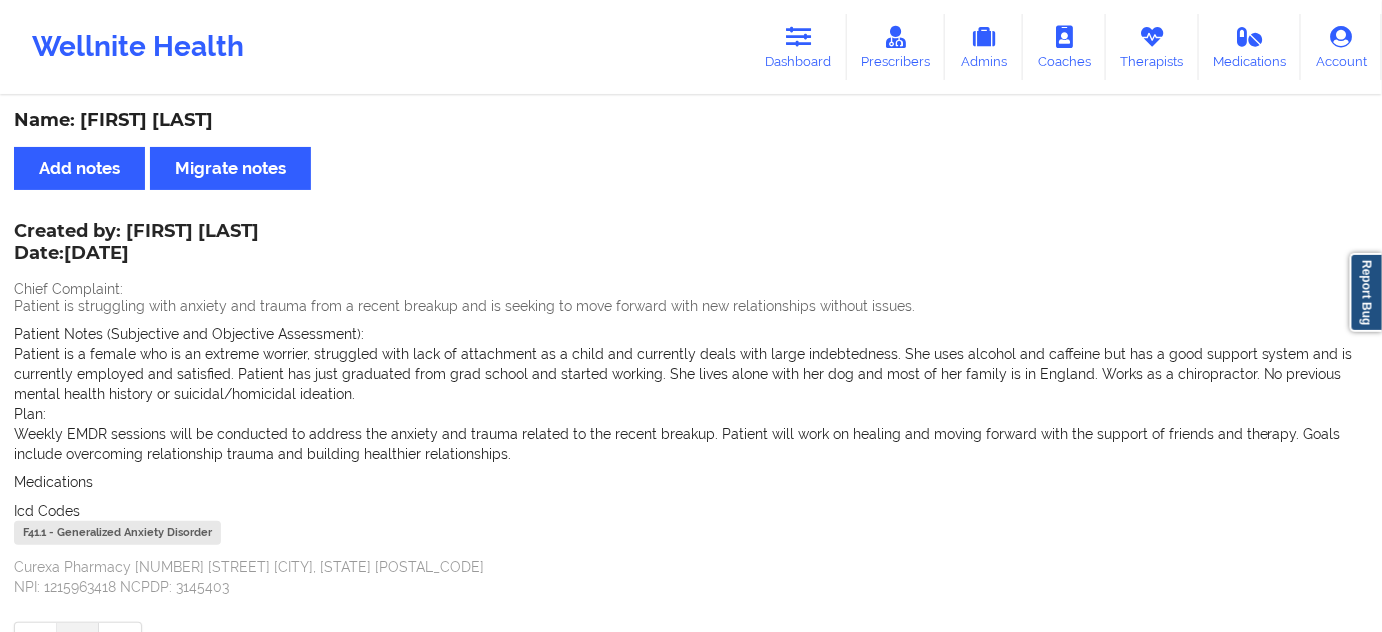 click on "F41.1 - Generalized Anxiety Disorder" at bounding box center [117, 533] 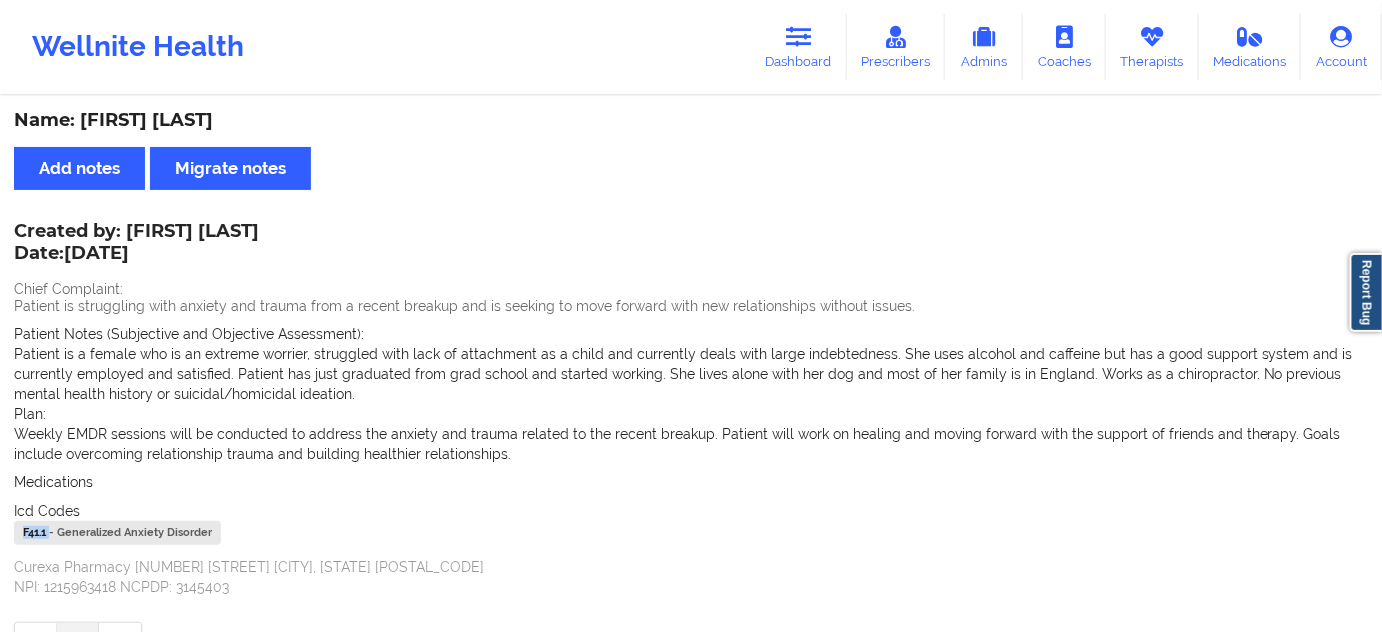 click on "F41.1 - Generalized Anxiety Disorder" at bounding box center [117, 533] 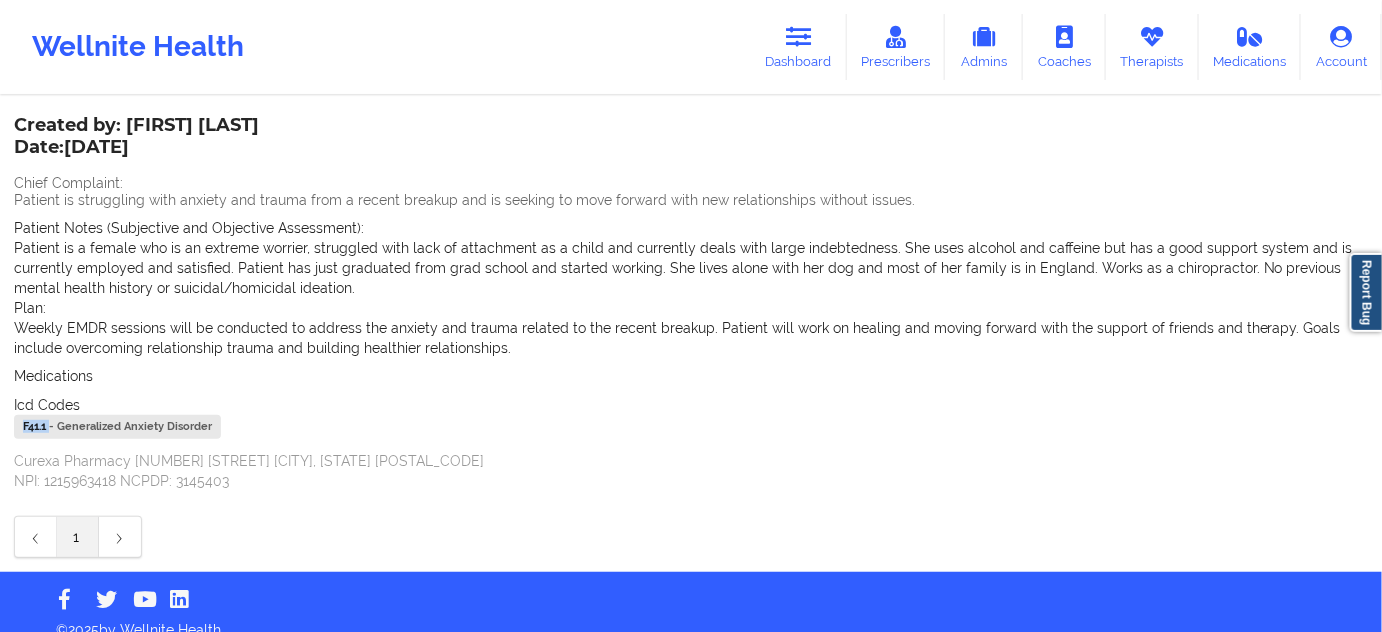 scroll, scrollTop: 127, scrollLeft: 0, axis: vertical 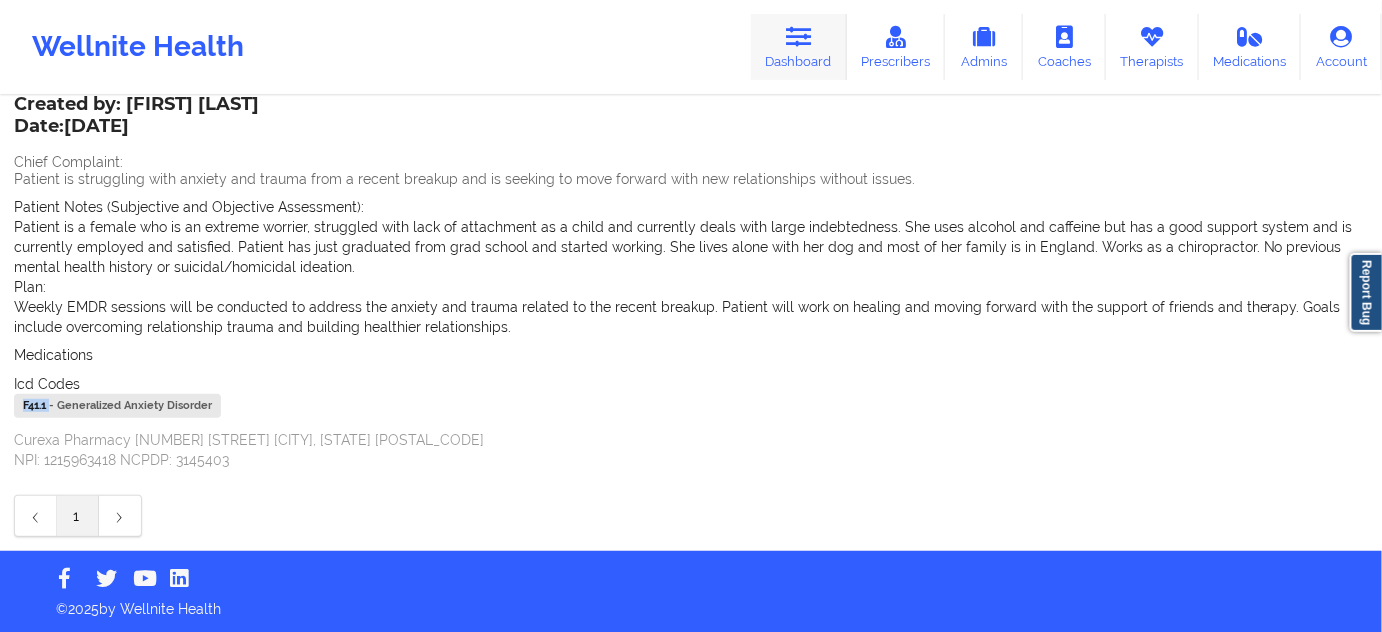 click on "Dashboard" at bounding box center (799, 47) 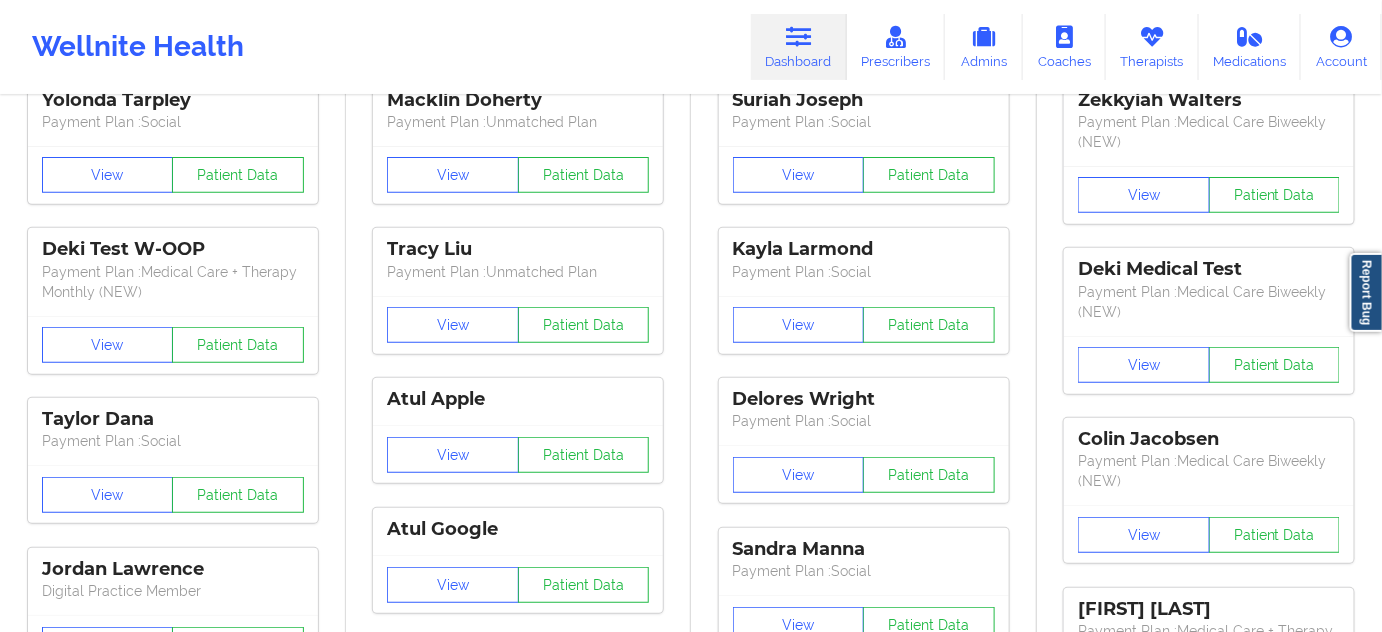scroll, scrollTop: 0, scrollLeft: 0, axis: both 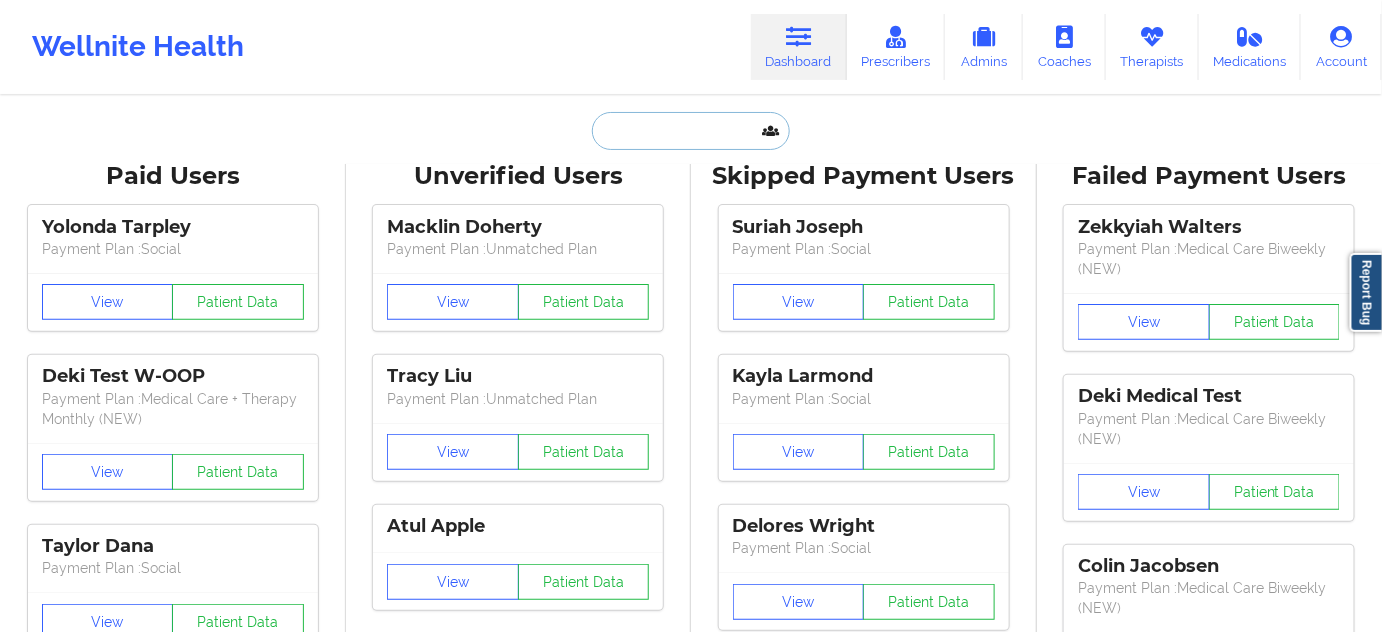 click at bounding box center (691, 131) 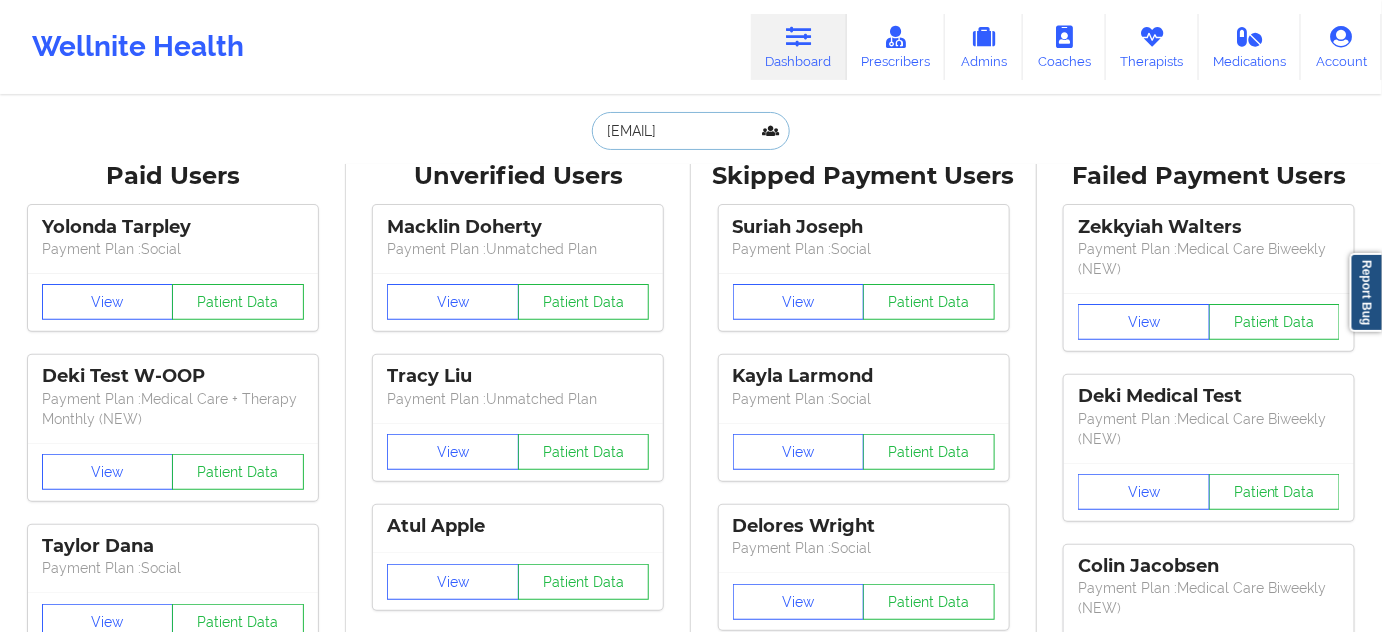 scroll, scrollTop: 0, scrollLeft: 36, axis: horizontal 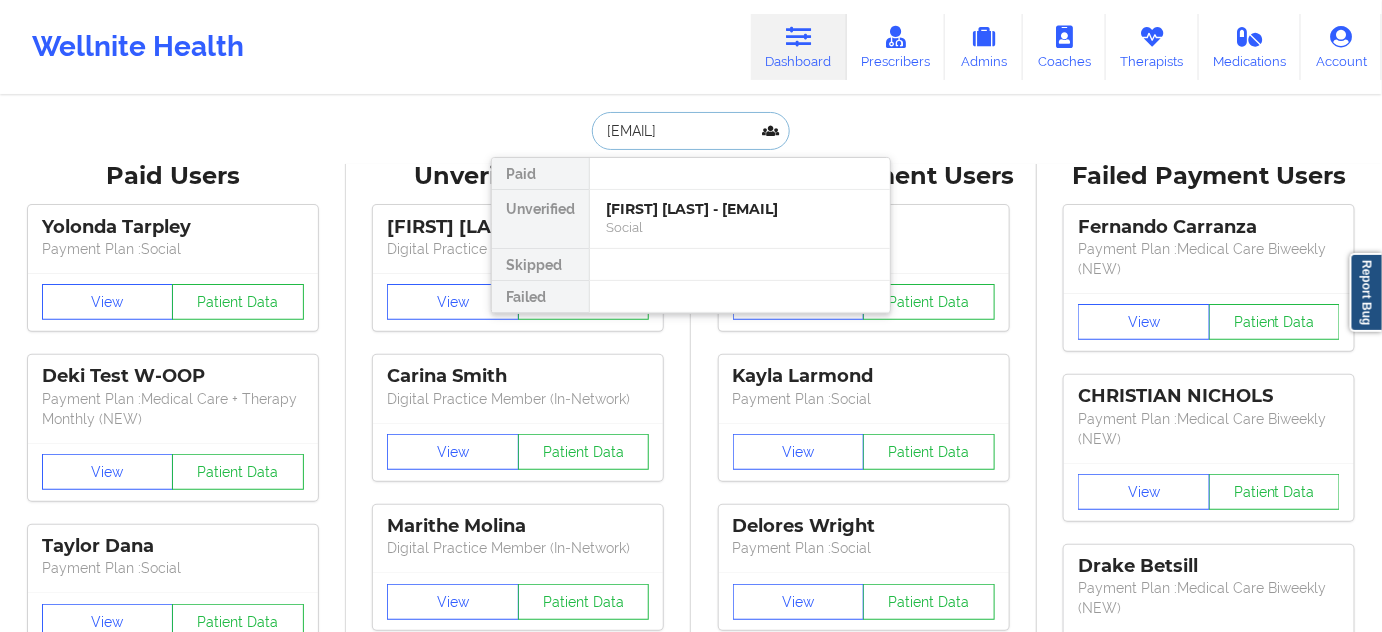 click on "[FIRST] [LAST] - [EMAIL]" at bounding box center [740, 209] 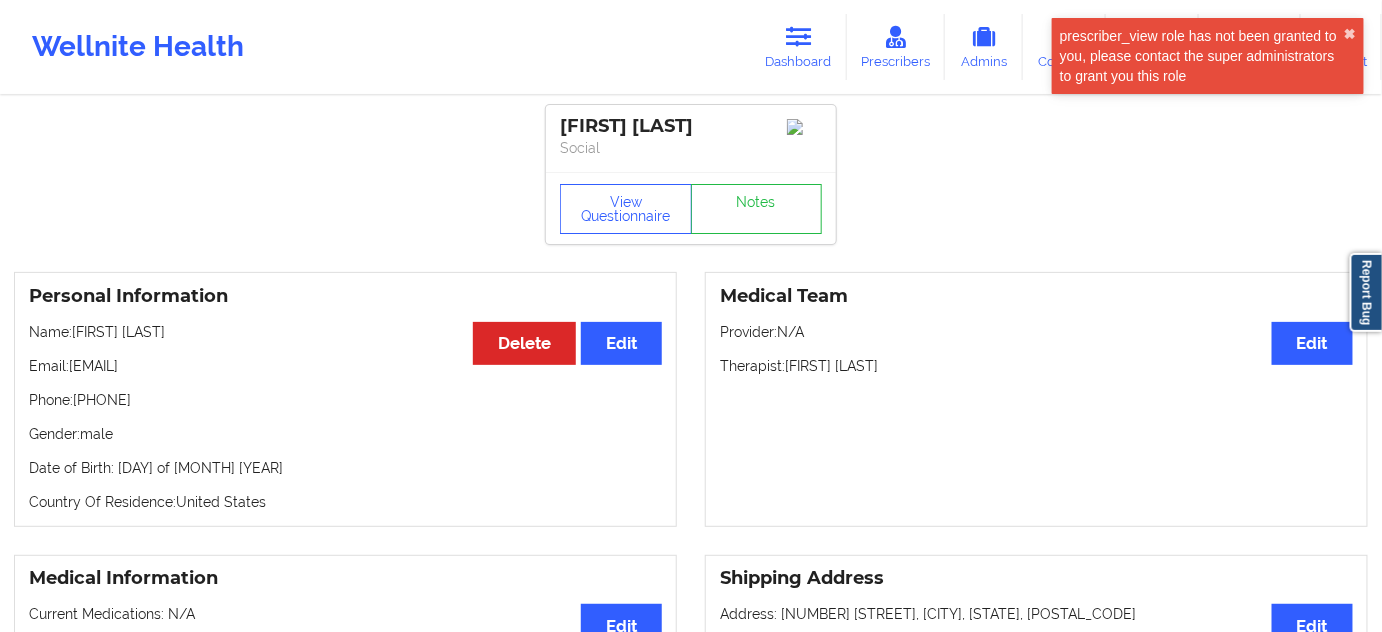drag, startPoint x: 584, startPoint y: 151, endPoint x: 543, endPoint y: 121, distance: 50.803543 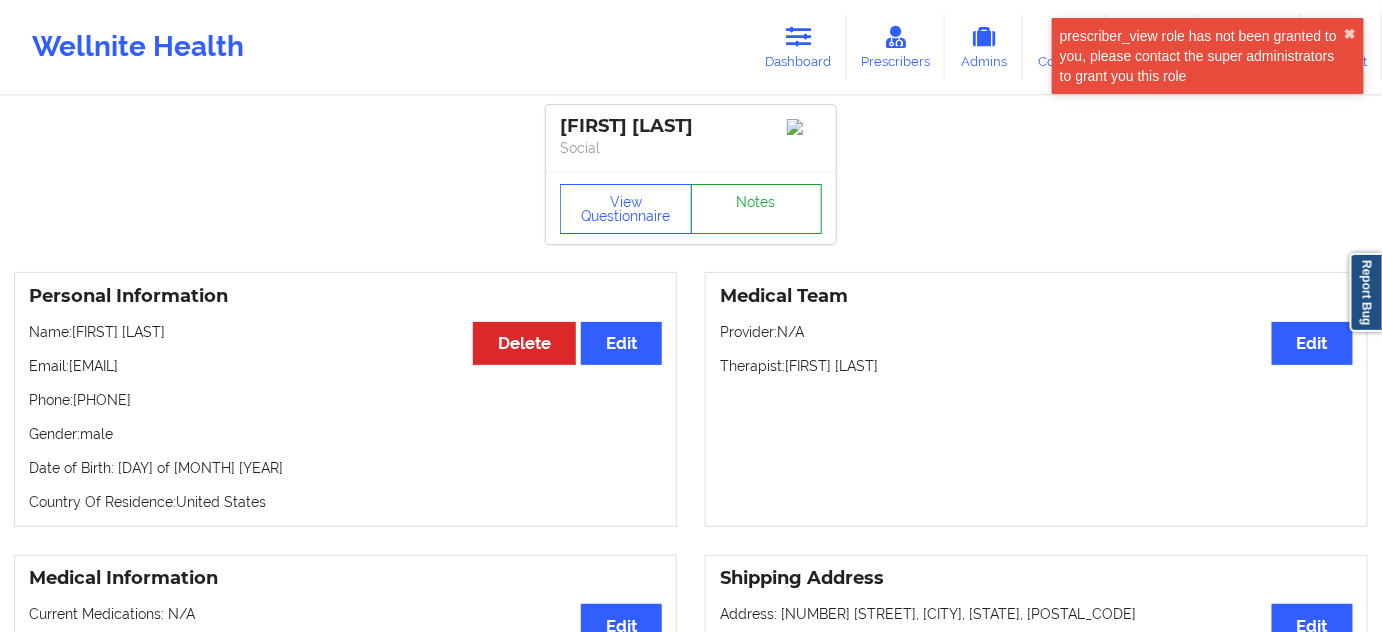 click on "Notes" at bounding box center [757, 209] 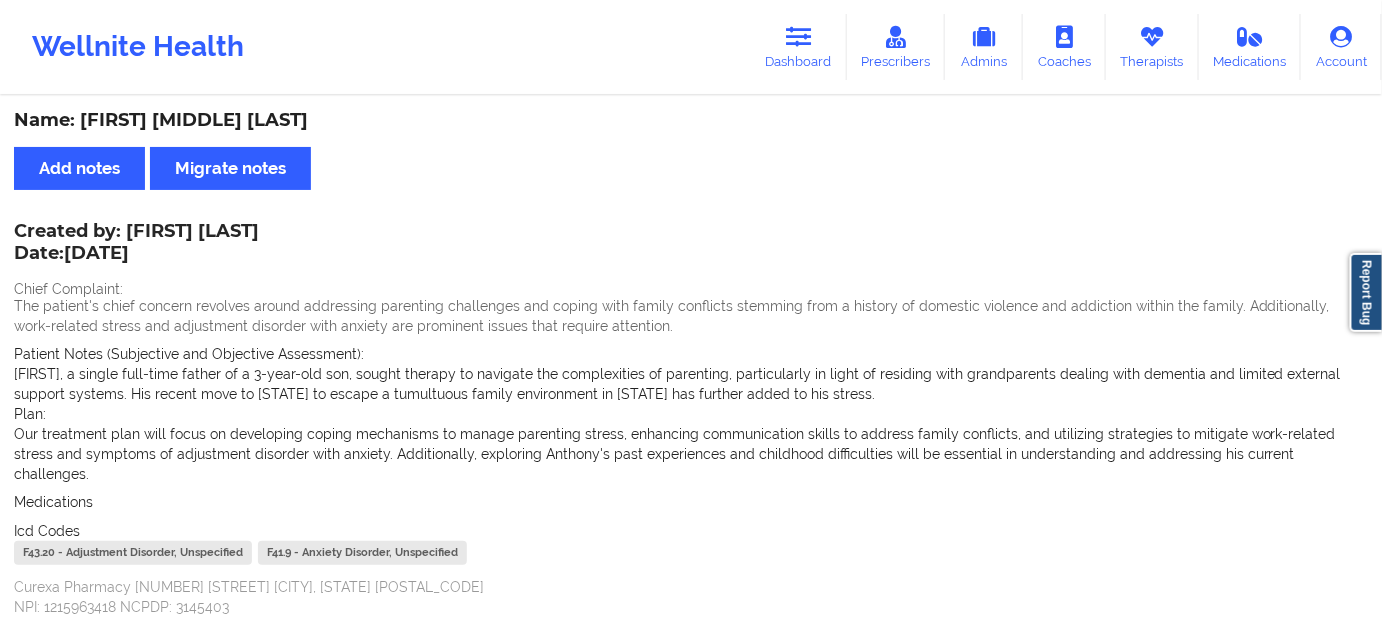 click on "F43.20 - Adjustment Disorder, Unspecified" at bounding box center (133, 553) 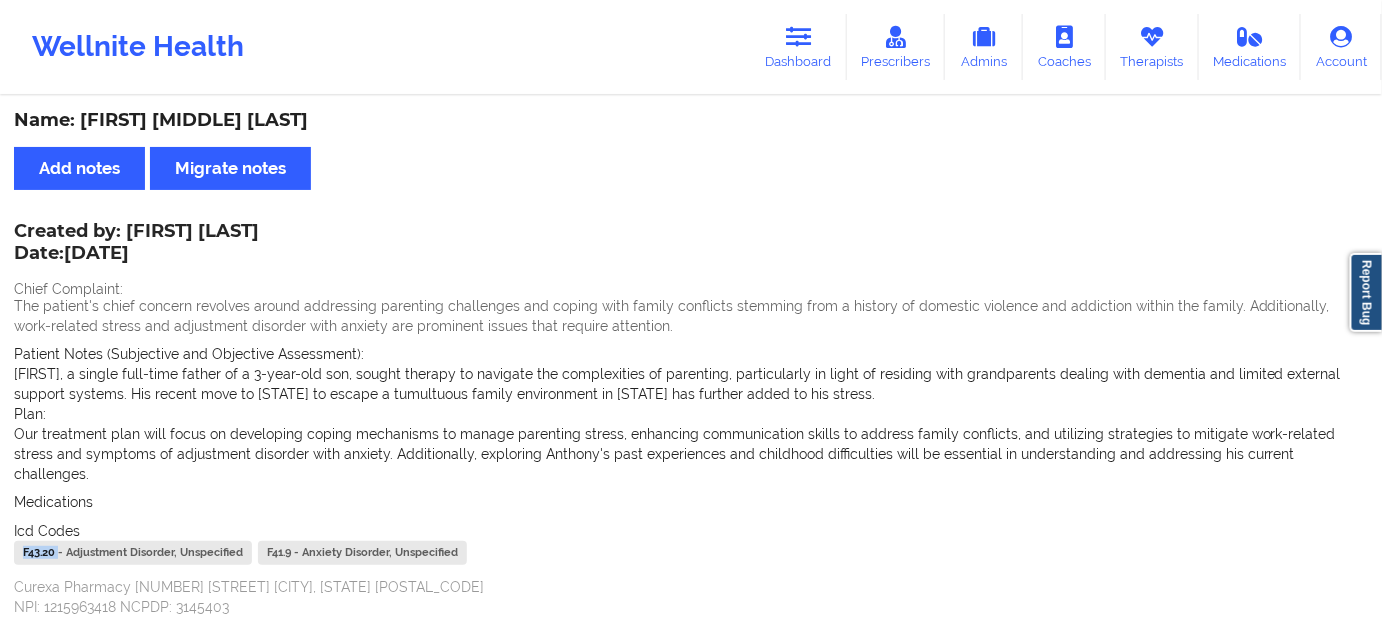 click on "F43.20 - Adjustment Disorder, Unspecified" at bounding box center [133, 553] 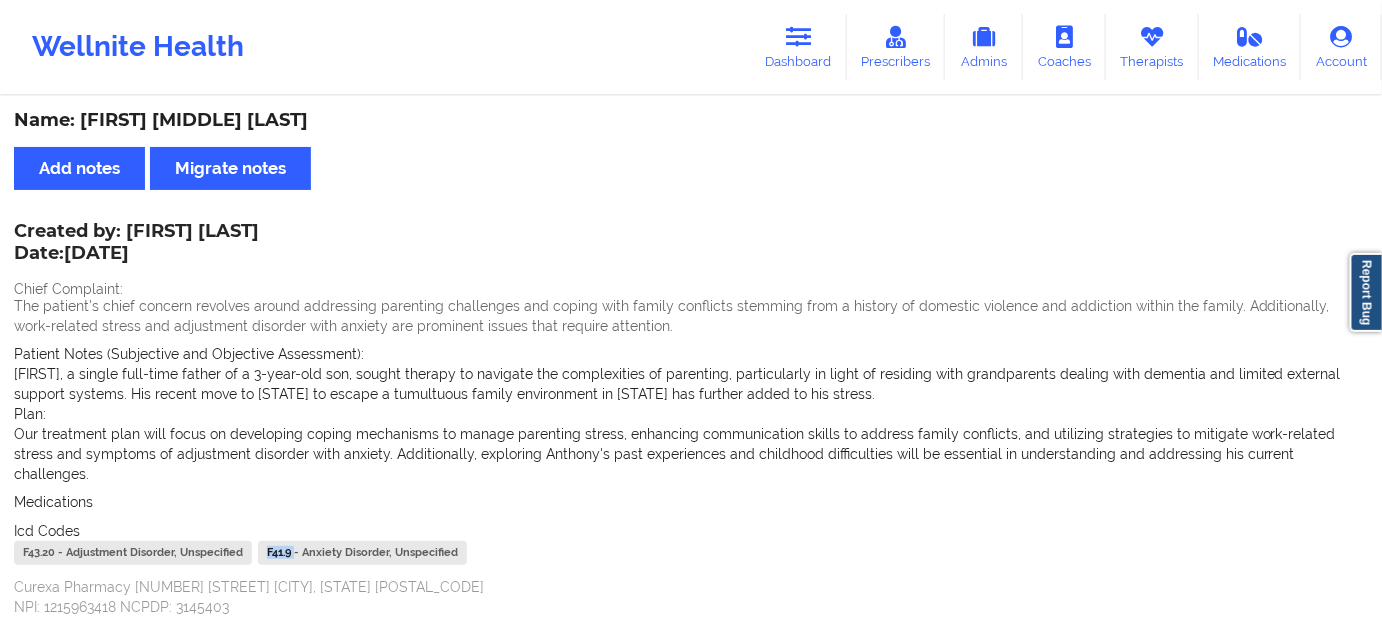drag, startPoint x: 257, startPoint y: 537, endPoint x: 246, endPoint y: 537, distance: 11 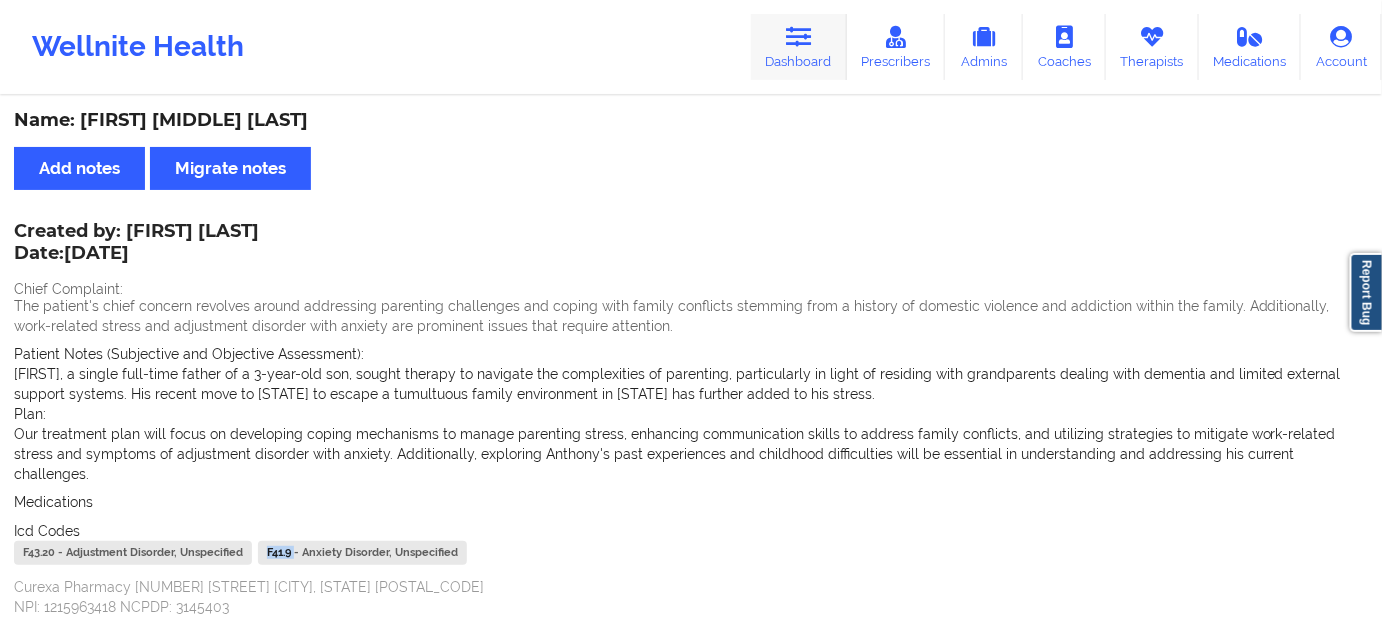 click on "Dashboard" at bounding box center (799, 47) 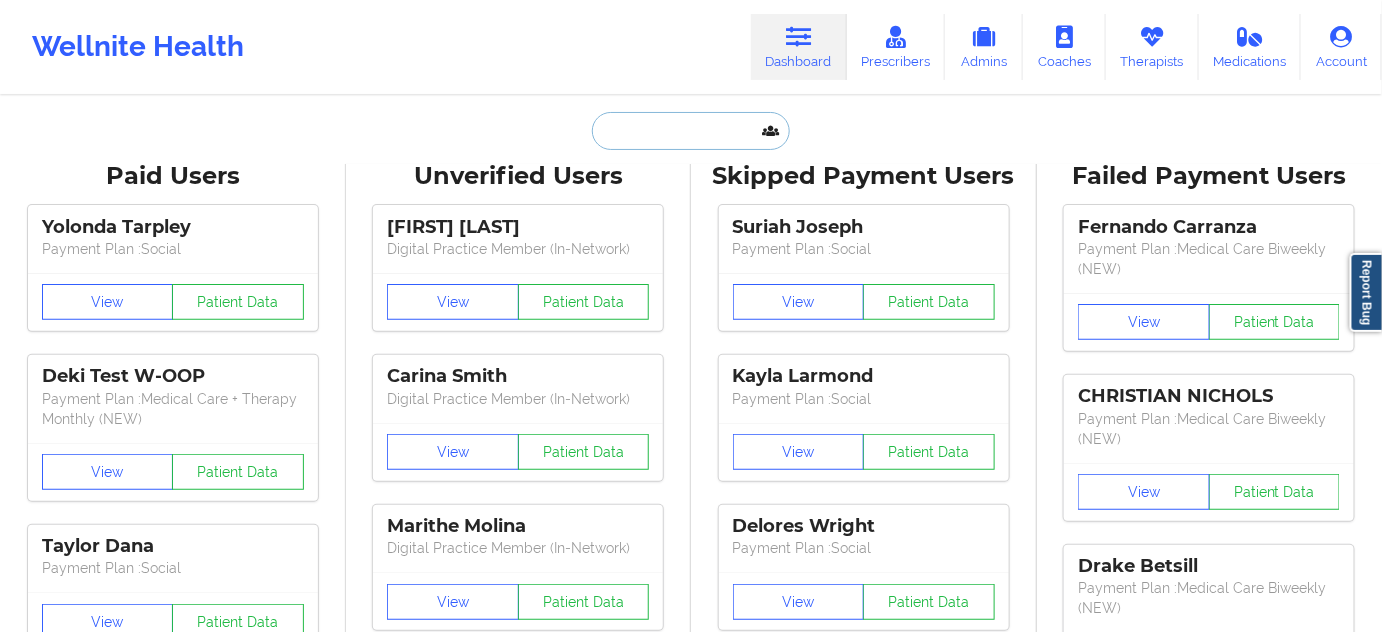 click at bounding box center [691, 131] 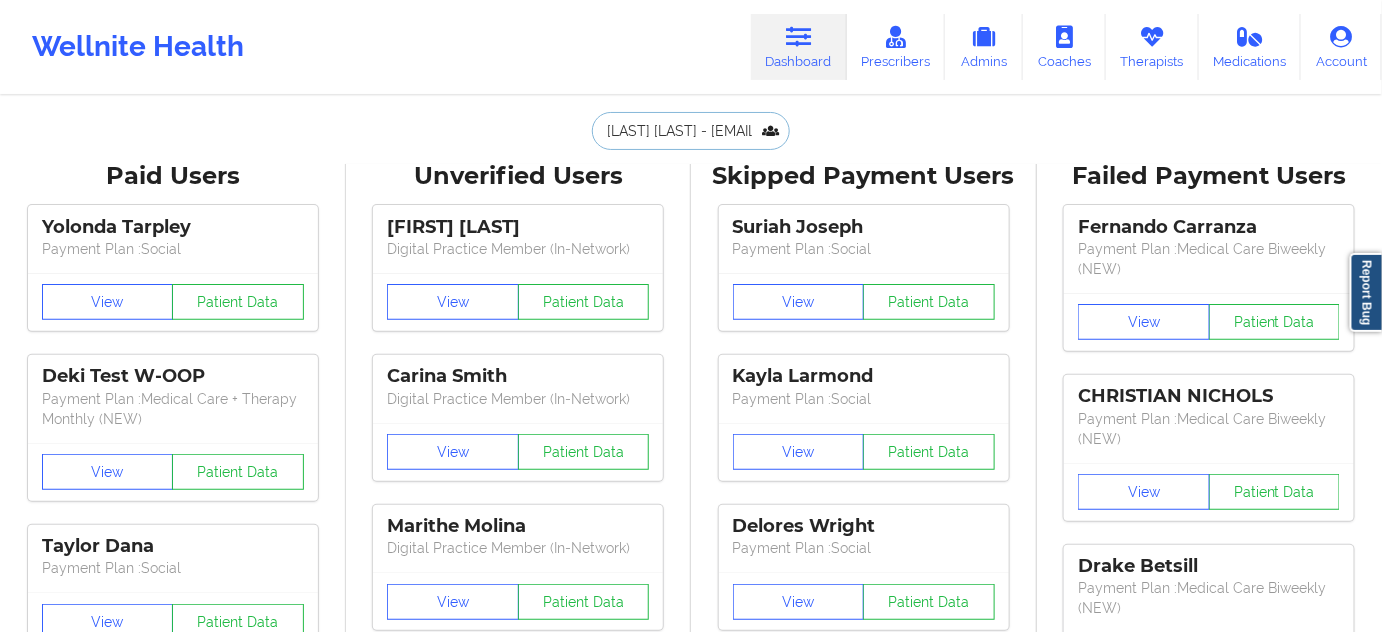 scroll, scrollTop: 0, scrollLeft: 29, axis: horizontal 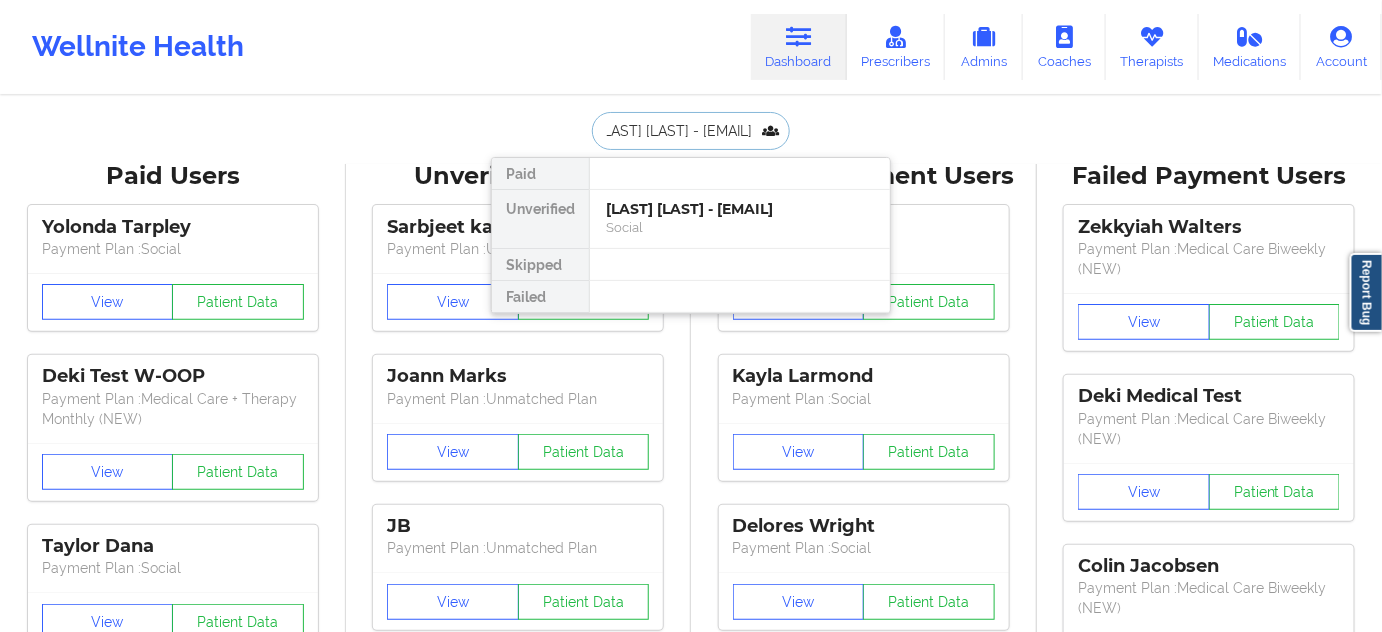 click on "[LAST] [LAST] - [EMAIL]" at bounding box center [740, 209] 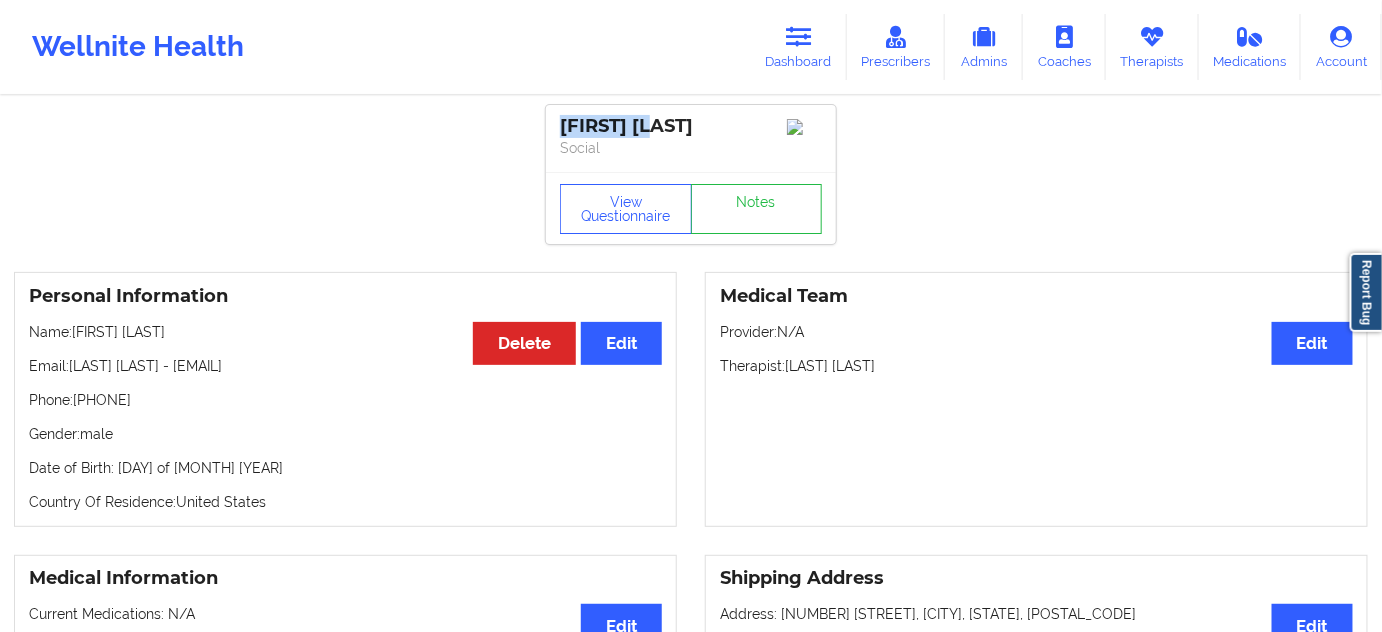 drag, startPoint x: 667, startPoint y: 127, endPoint x: 552, endPoint y: 134, distance: 115.212845 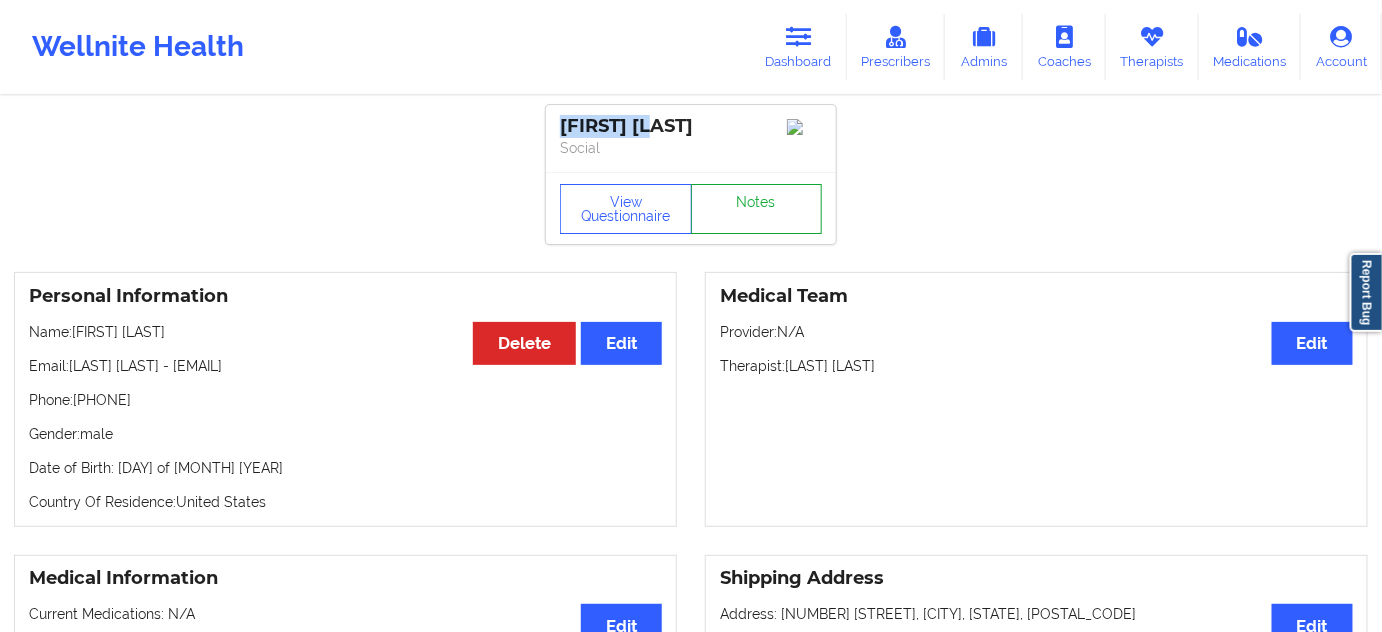 click on "Notes" at bounding box center (757, 209) 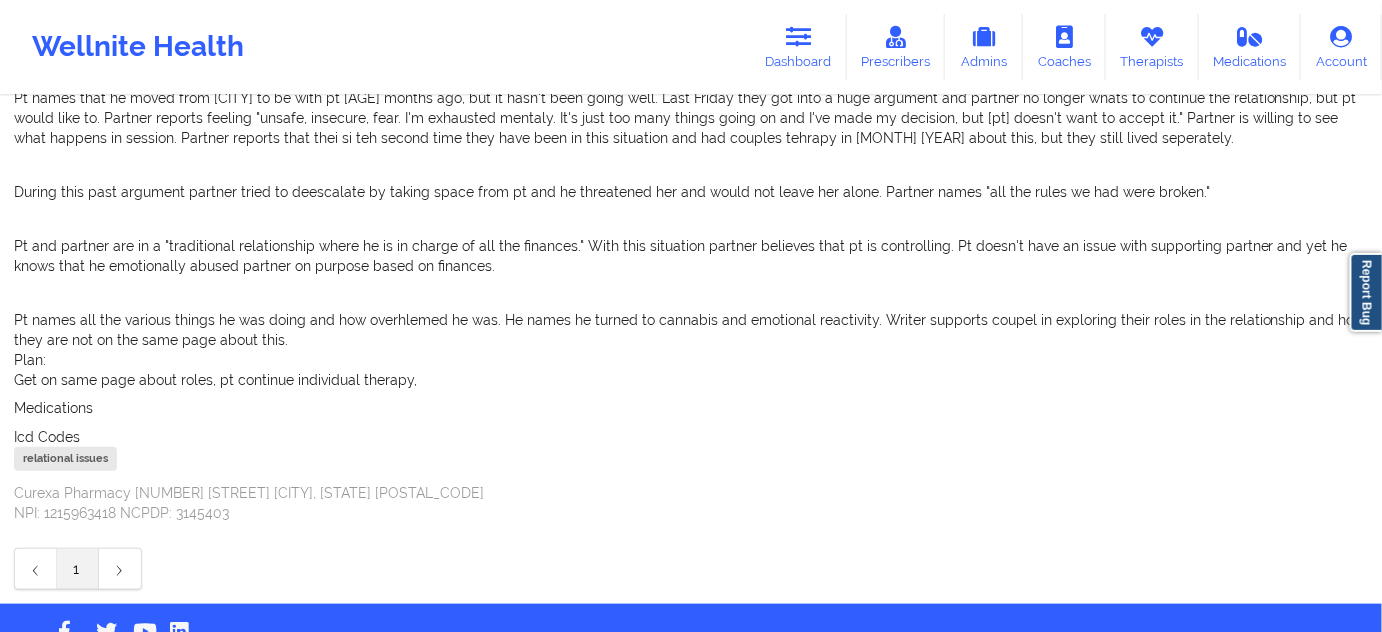 scroll, scrollTop: 430, scrollLeft: 0, axis: vertical 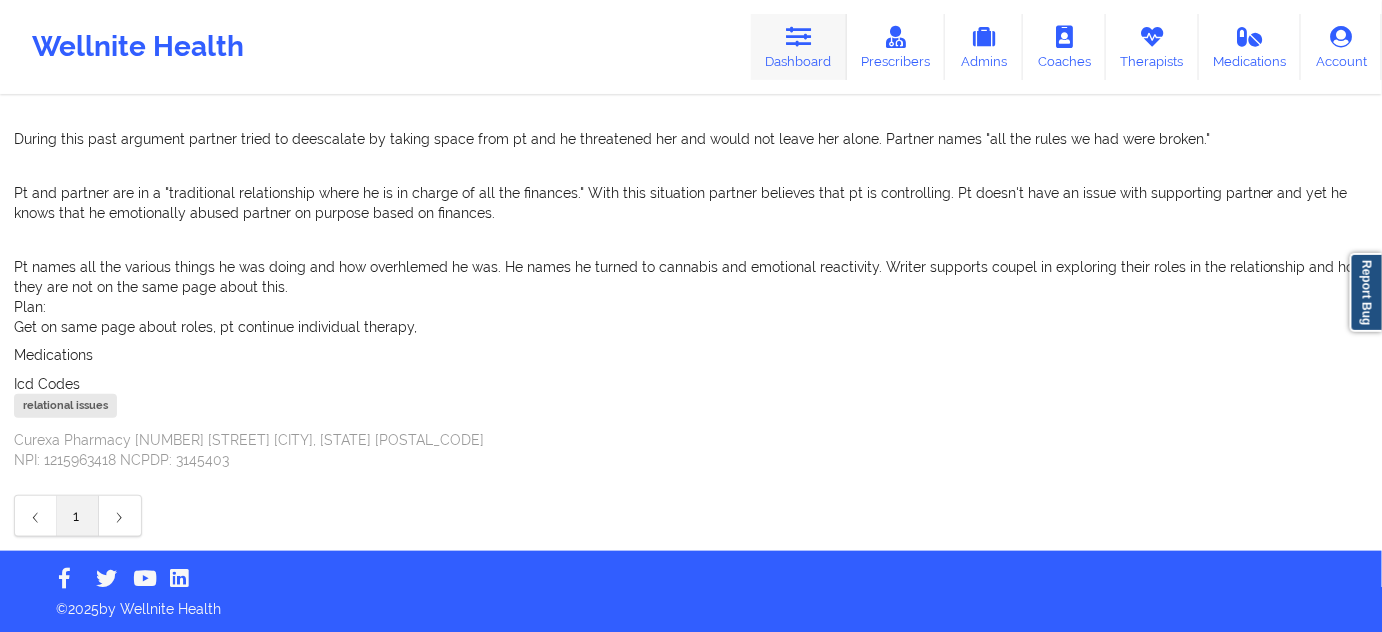 click on "Dashboard" at bounding box center [799, 47] 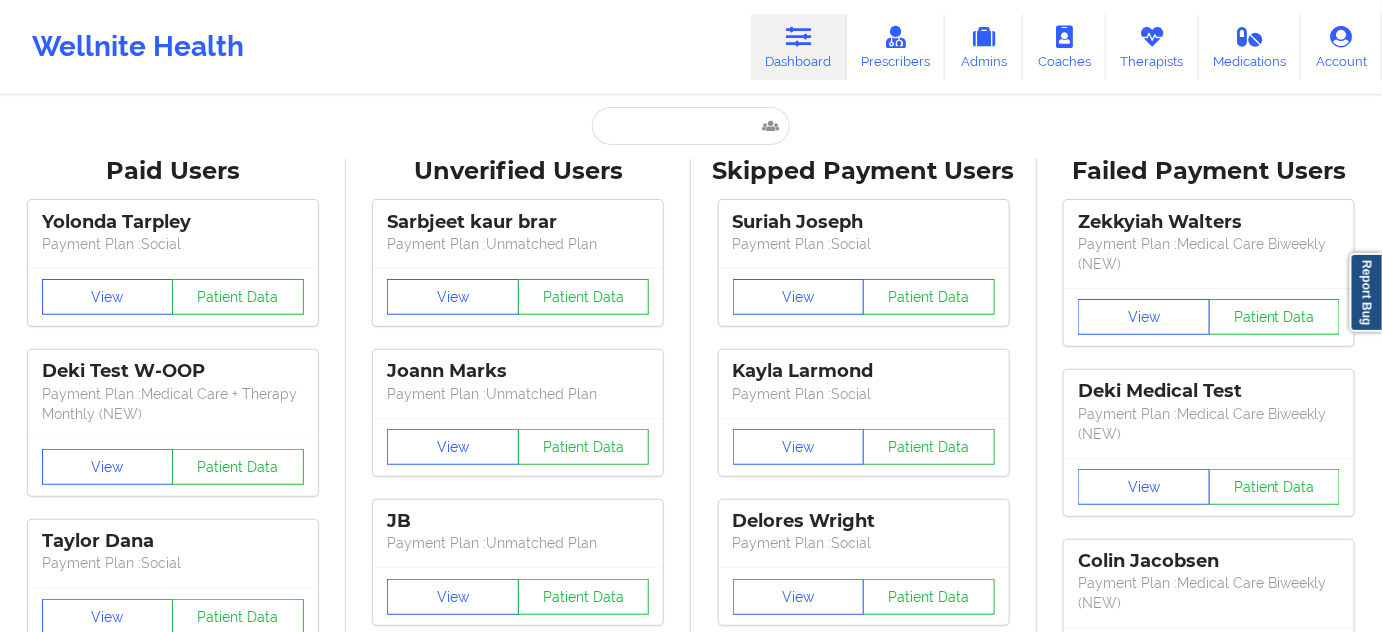 scroll, scrollTop: 0, scrollLeft: 0, axis: both 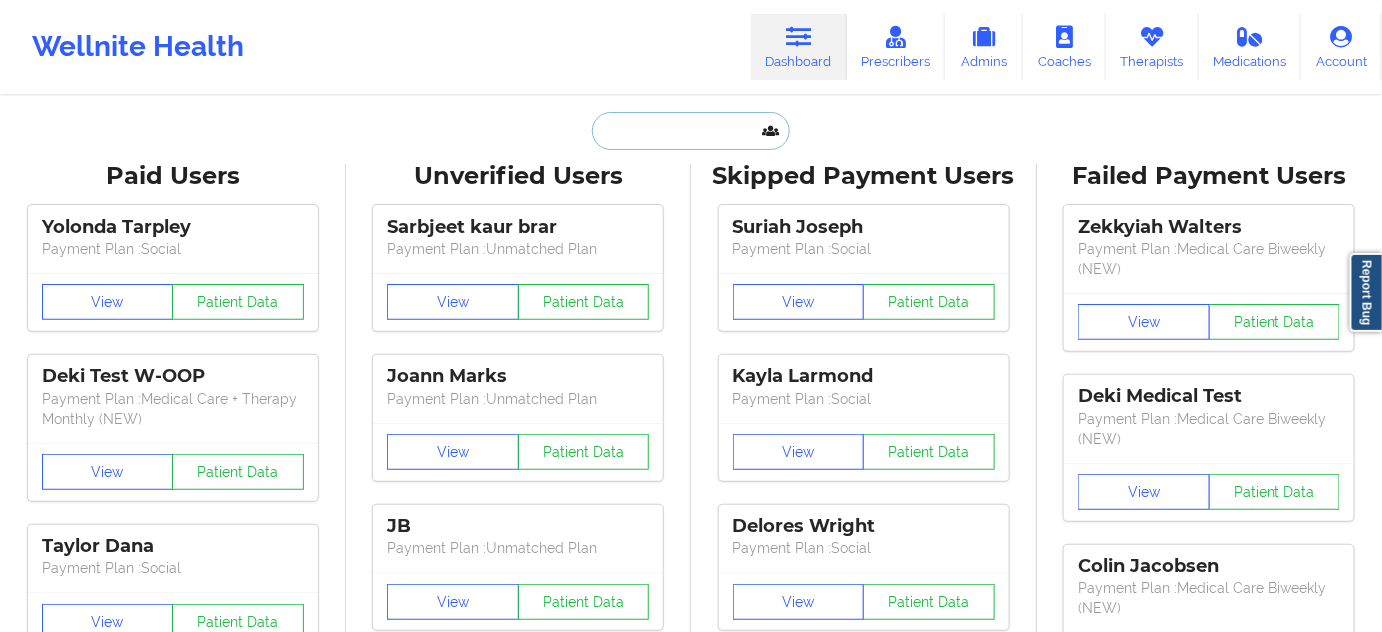 click at bounding box center [691, 131] 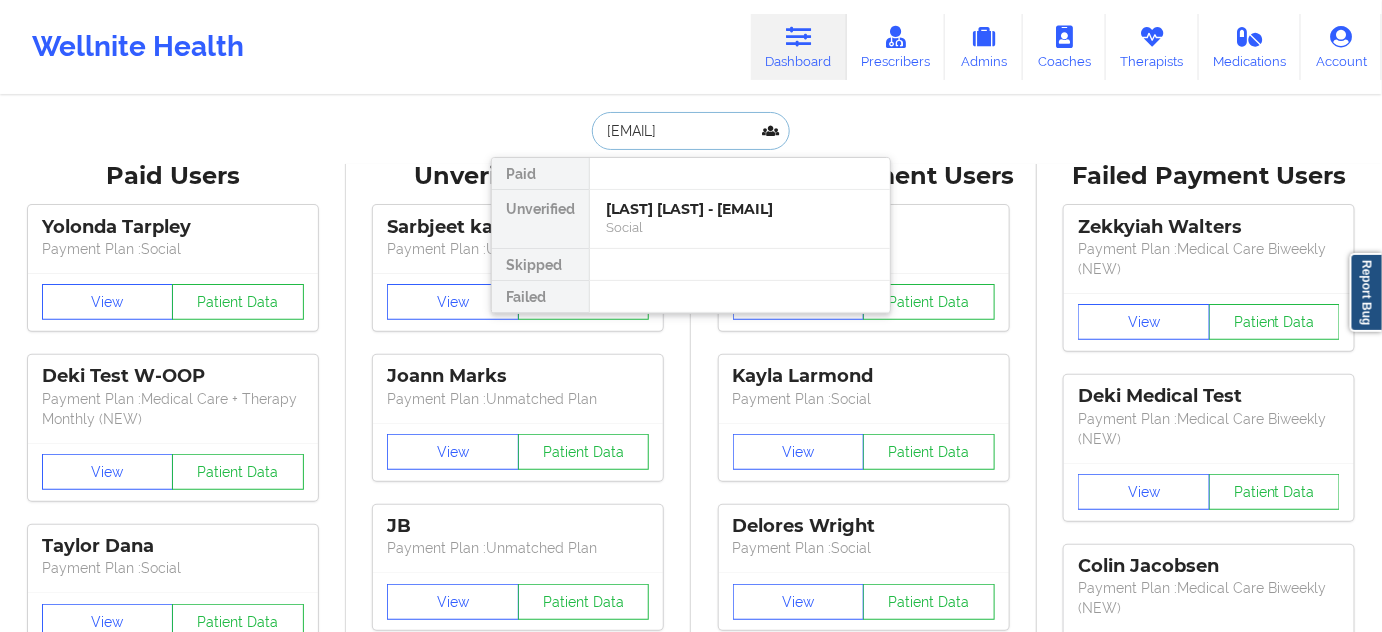 scroll, scrollTop: 0, scrollLeft: 20, axis: horizontal 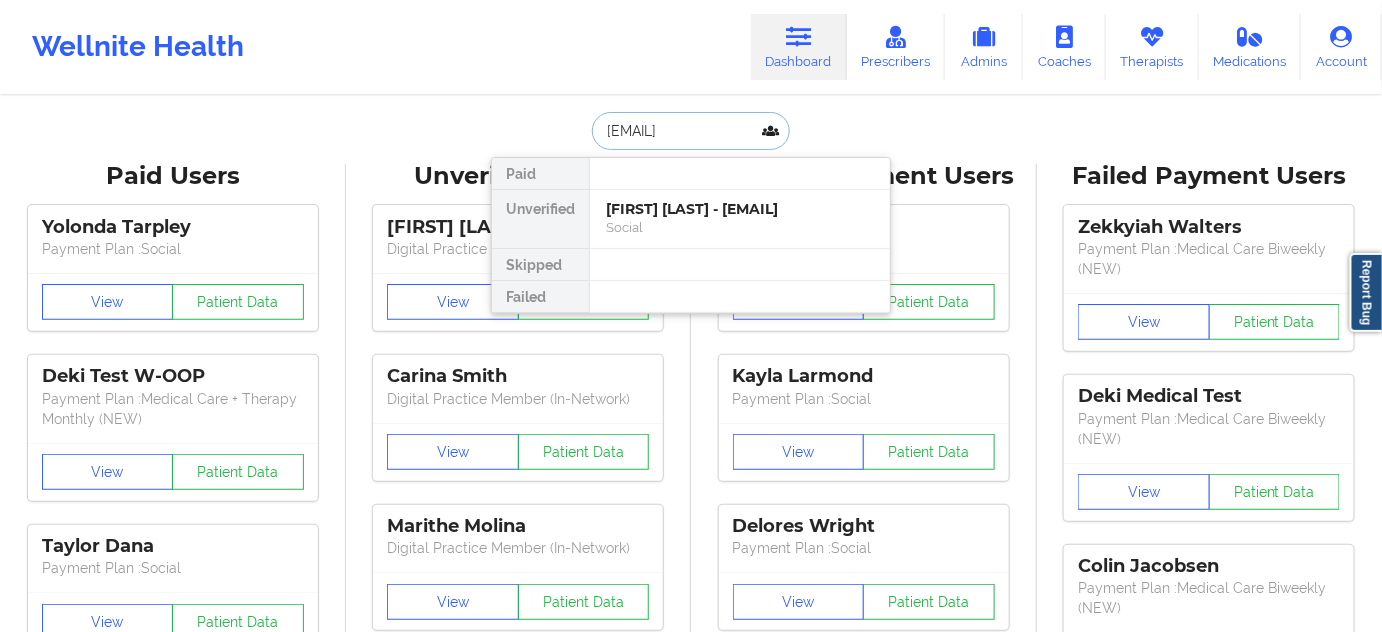 click on "[FIRST] [LAST] - [EMAIL]" at bounding box center (740, 209) 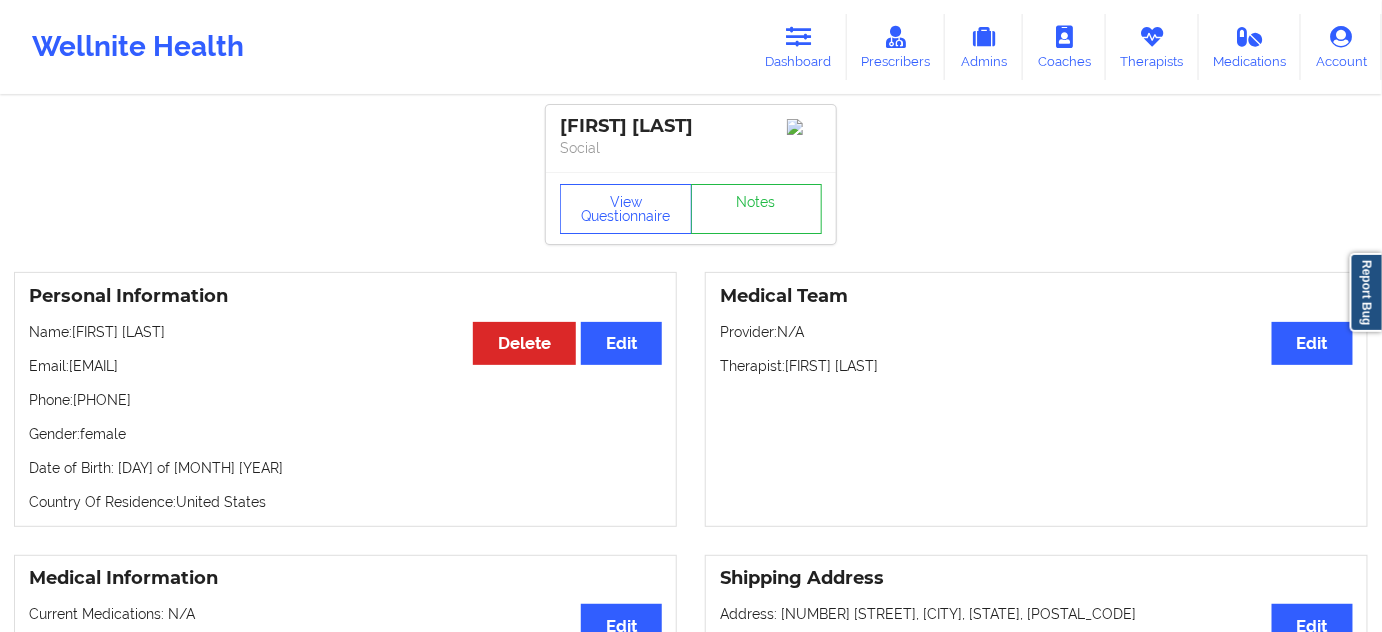 drag, startPoint x: 727, startPoint y: 117, endPoint x: 549, endPoint y: 118, distance: 178.0028 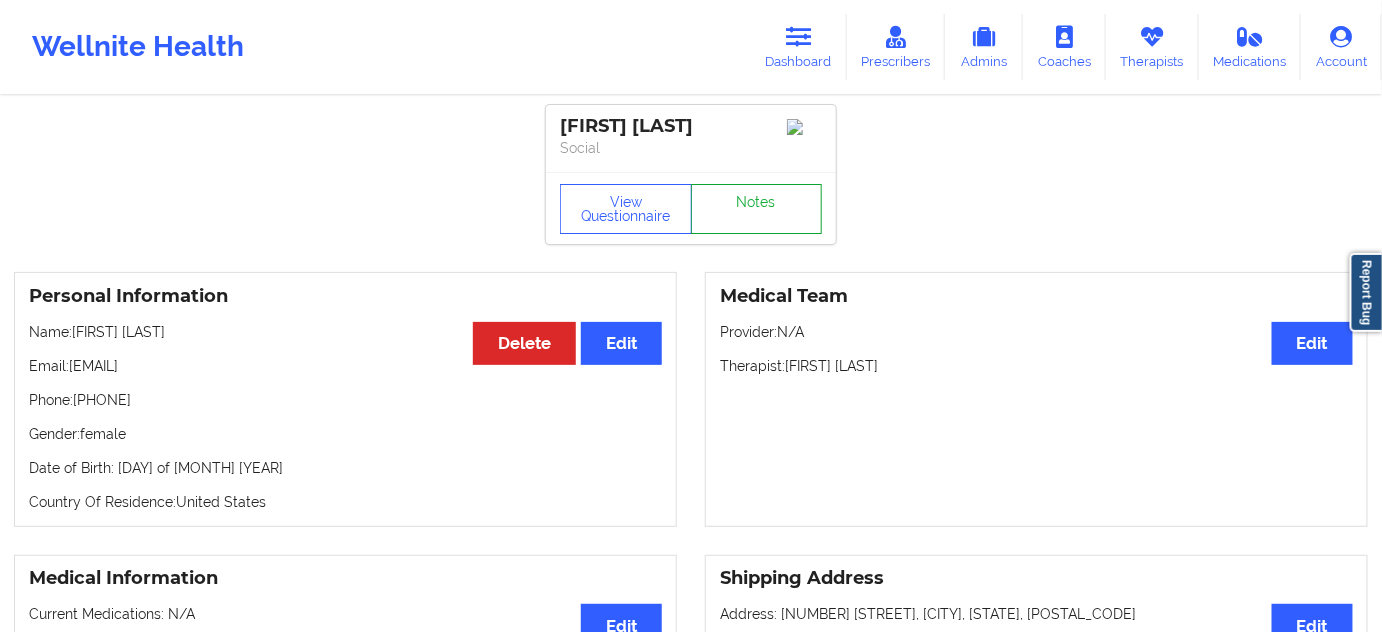 click on "Notes" at bounding box center (757, 209) 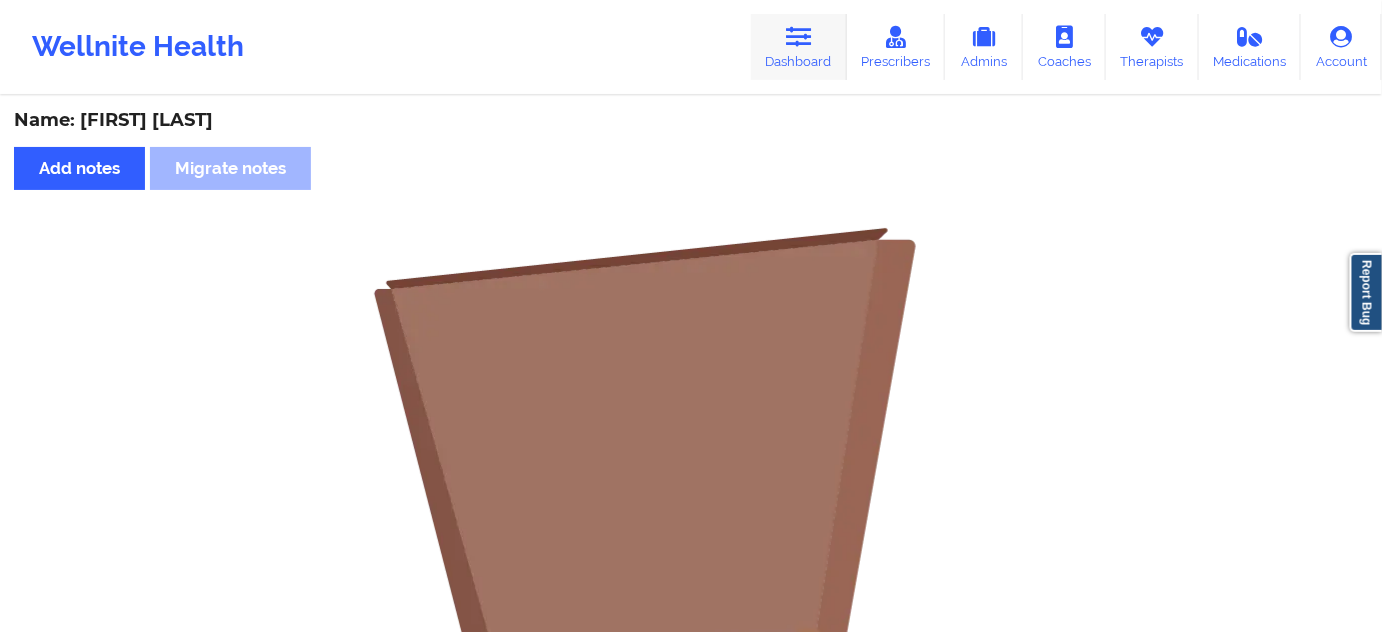 click on "Dashboard" at bounding box center (799, 47) 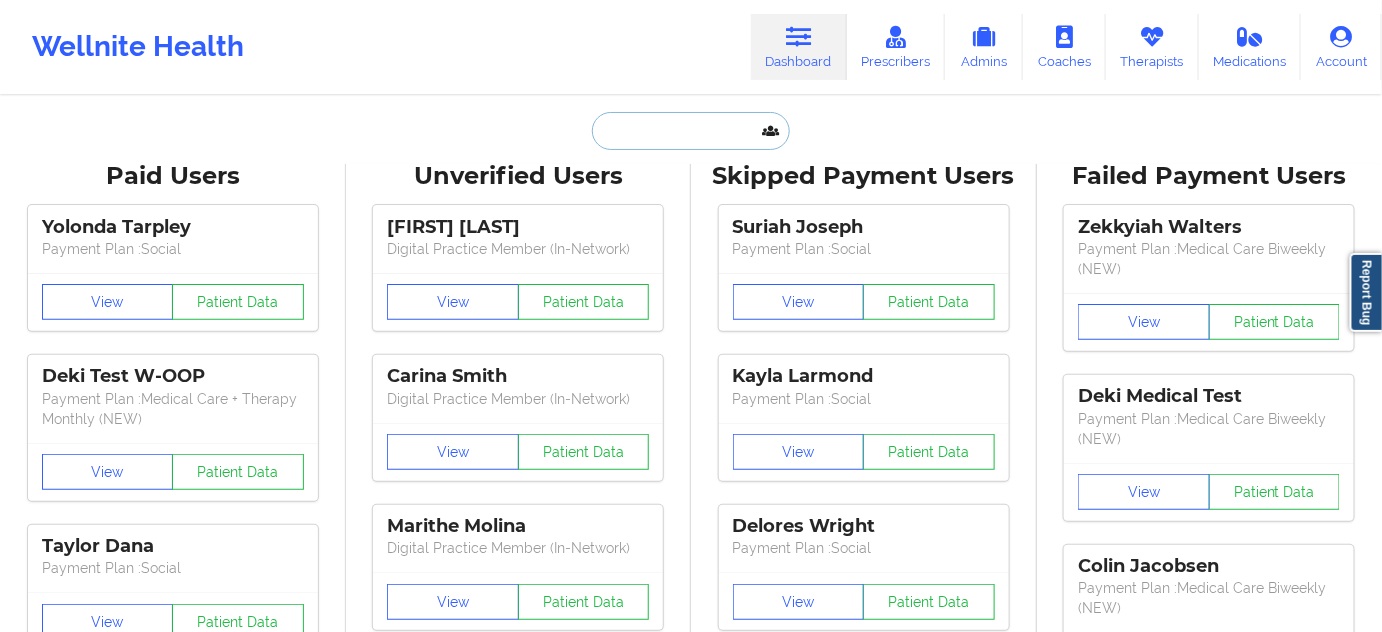 click at bounding box center (691, 131) 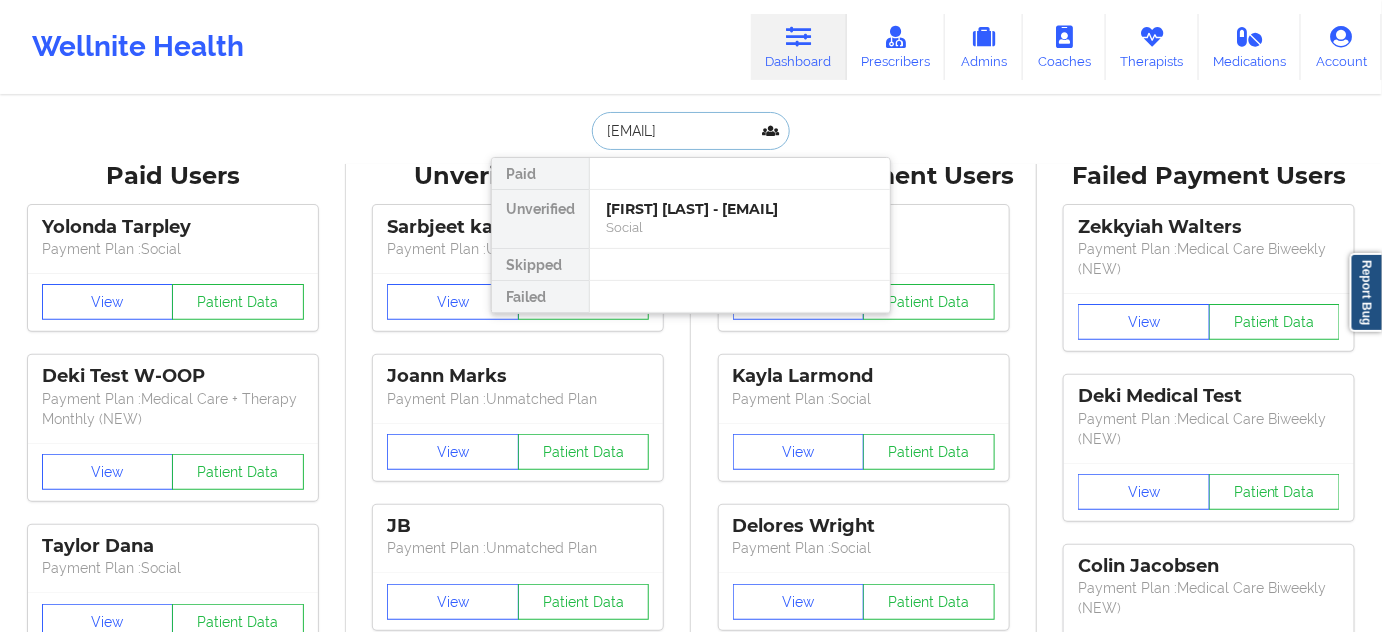 click on "[FIRST] [LAST] - [EMAIL]" at bounding box center [740, 209] 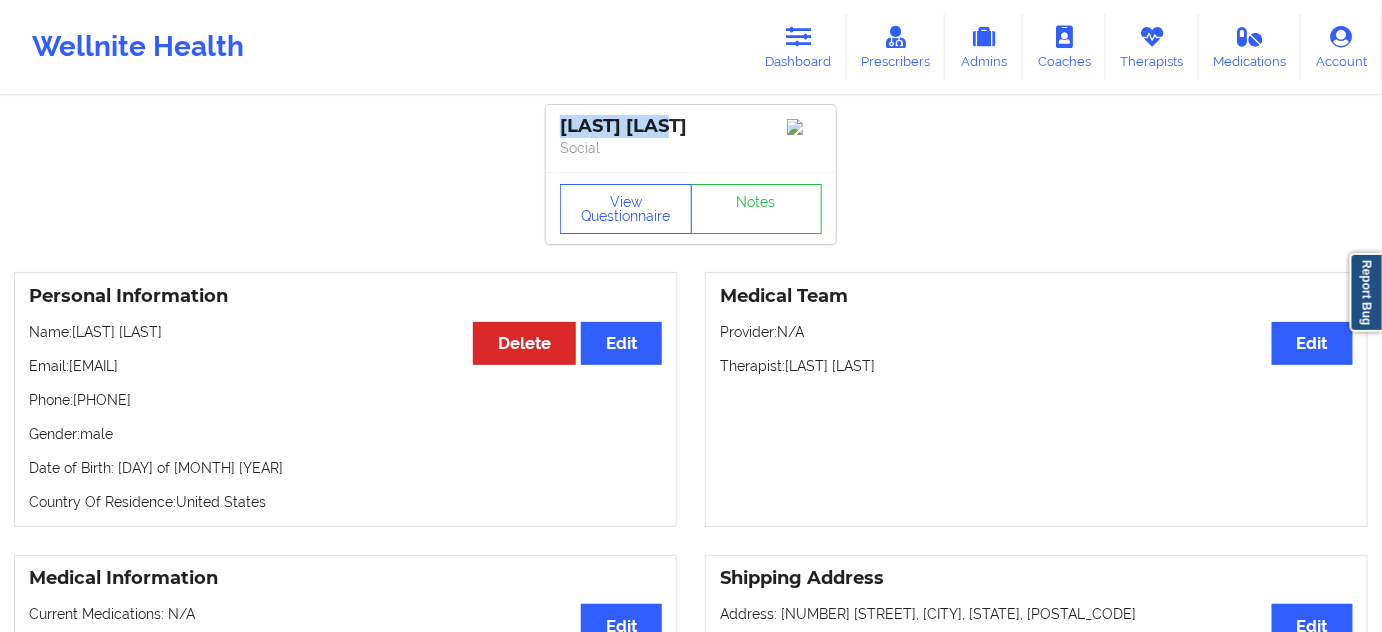drag, startPoint x: 693, startPoint y: 125, endPoint x: 545, endPoint y: 111, distance: 148.66069 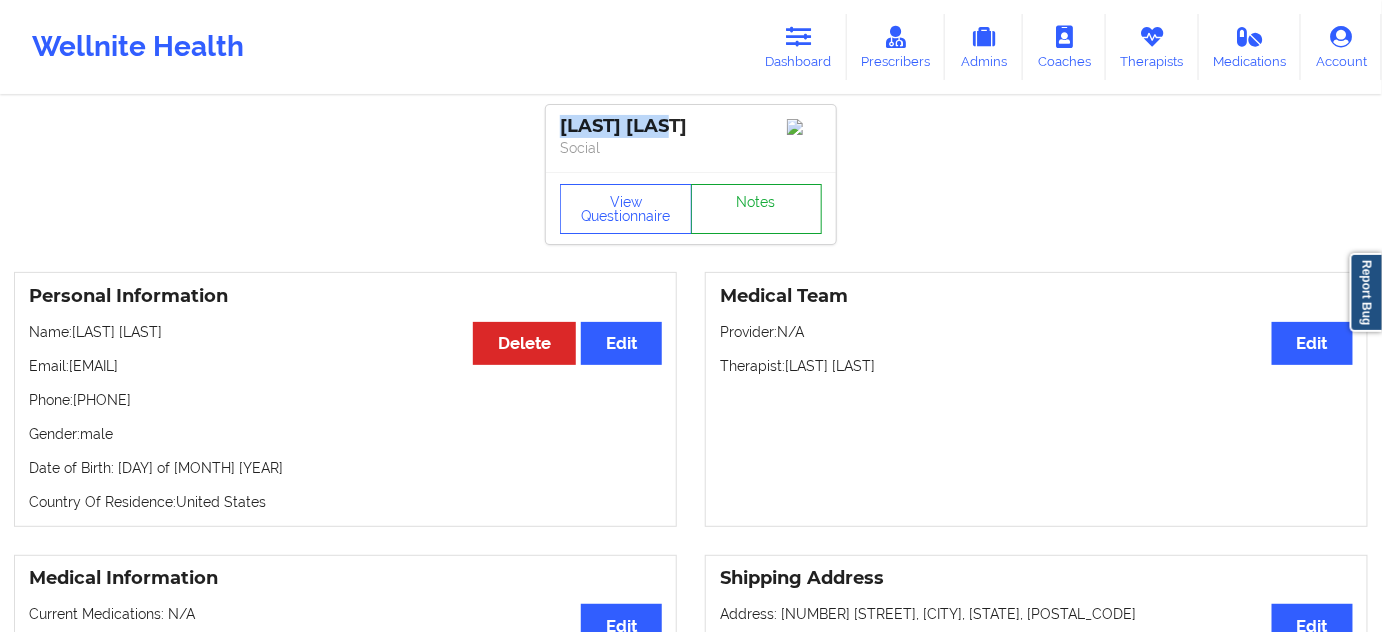 click on "Notes" at bounding box center (757, 209) 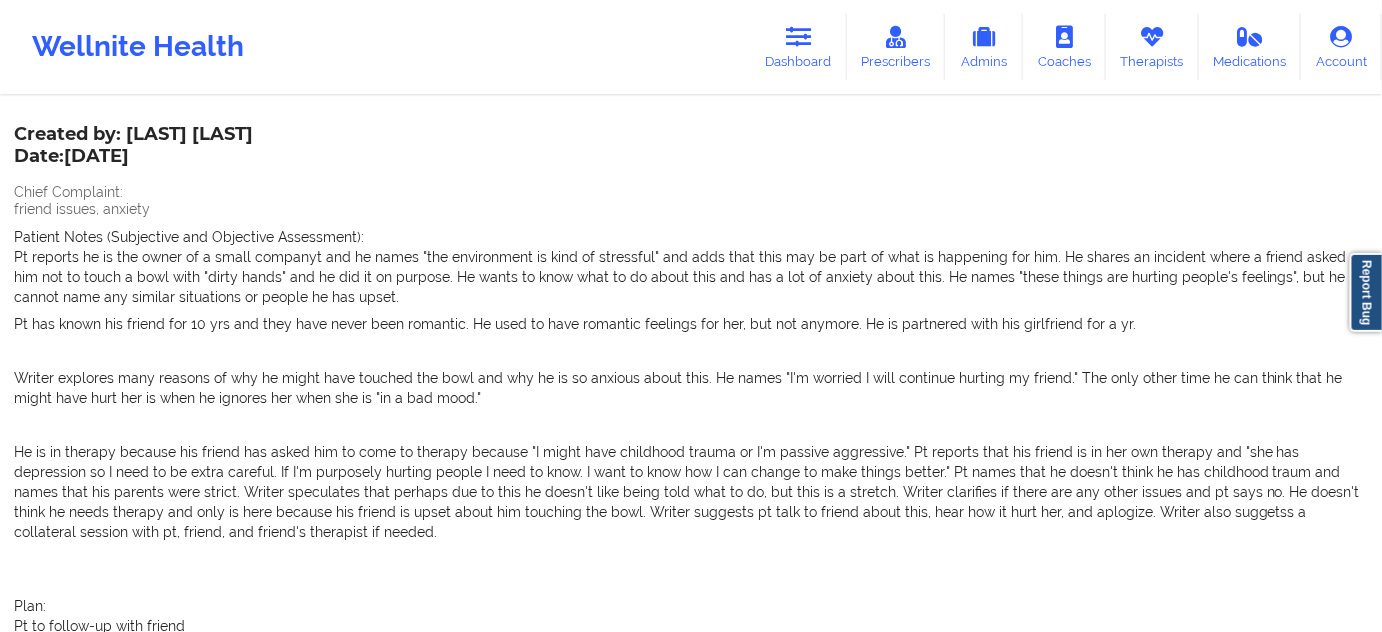 scroll, scrollTop: 396, scrollLeft: 0, axis: vertical 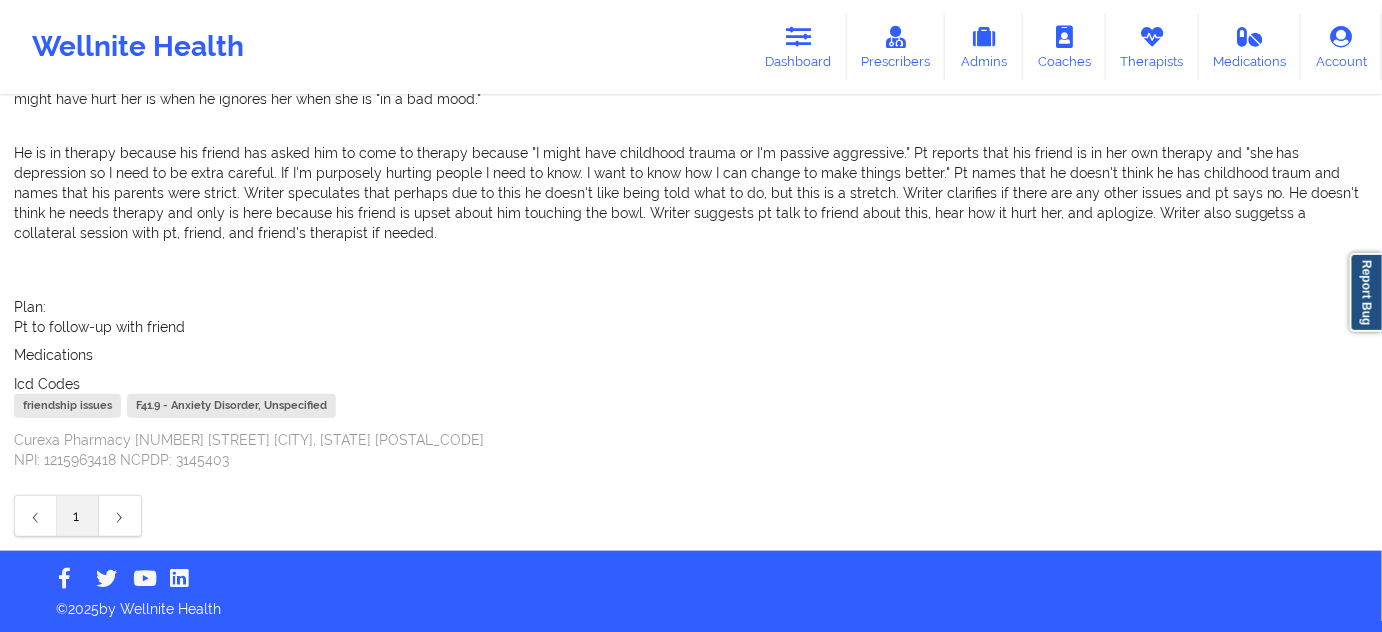 click on "F41.9 - Anxiety Disorder, Unspecified" at bounding box center [231, 406] 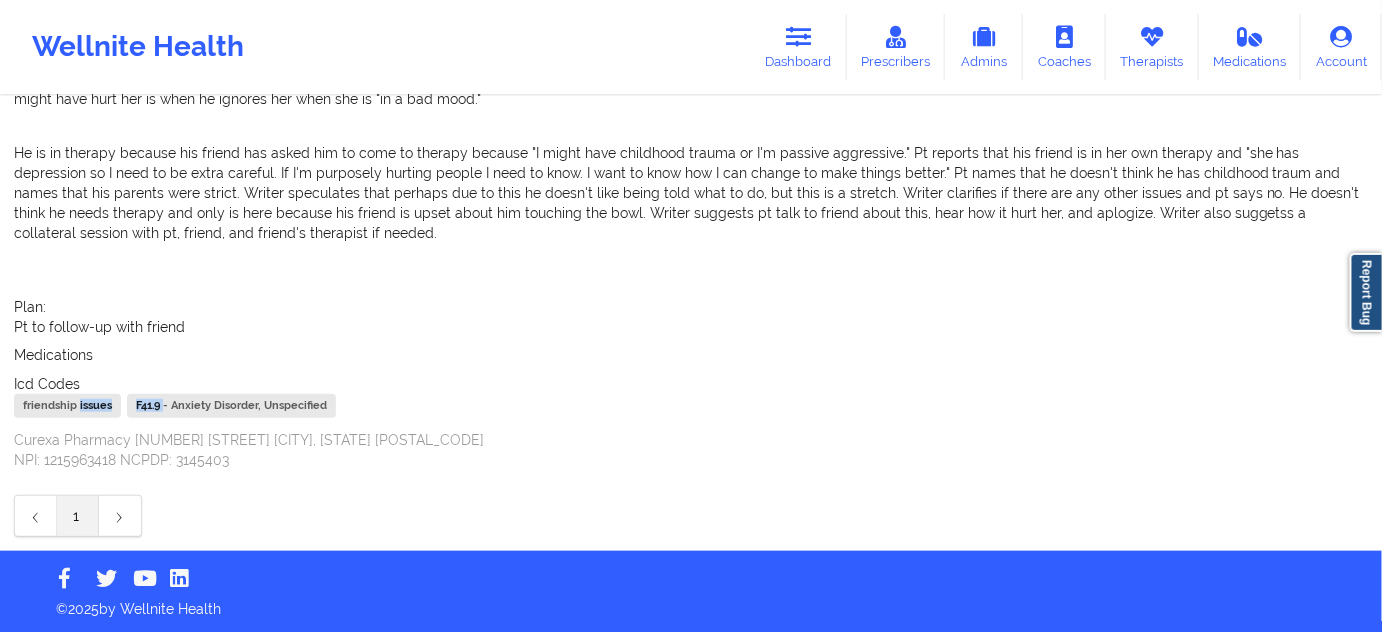click on "F41.9 - Anxiety Disorder, Unspecified" at bounding box center (231, 406) 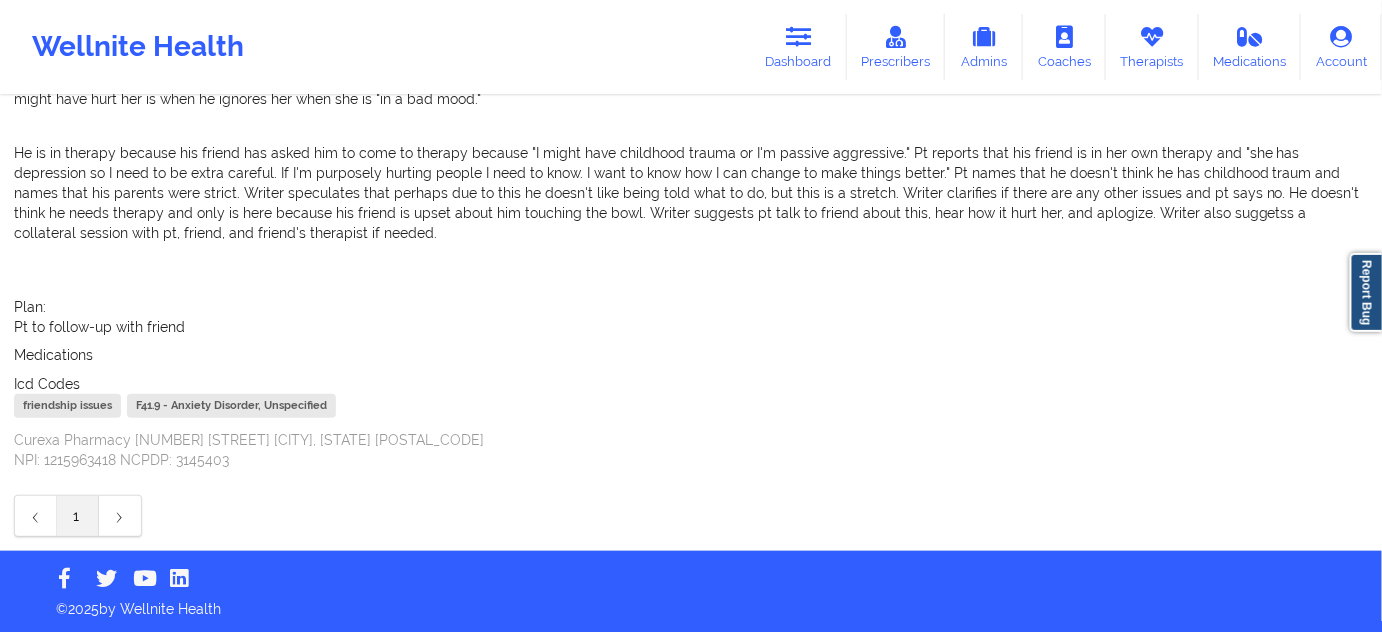 click on "Icd Codes friendship issues F41.9 - Anxiety Disorder, Unspecified" at bounding box center [691, 398] 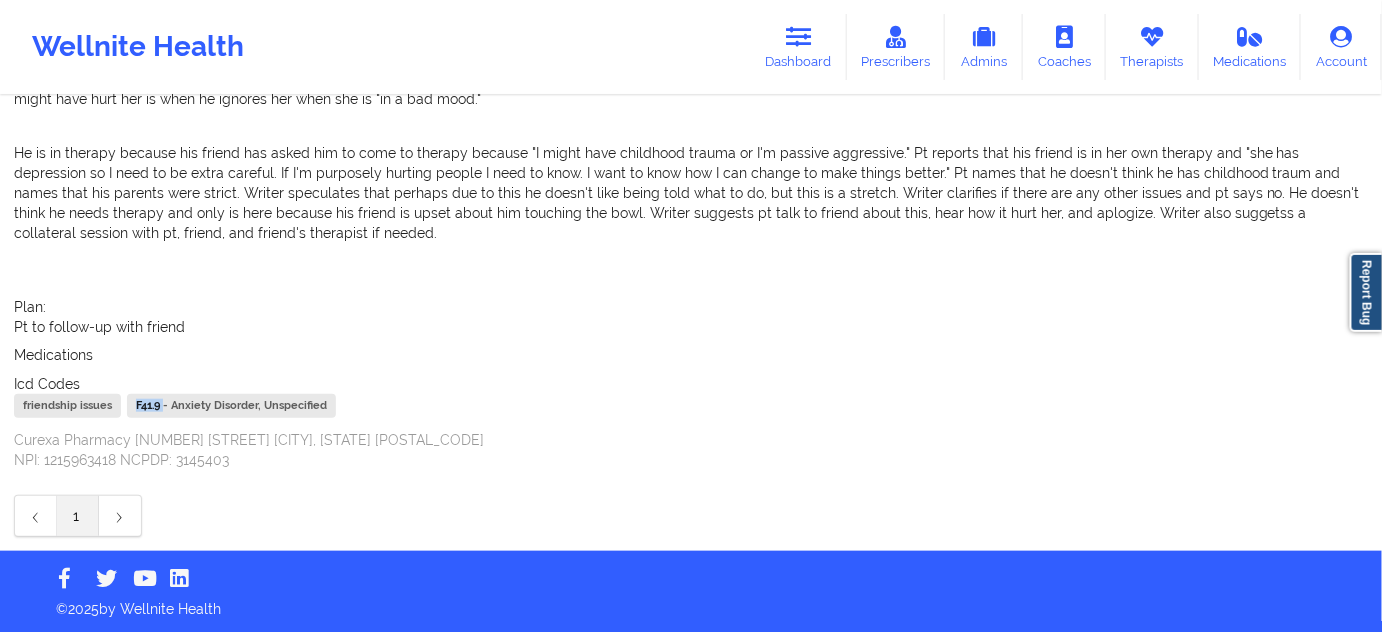 drag, startPoint x: 160, startPoint y: 411, endPoint x: 122, endPoint y: 411, distance: 38 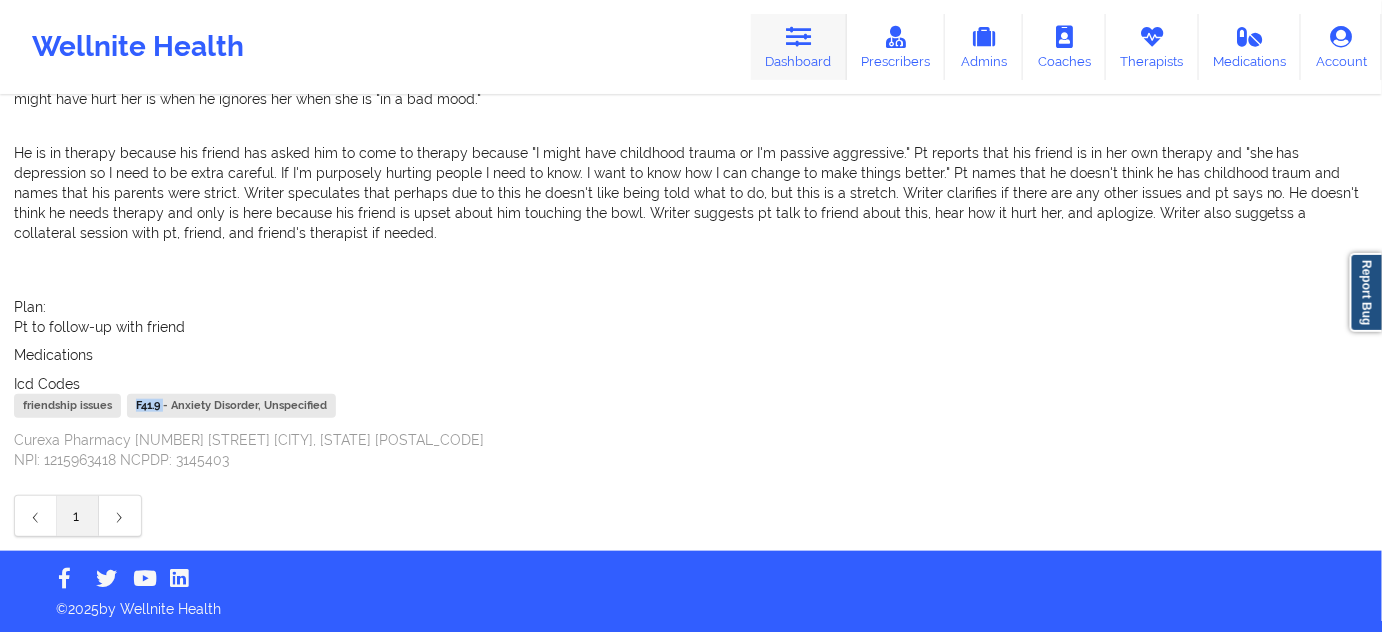 click on "Dashboard" at bounding box center (799, 47) 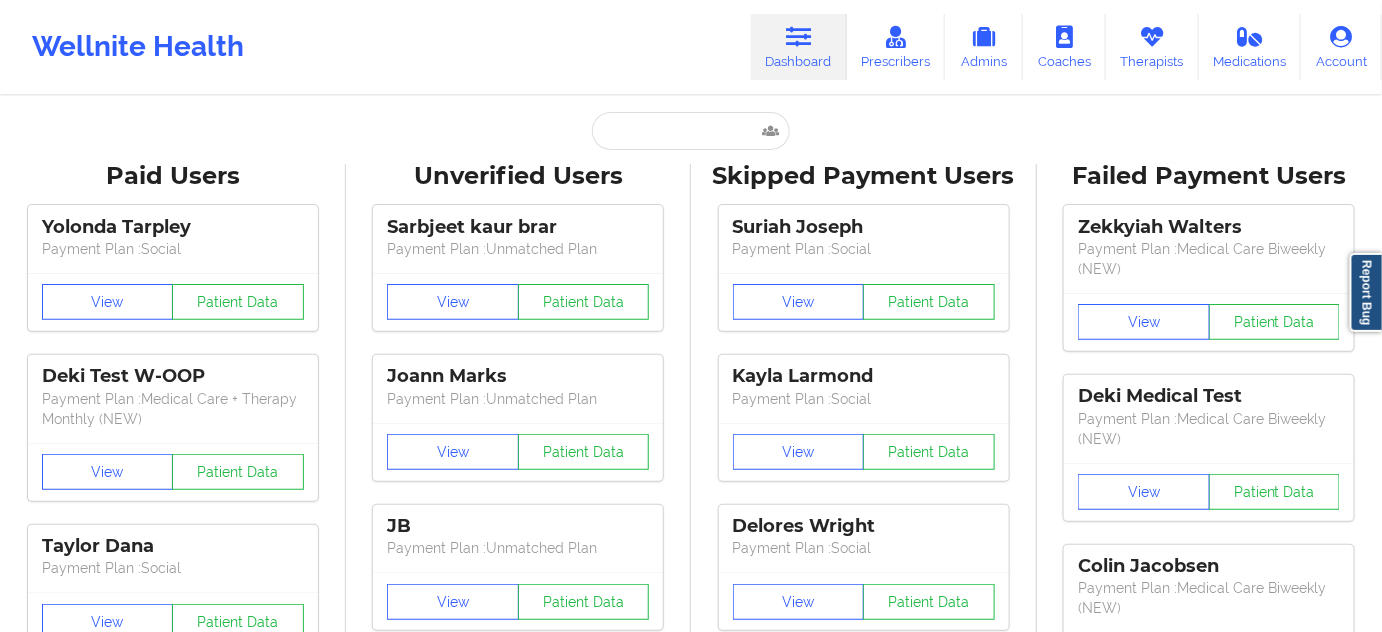 scroll, scrollTop: 0, scrollLeft: 0, axis: both 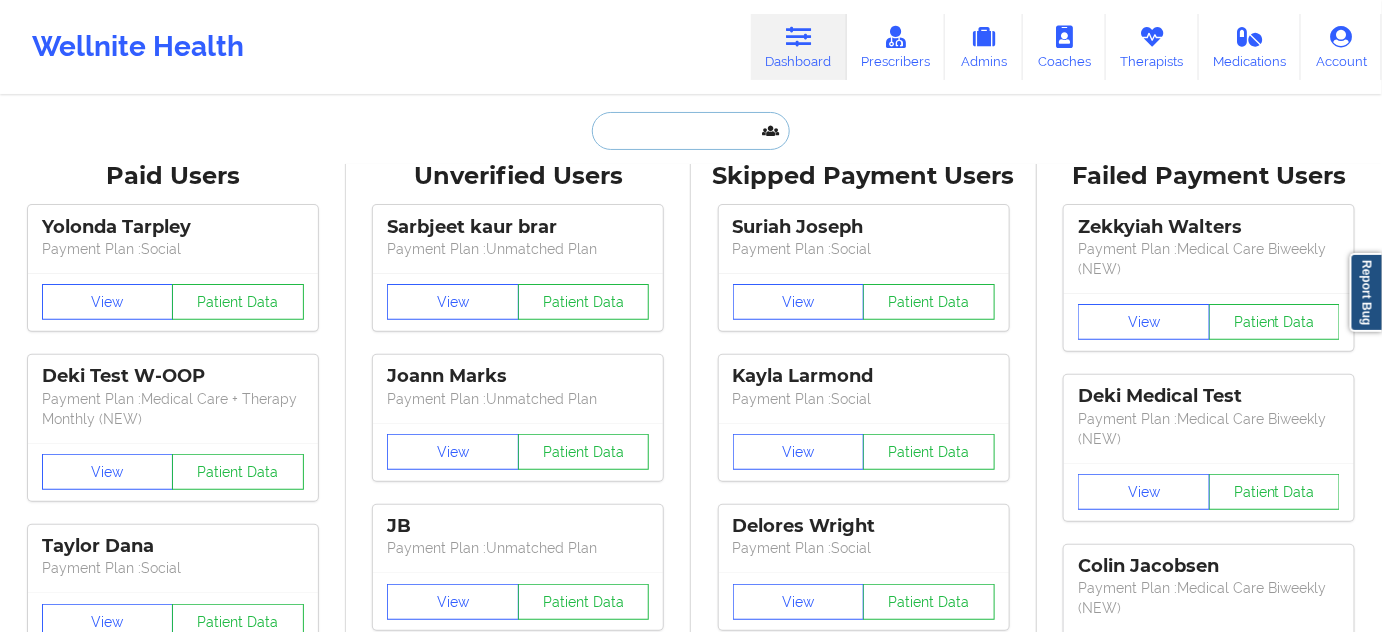 click at bounding box center (691, 131) 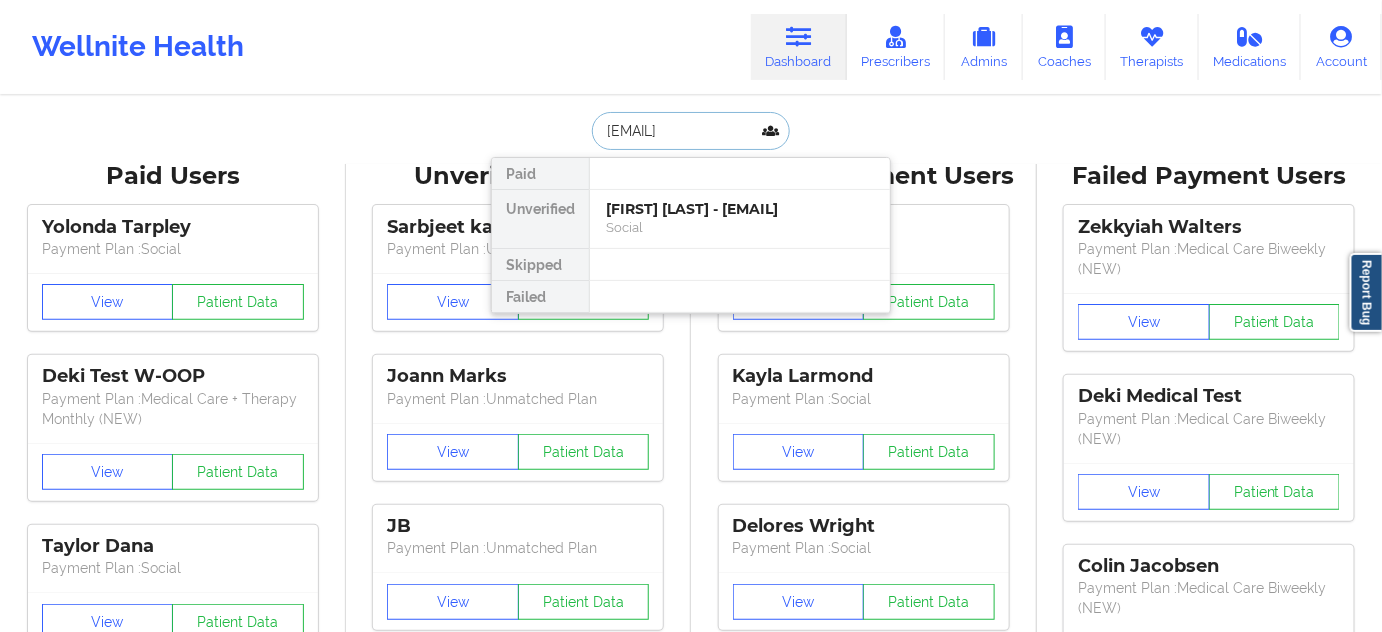 scroll, scrollTop: 0, scrollLeft: 42, axis: horizontal 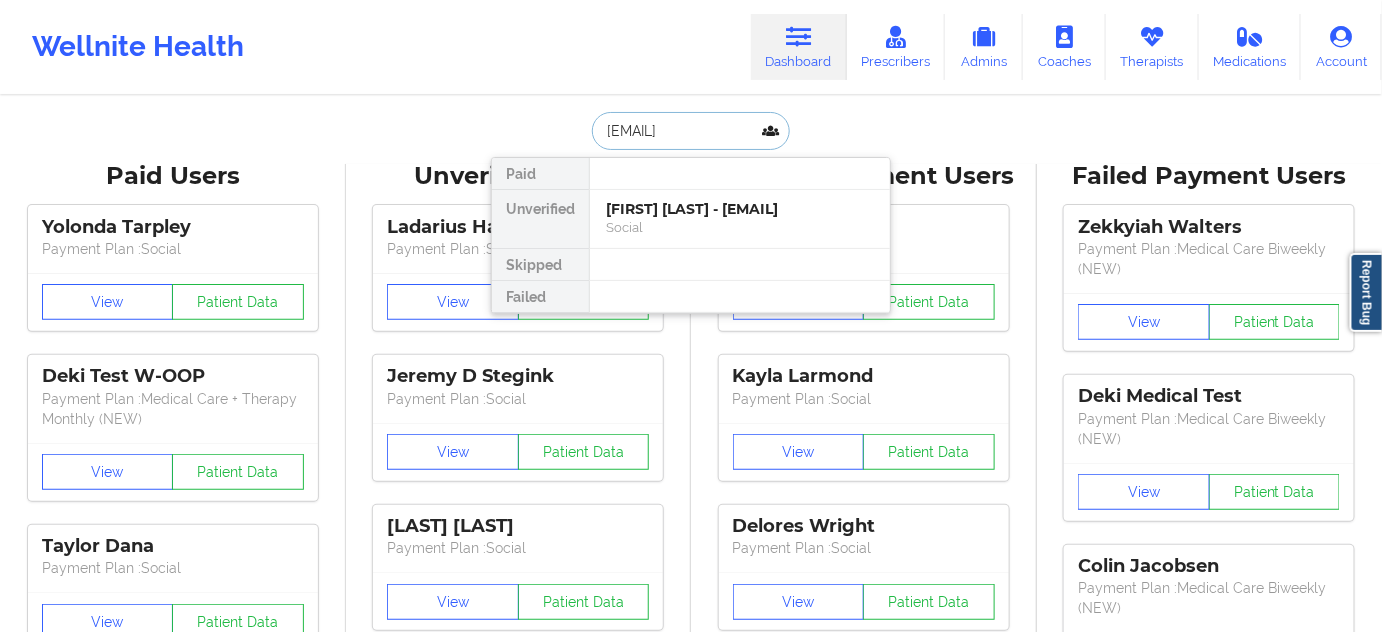 click on "[FIRST] [LAST]  - [EMAIL]" at bounding box center [740, 209] 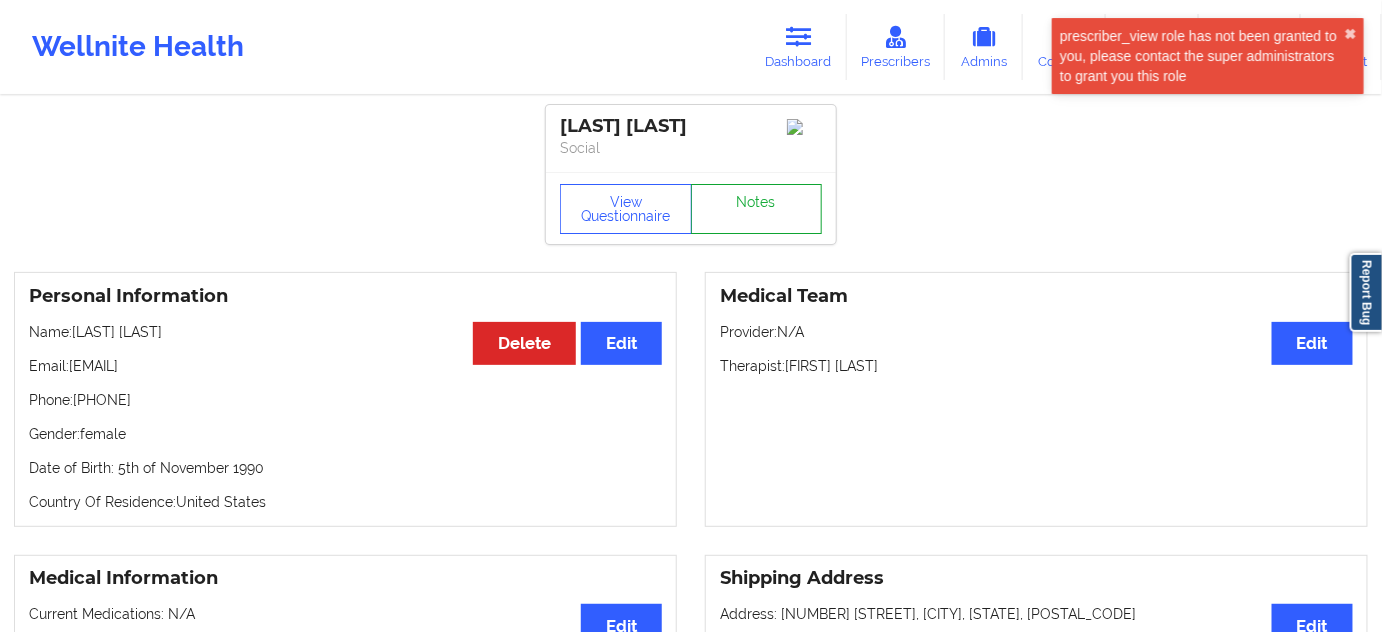 click on "Notes" at bounding box center [757, 209] 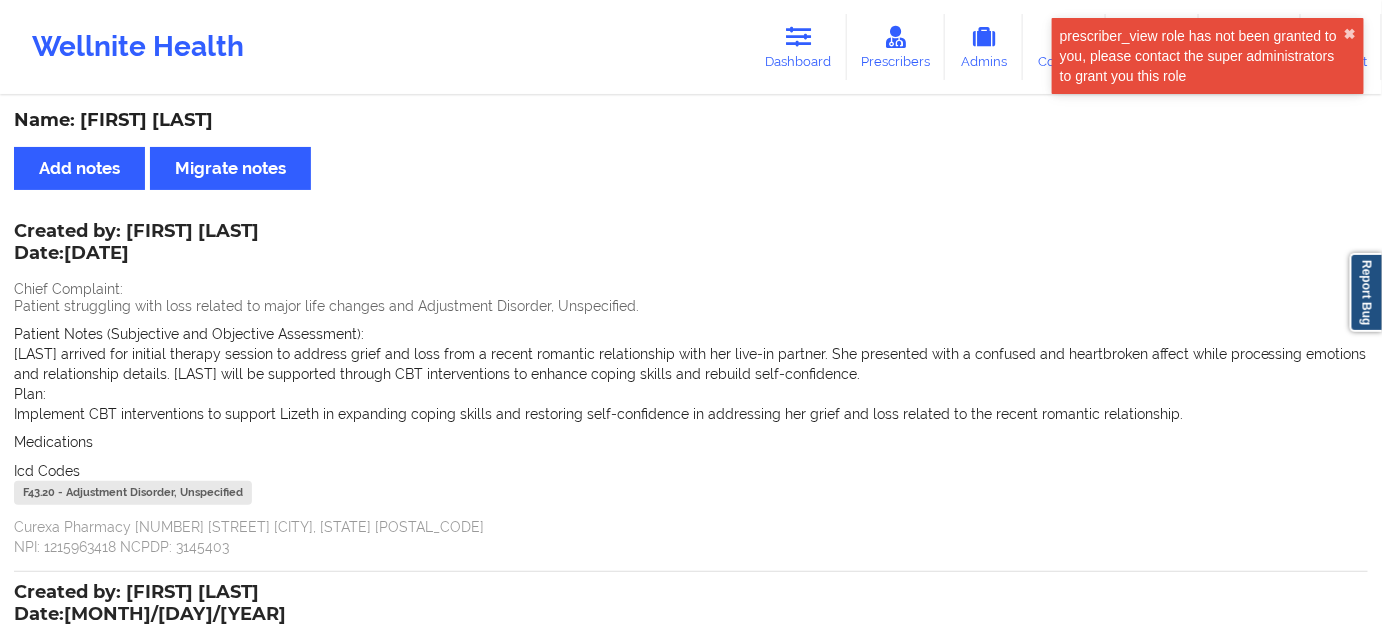 click on "F43.20 - Adjustment Disorder, Unspecified" at bounding box center (133, 493) 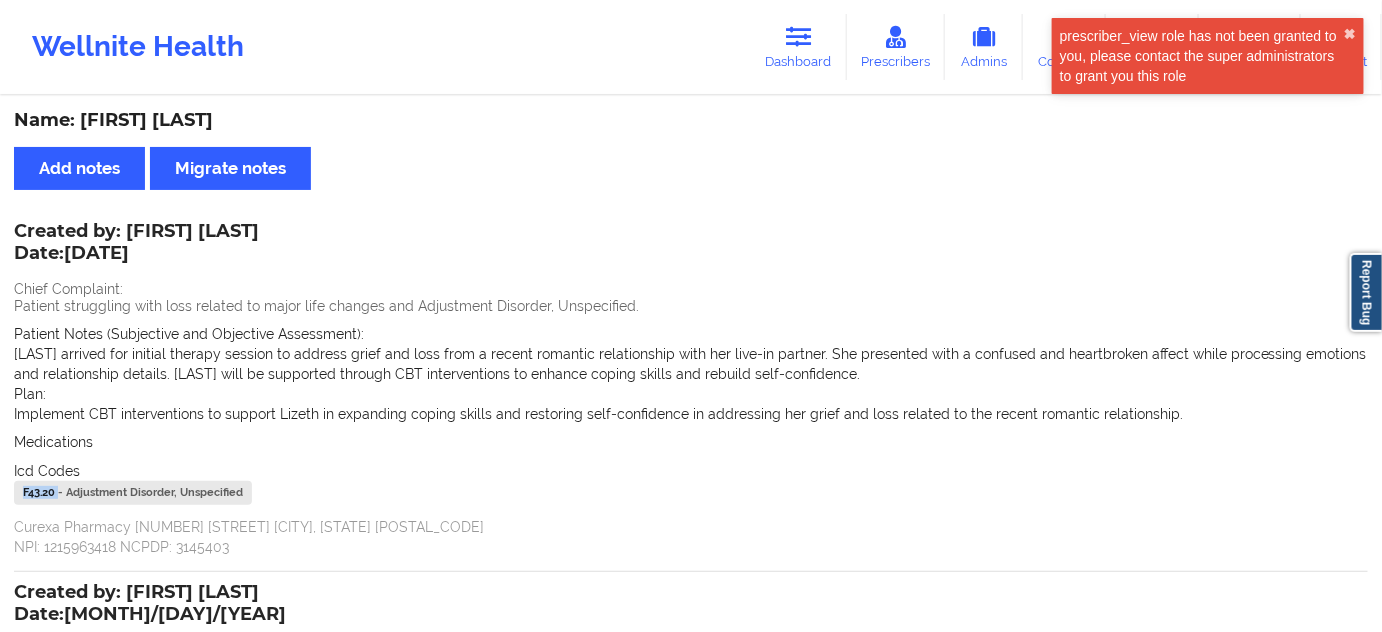 click on "F43.20 - Adjustment Disorder, Unspecified" at bounding box center [133, 493] 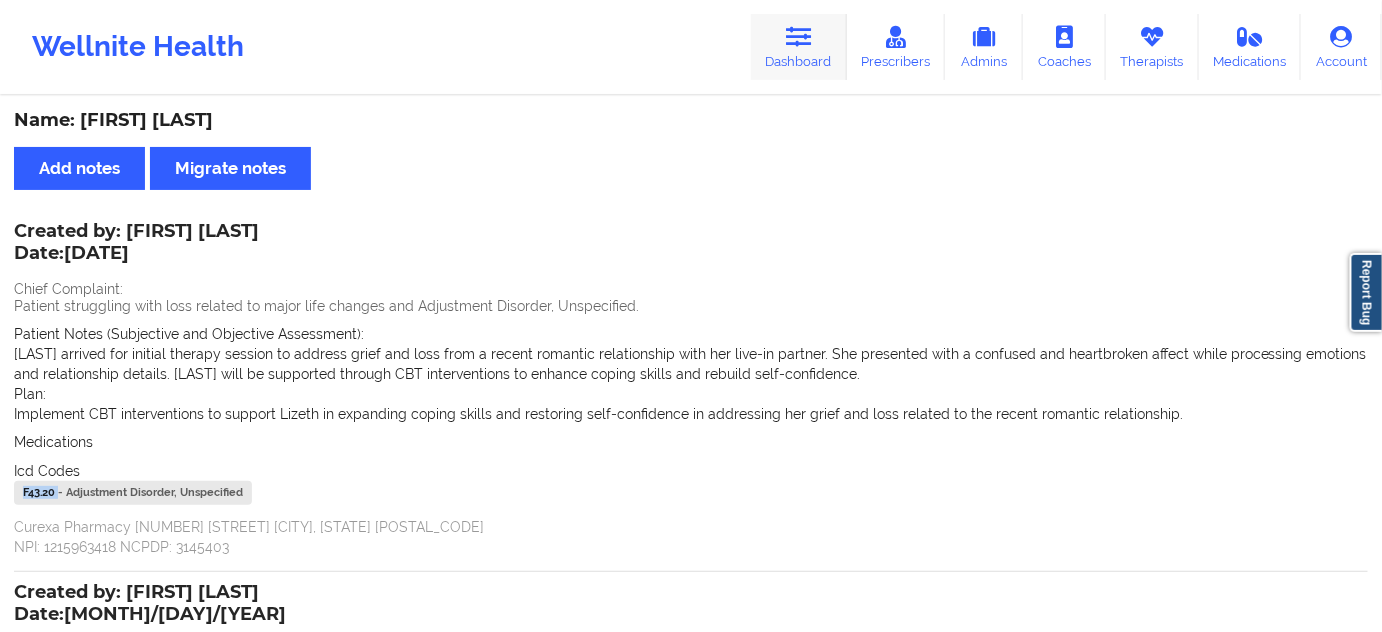 click at bounding box center (799, 37) 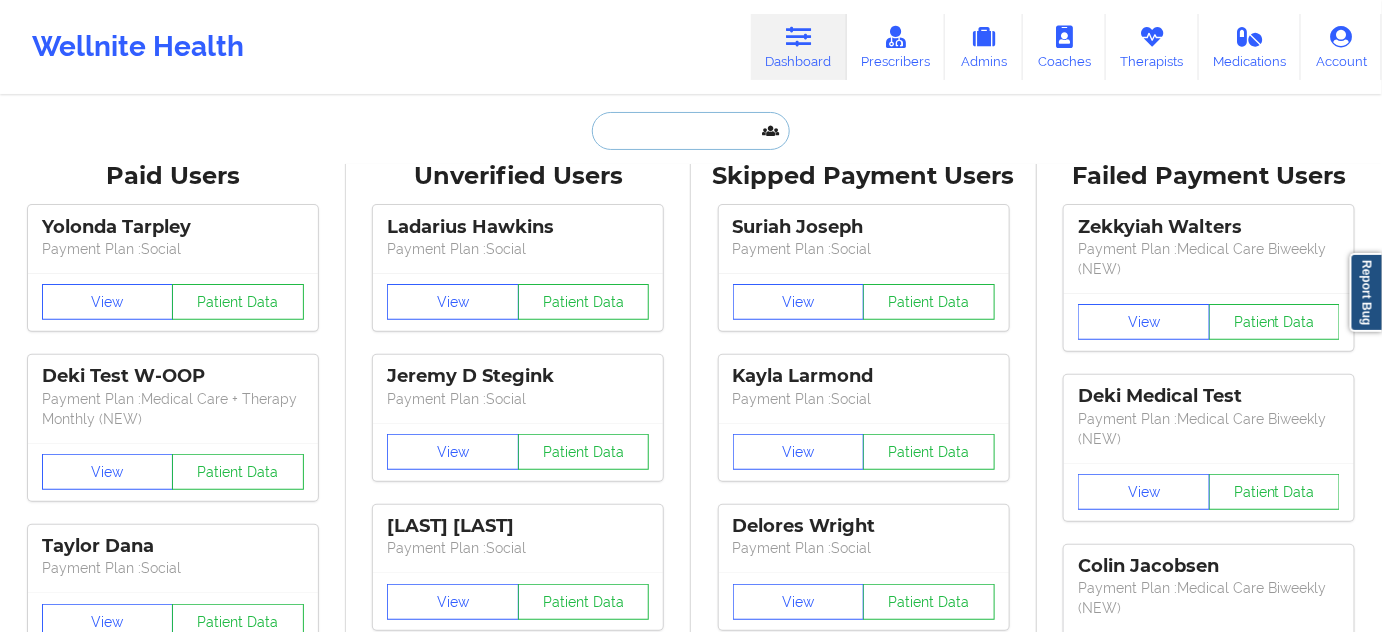 click at bounding box center [691, 131] 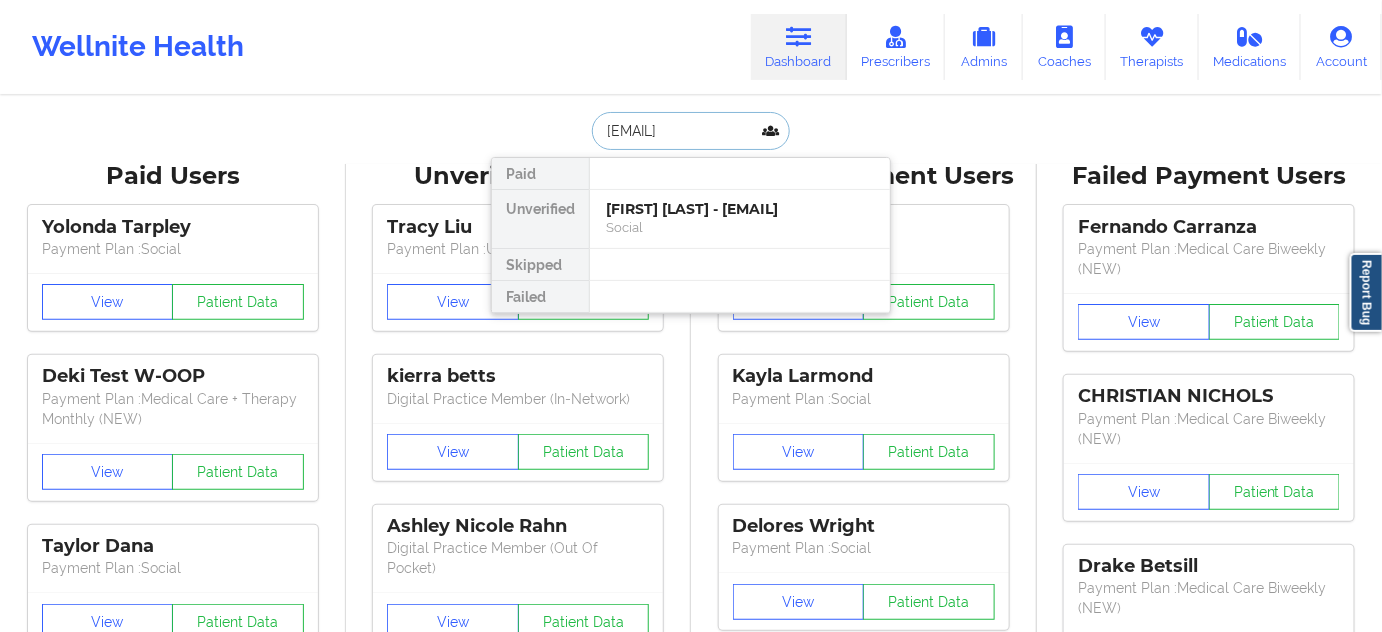 click on "[FIRST] [LAST] - [EMAIL]" at bounding box center (740, 209) 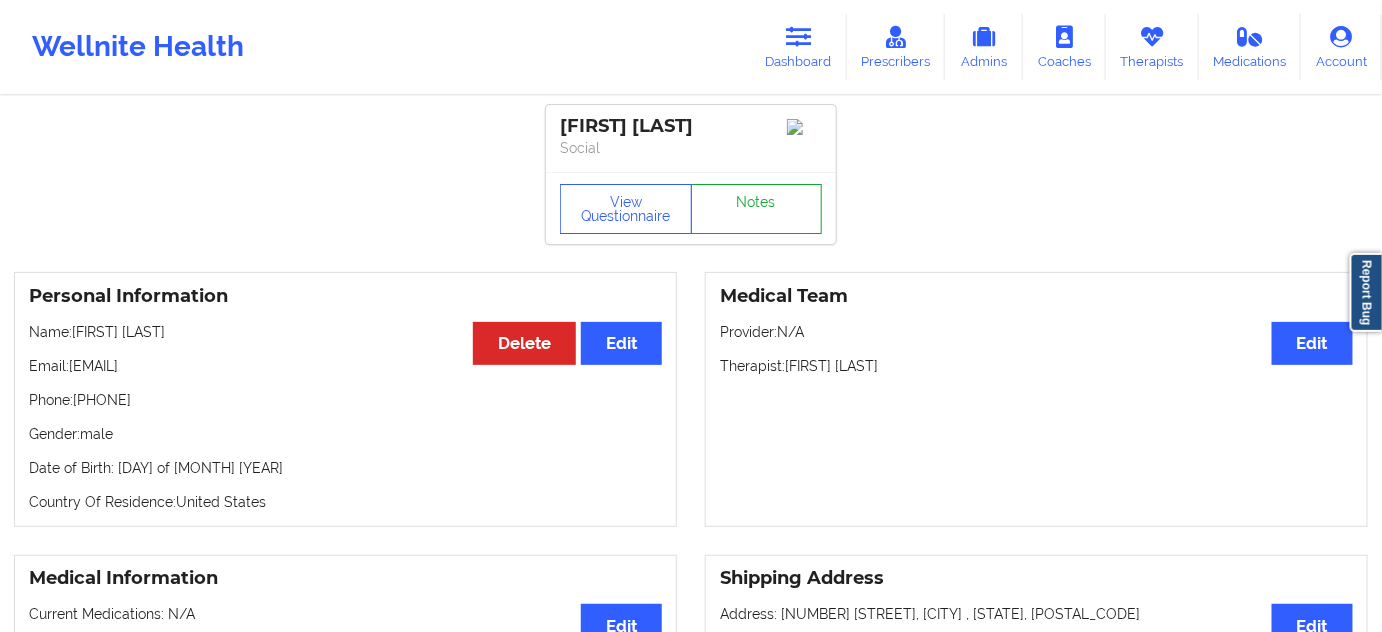 click on "Notes" at bounding box center (757, 209) 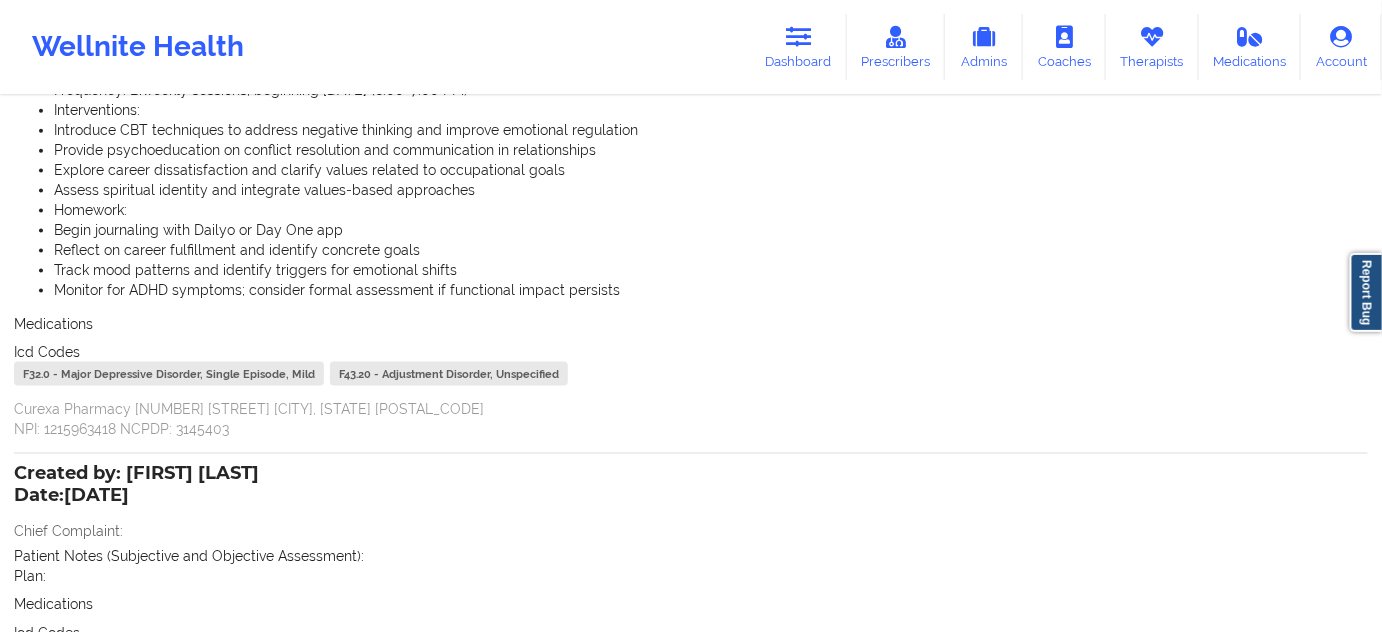 scroll, scrollTop: 848, scrollLeft: 0, axis: vertical 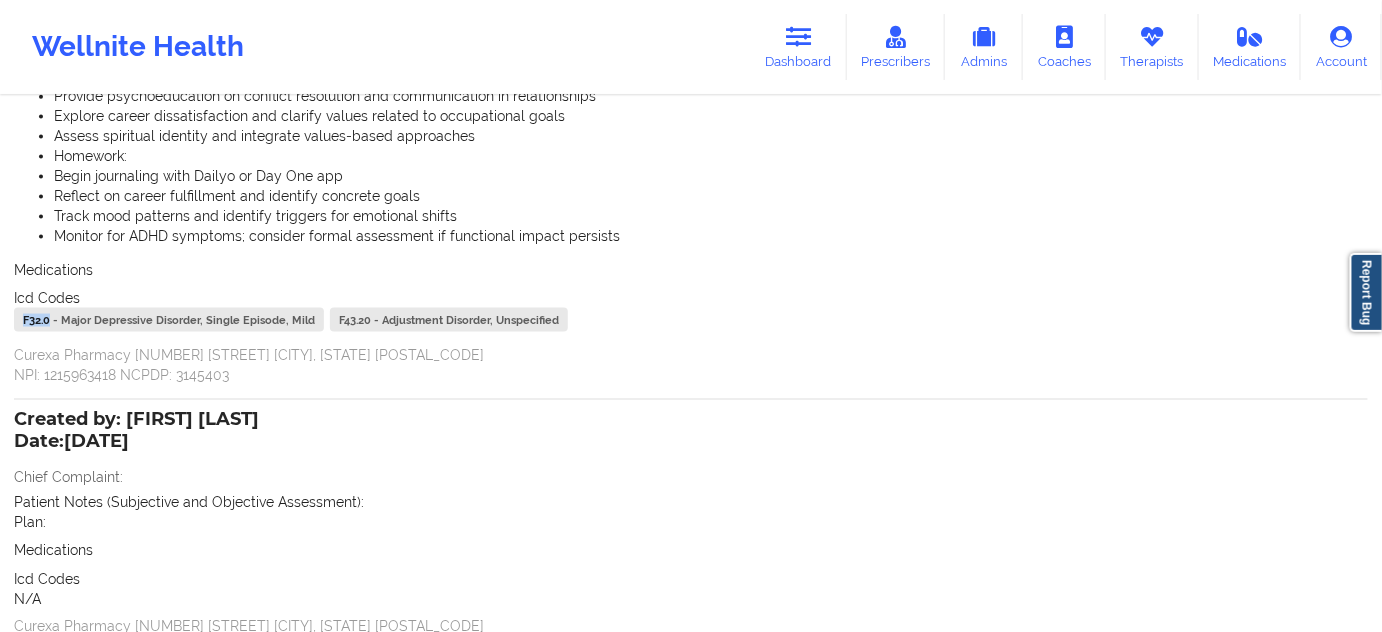 drag, startPoint x: 50, startPoint y: 295, endPoint x: 0, endPoint y: 298, distance: 50.08992 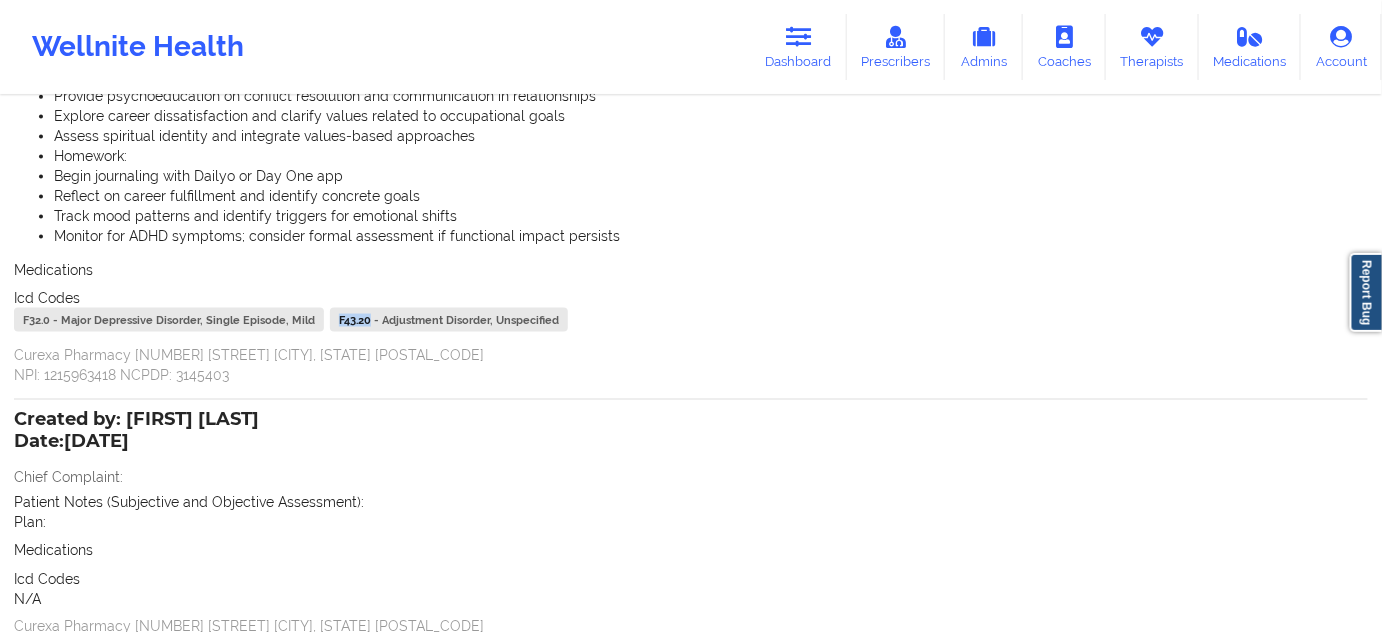 drag, startPoint x: 355, startPoint y: 295, endPoint x: 321, endPoint y: 300, distance: 34.36568 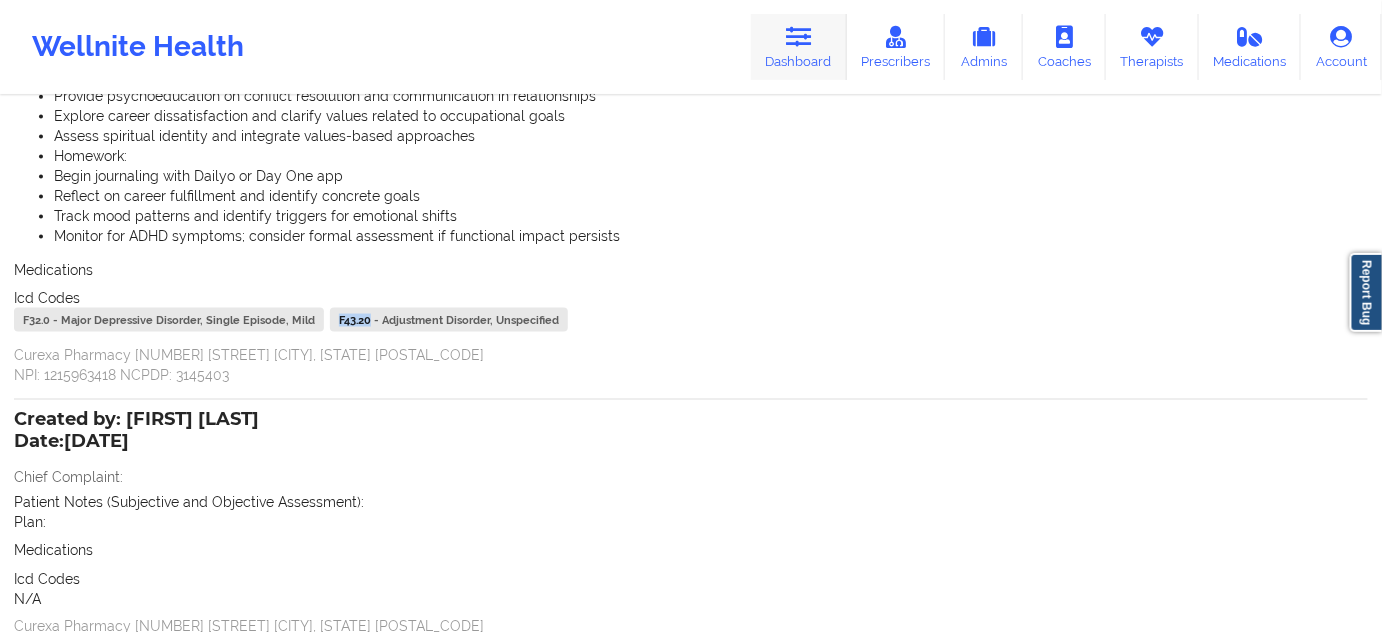 click at bounding box center [799, 37] 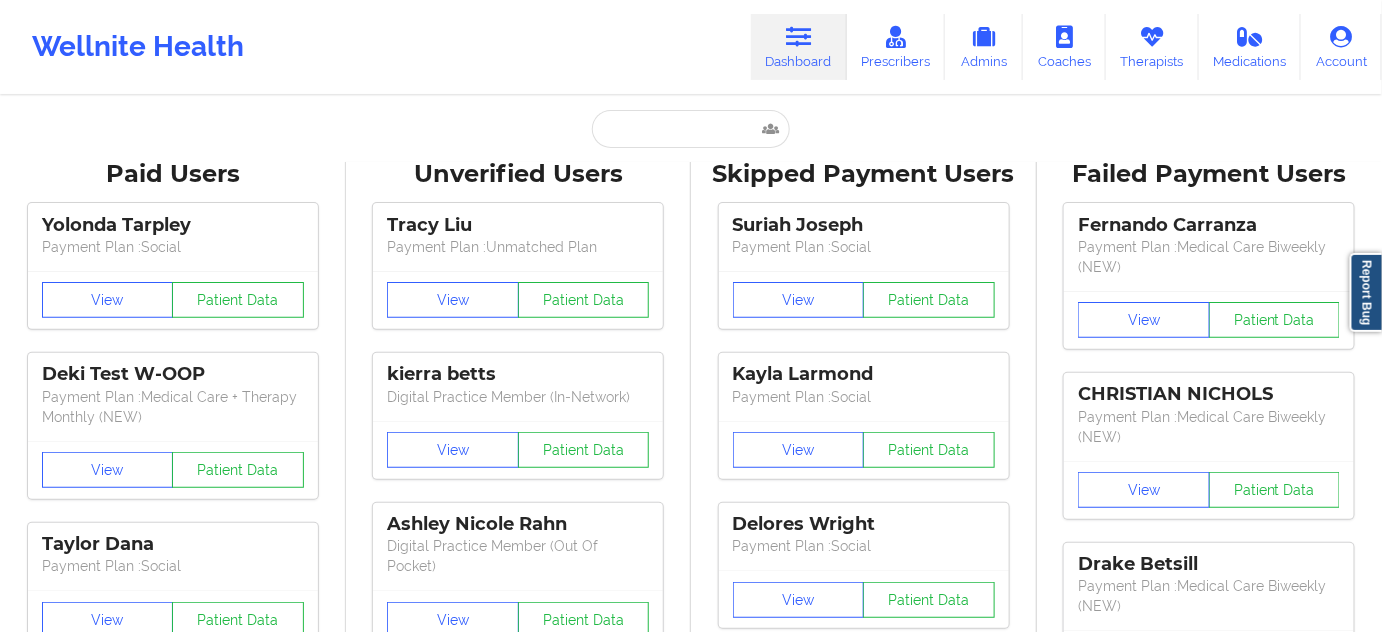 scroll, scrollTop: 0, scrollLeft: 0, axis: both 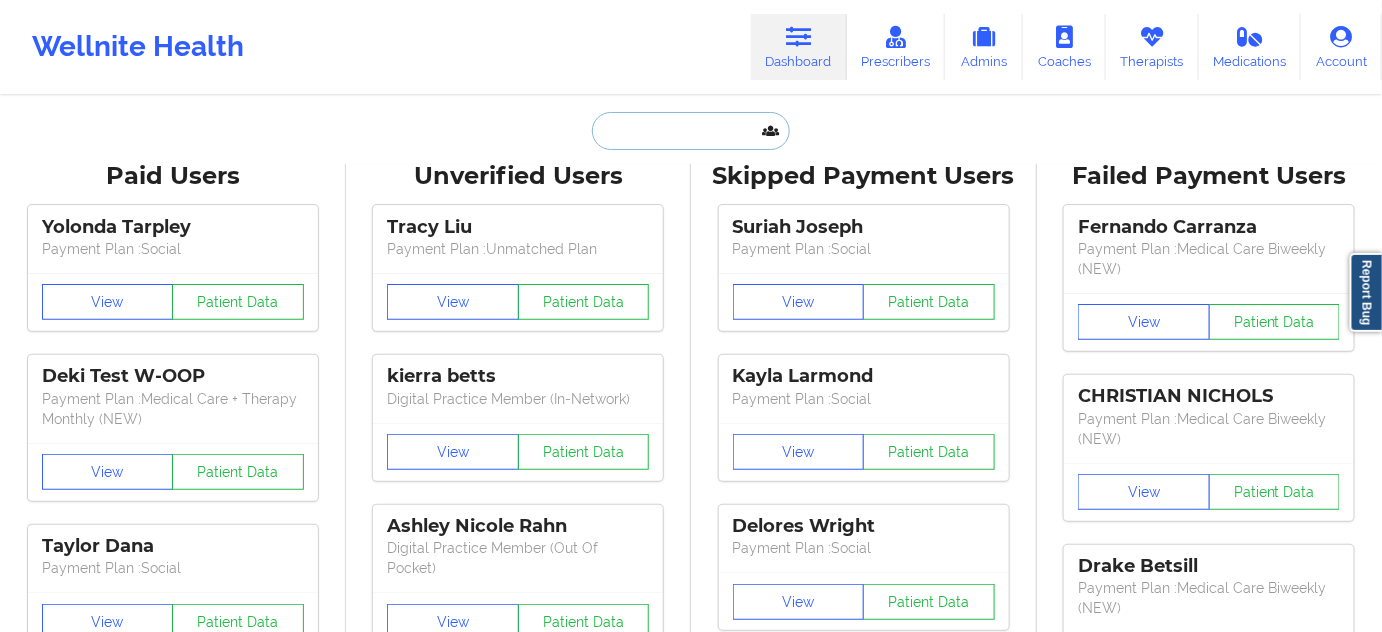 click at bounding box center (691, 131) 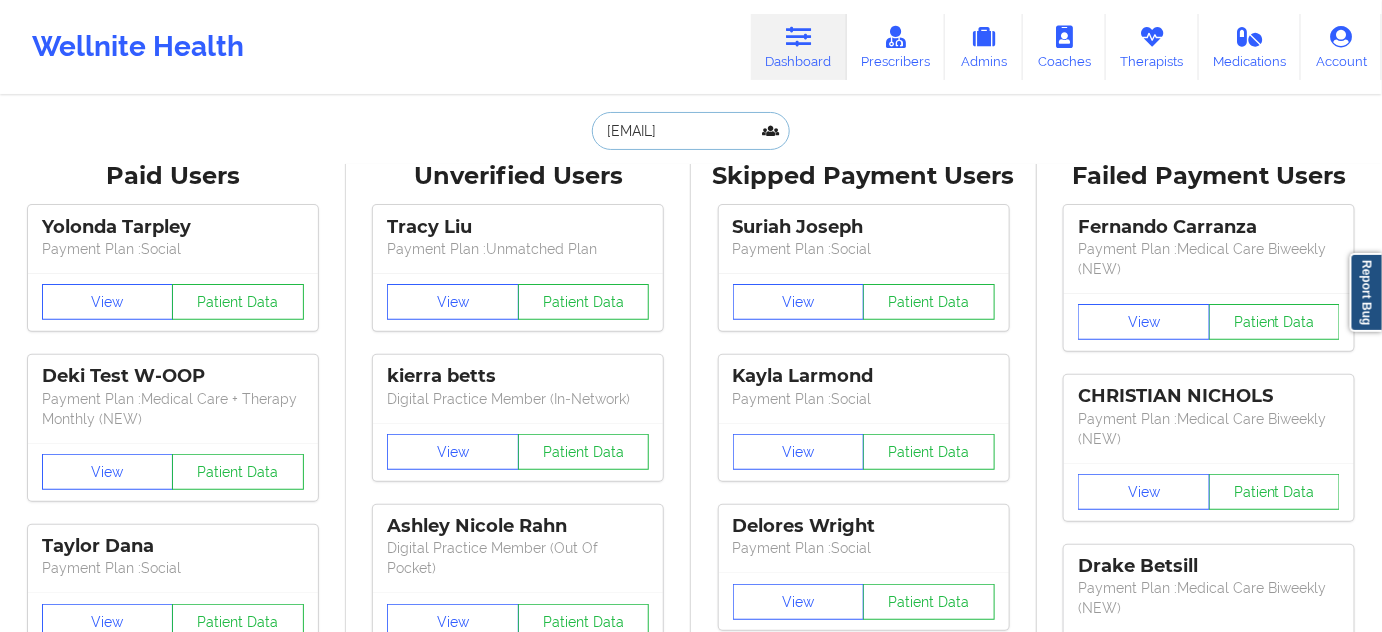 scroll, scrollTop: 0, scrollLeft: 53, axis: horizontal 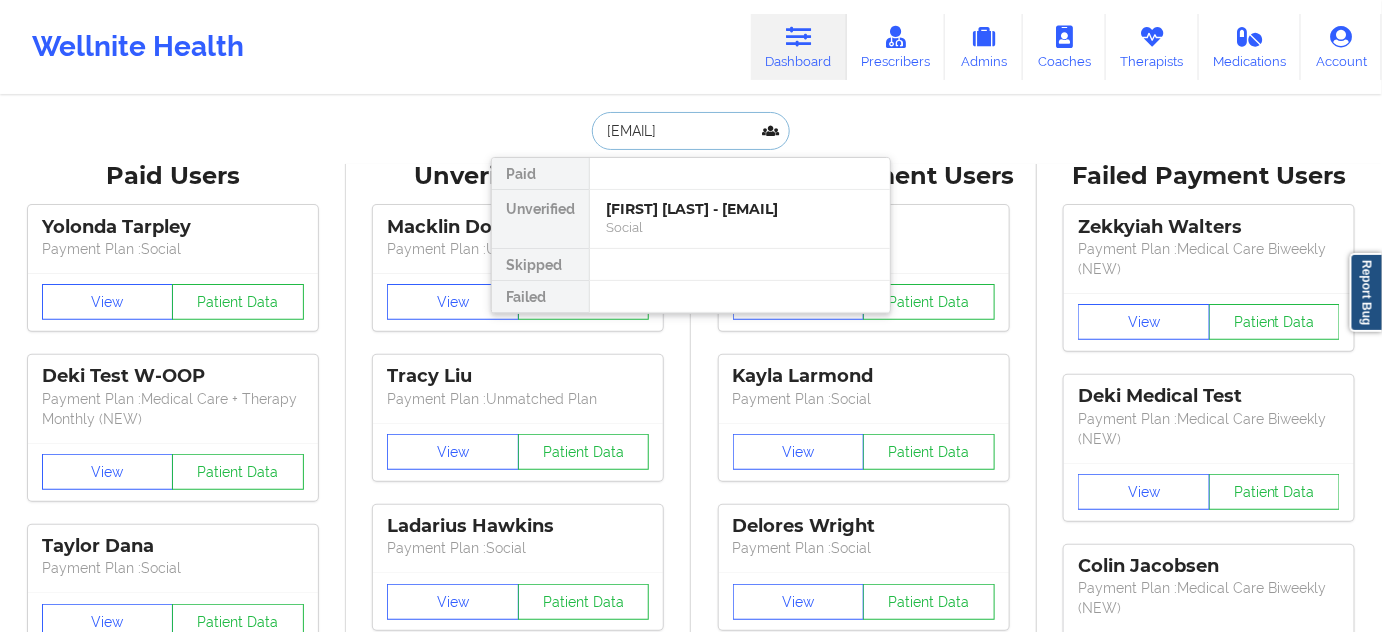 click on "[FIRST] [LAST] - [EMAIL]" at bounding box center [740, 209] 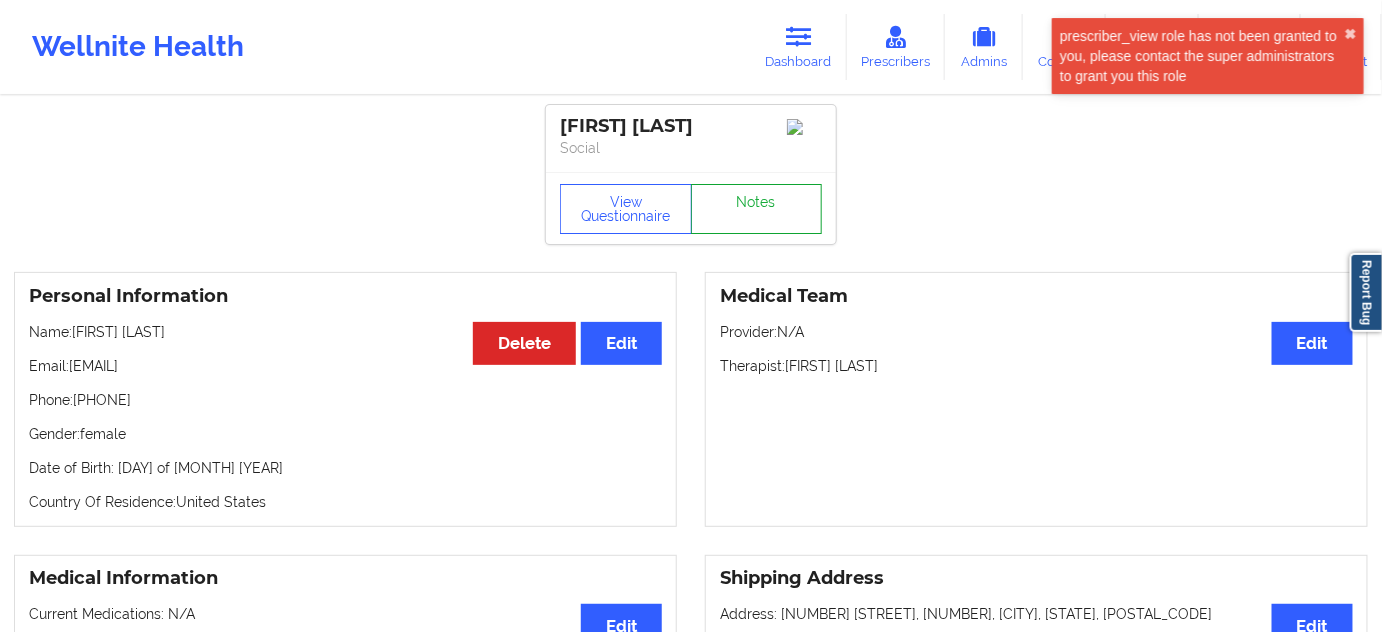 click on "Notes" at bounding box center [757, 209] 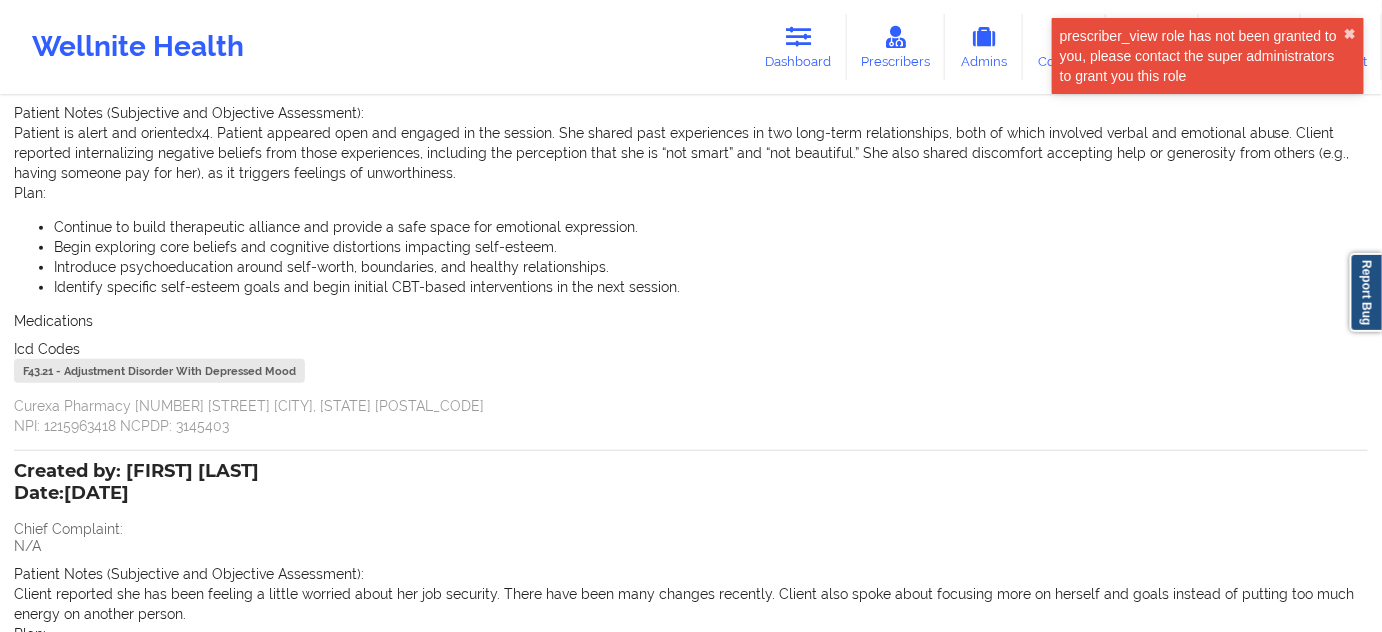 scroll, scrollTop: 242, scrollLeft: 0, axis: vertical 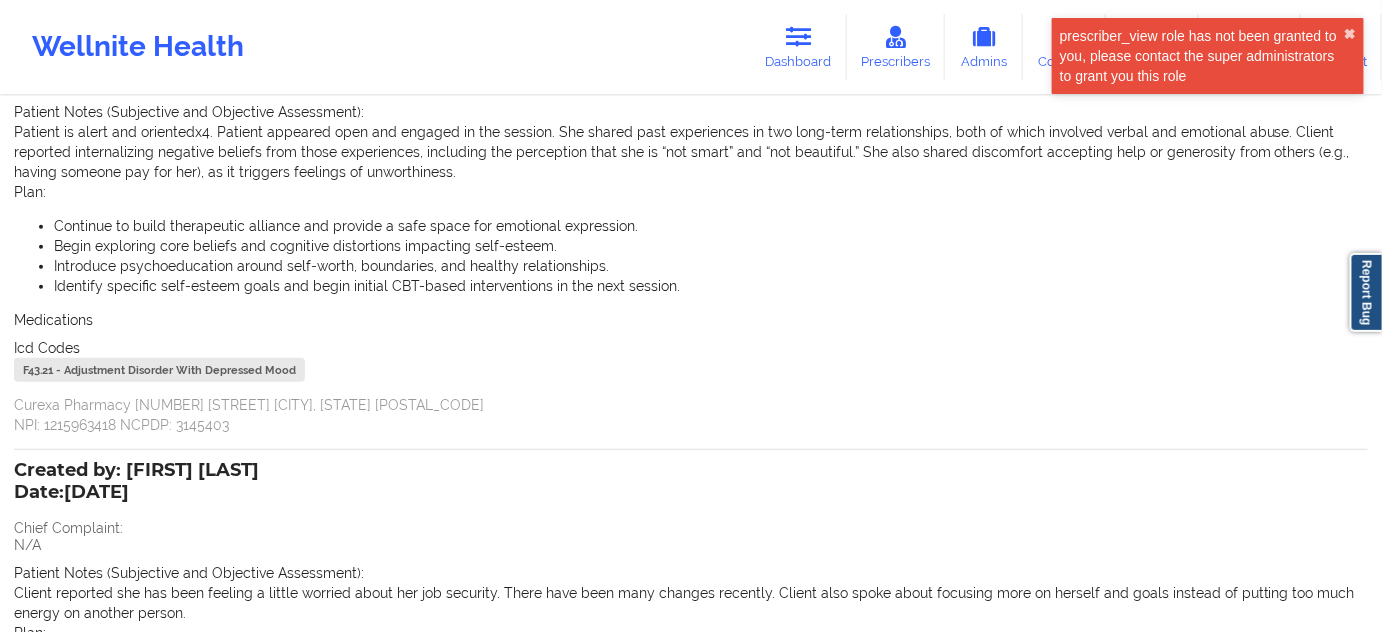 click on "F43.21 - Adjustment Disorder With Depressed Mood" at bounding box center (159, 370) 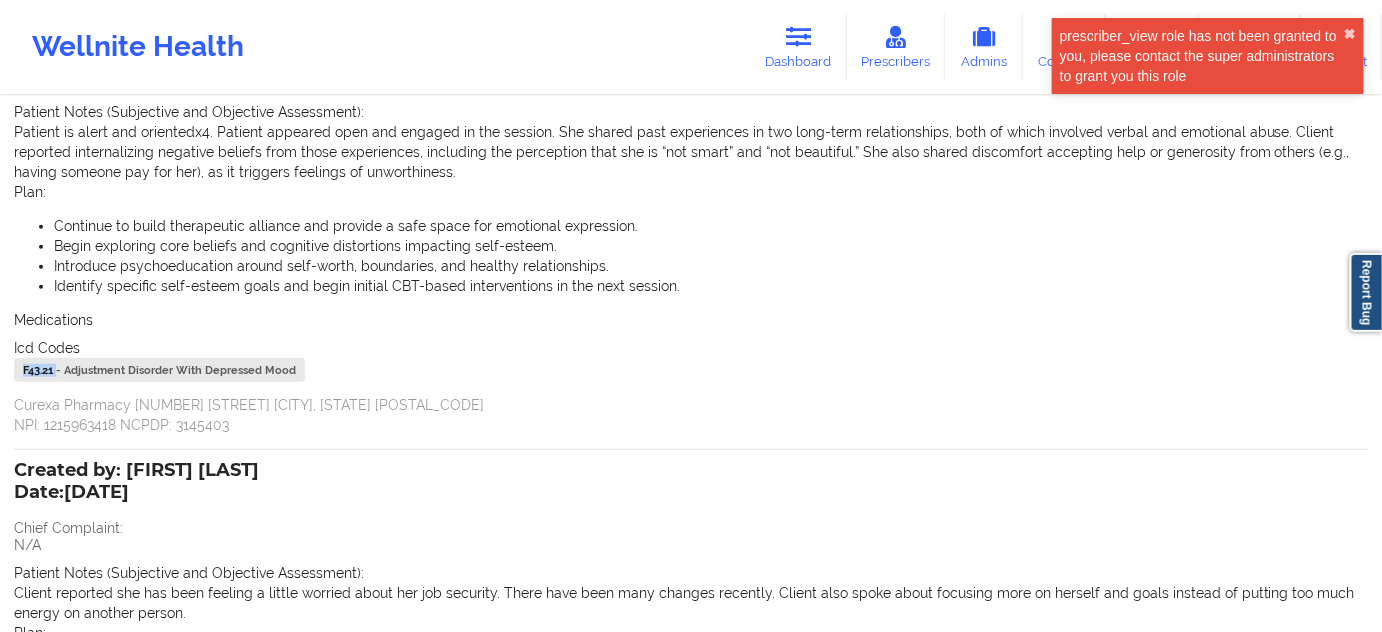 click on "F43.21 - Adjustment Disorder With Depressed Mood" at bounding box center [159, 370] 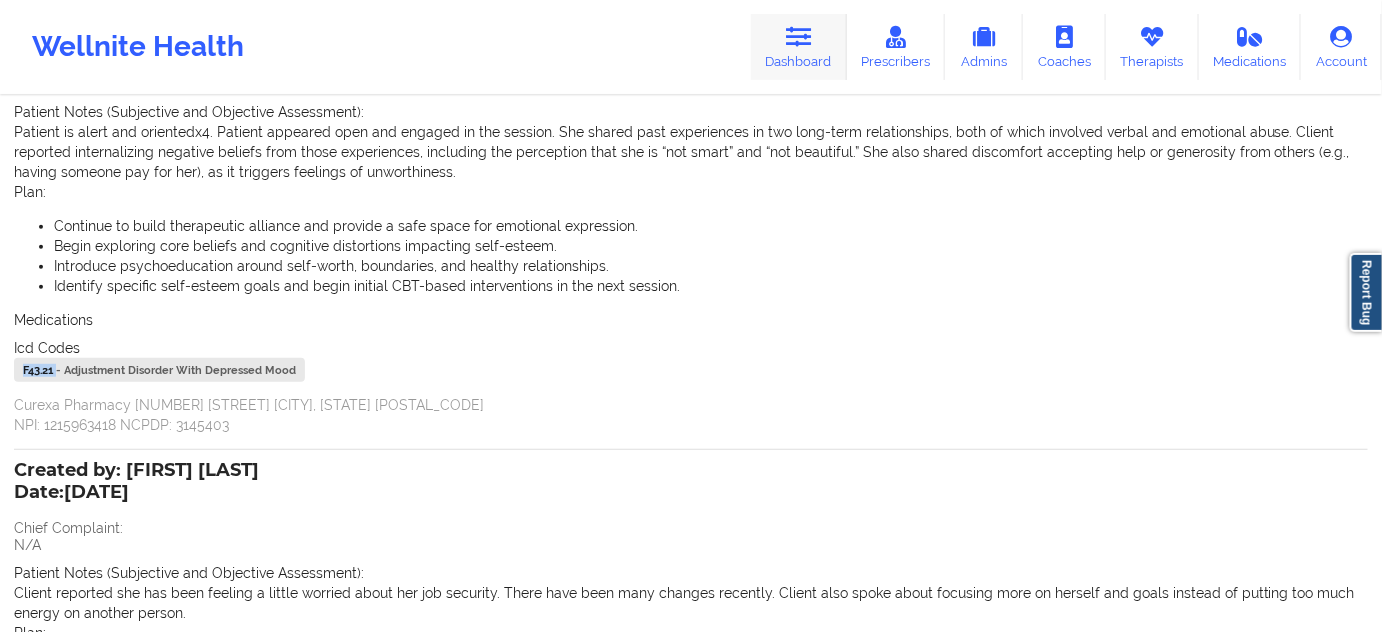 click on "Dashboard" at bounding box center (799, 47) 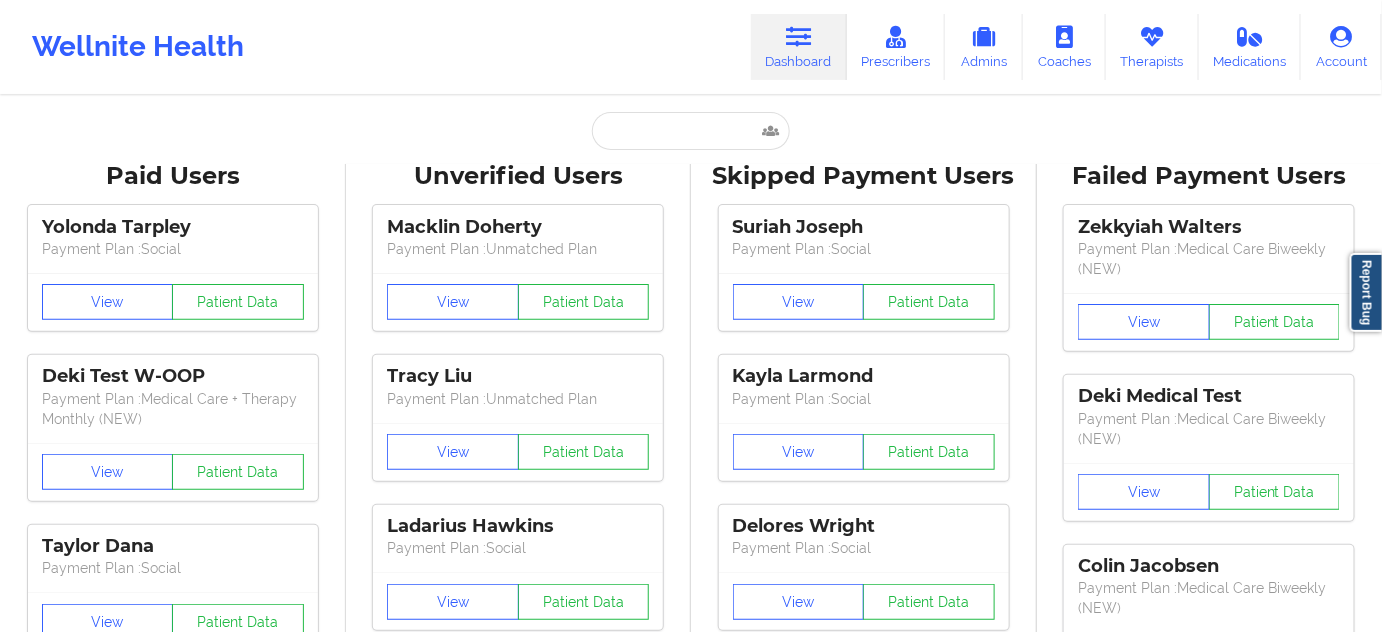 scroll, scrollTop: 0, scrollLeft: 0, axis: both 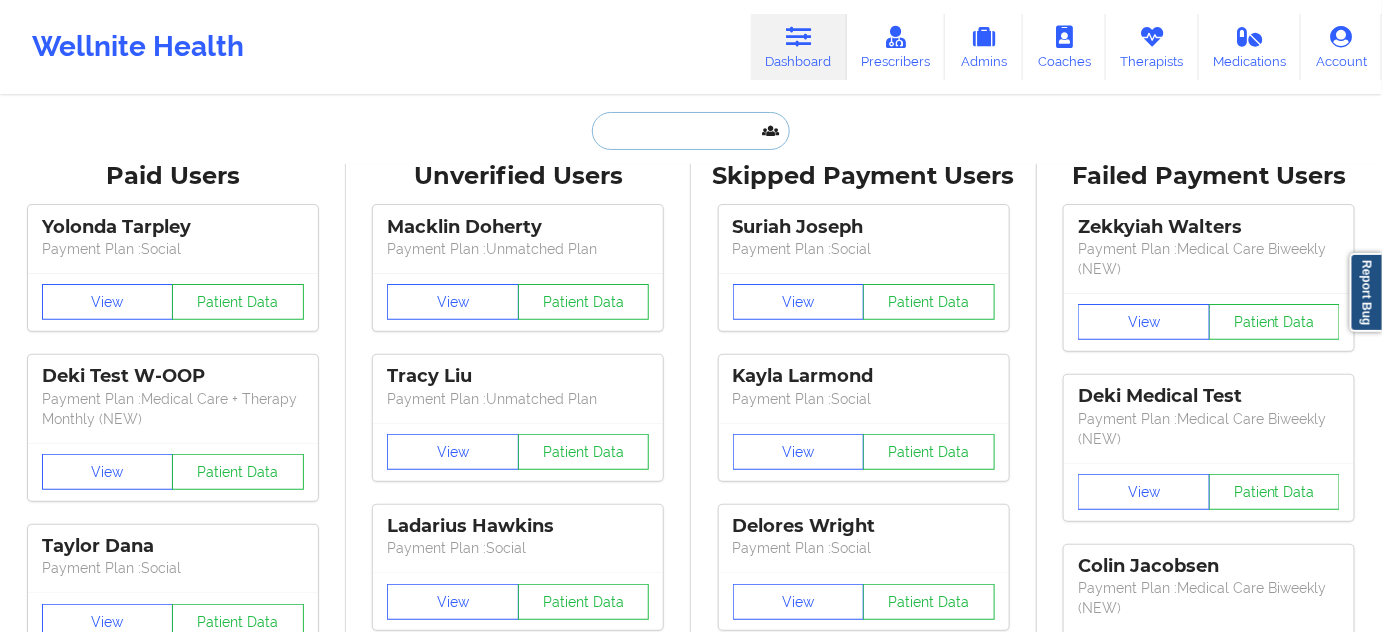 click at bounding box center [691, 131] 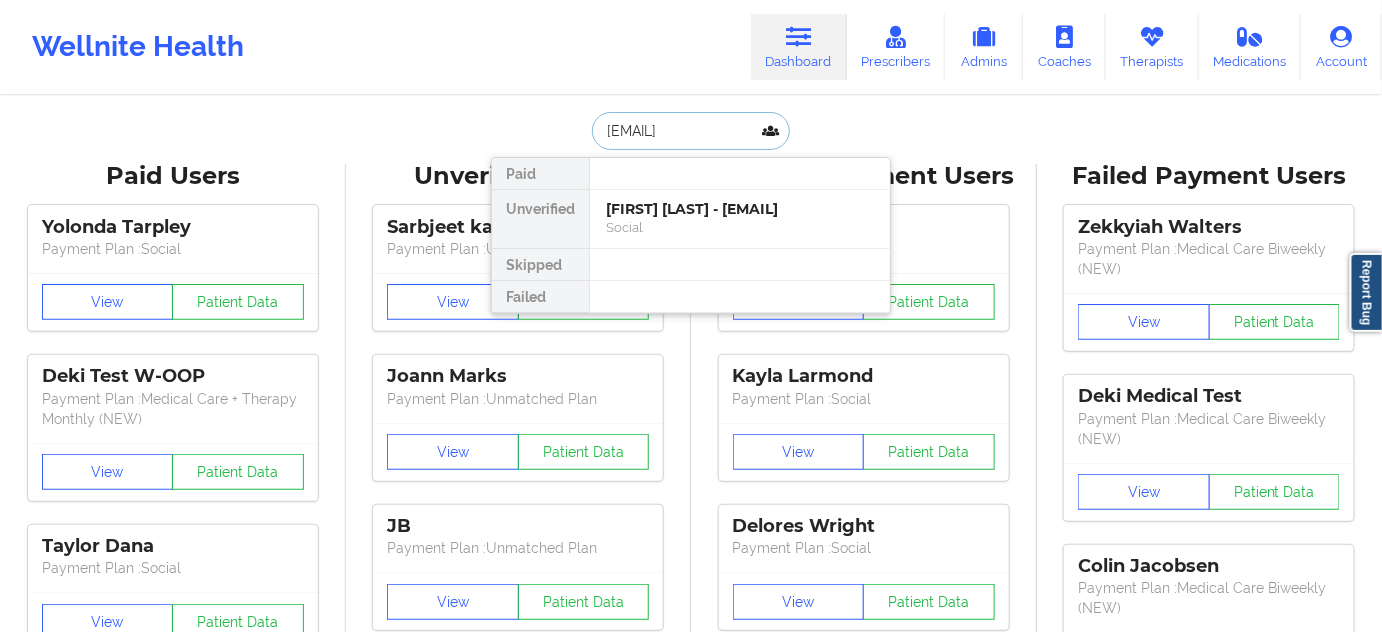 click on "[FIRST] [LAST] - [EMAIL]" at bounding box center (740, 209) 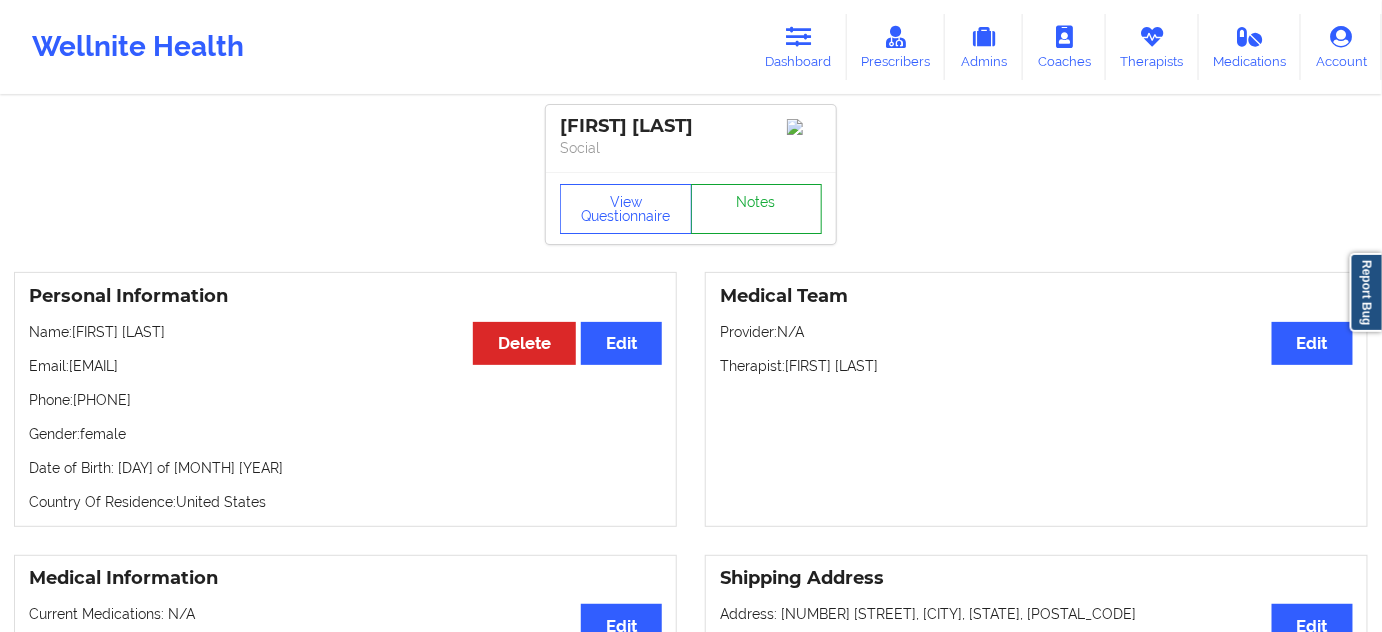 click on "Notes" at bounding box center [757, 209] 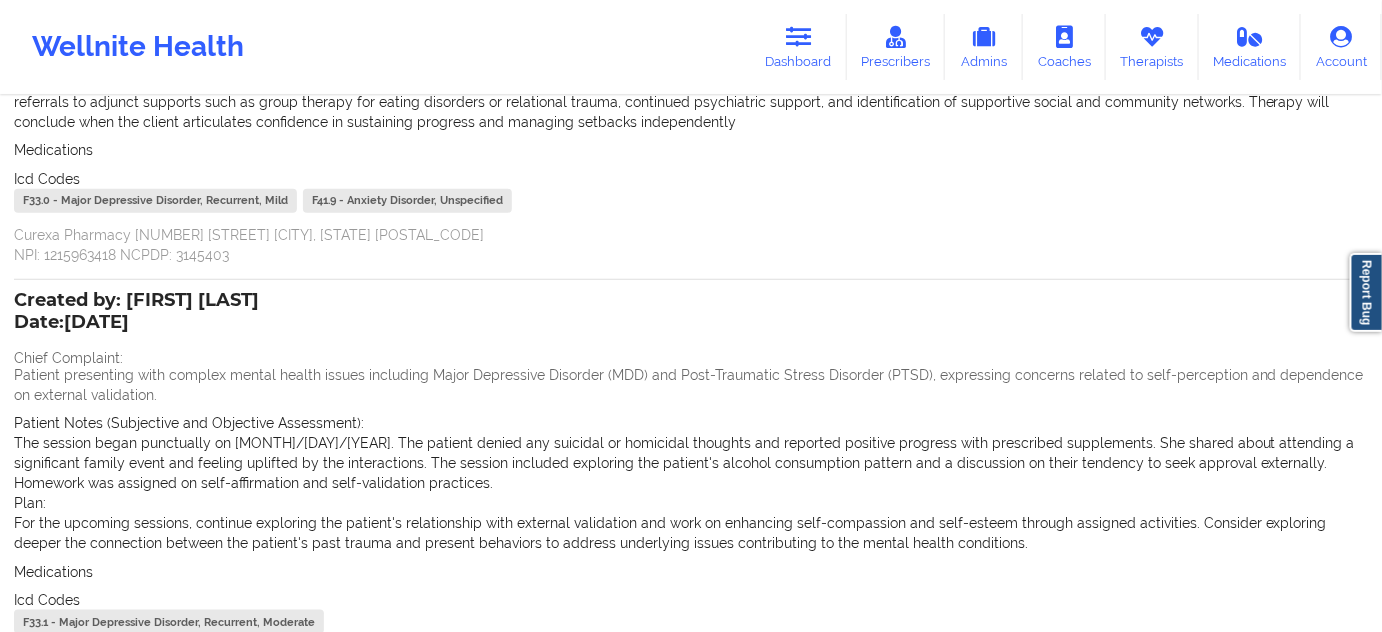 scroll, scrollTop: 545, scrollLeft: 0, axis: vertical 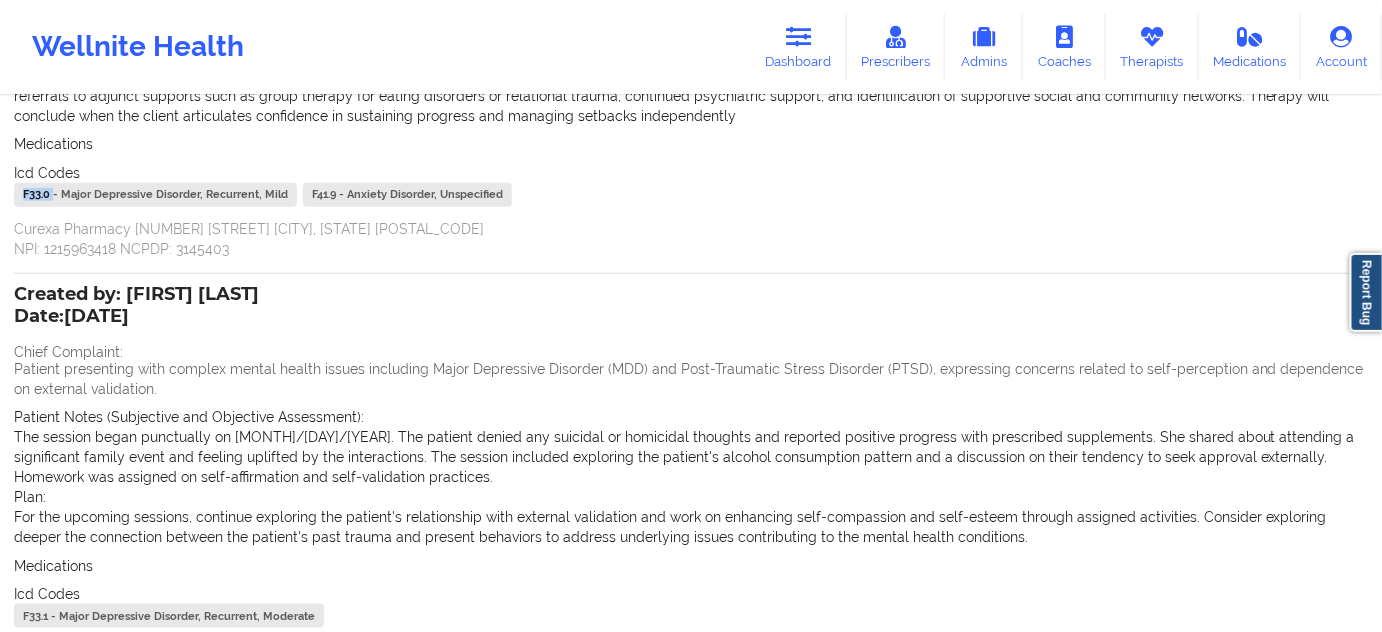drag, startPoint x: 52, startPoint y: 198, endPoint x: 8, endPoint y: 196, distance: 44.04543 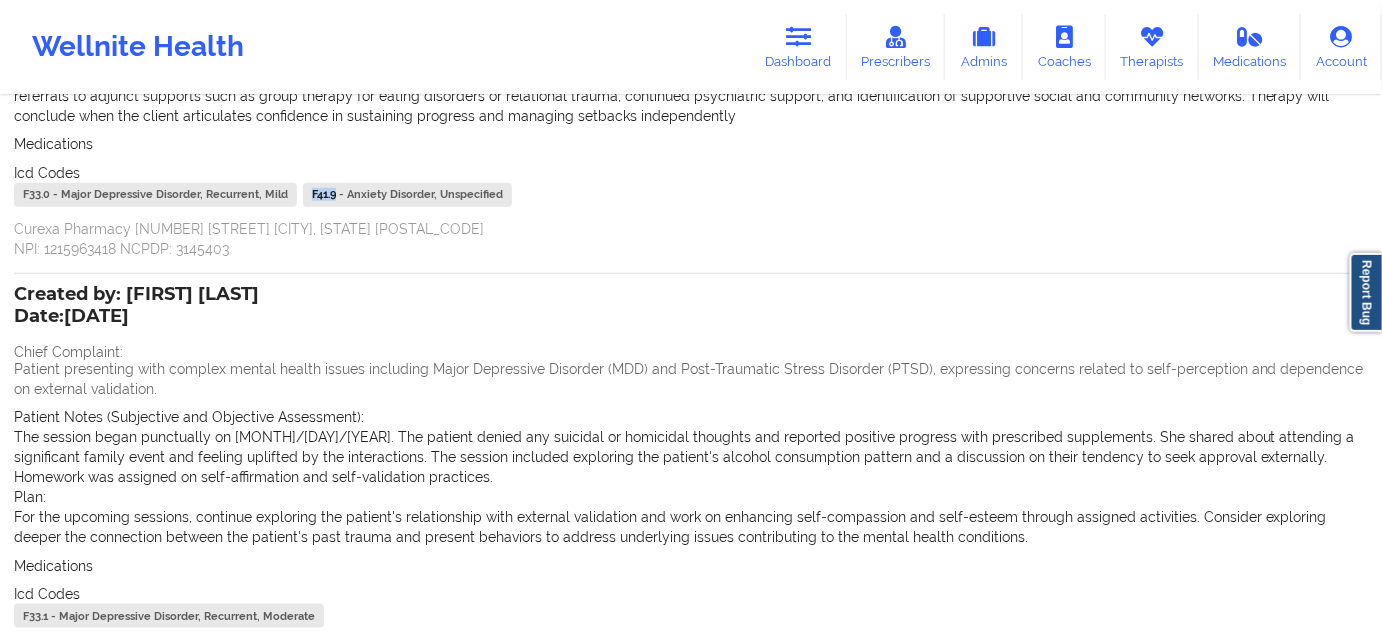 drag, startPoint x: 322, startPoint y: 196, endPoint x: 390, endPoint y: 223, distance: 73.1642 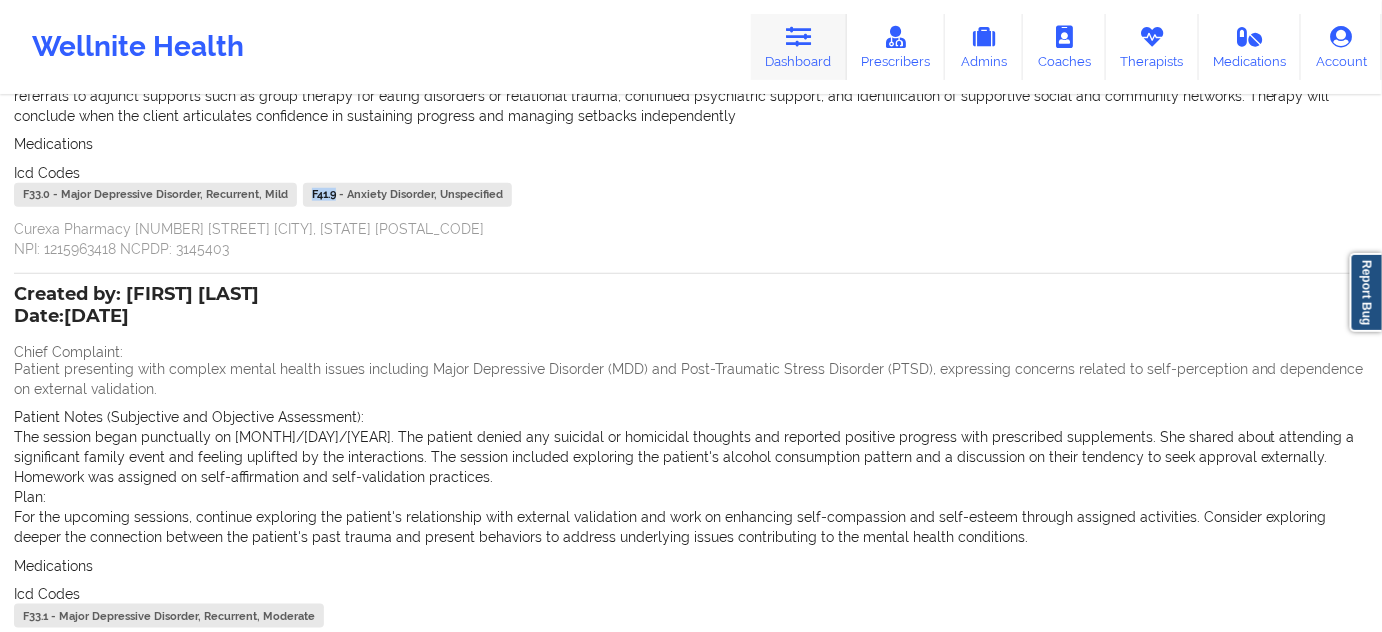 click at bounding box center (799, 37) 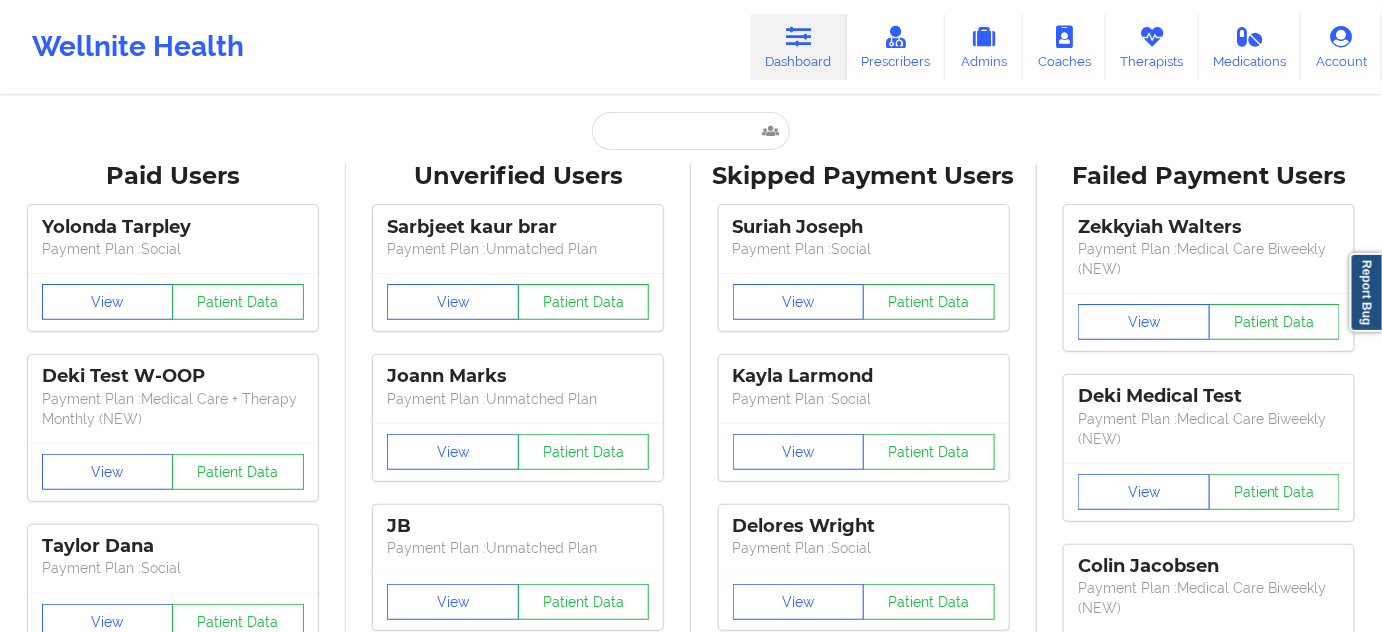 scroll, scrollTop: 0, scrollLeft: 0, axis: both 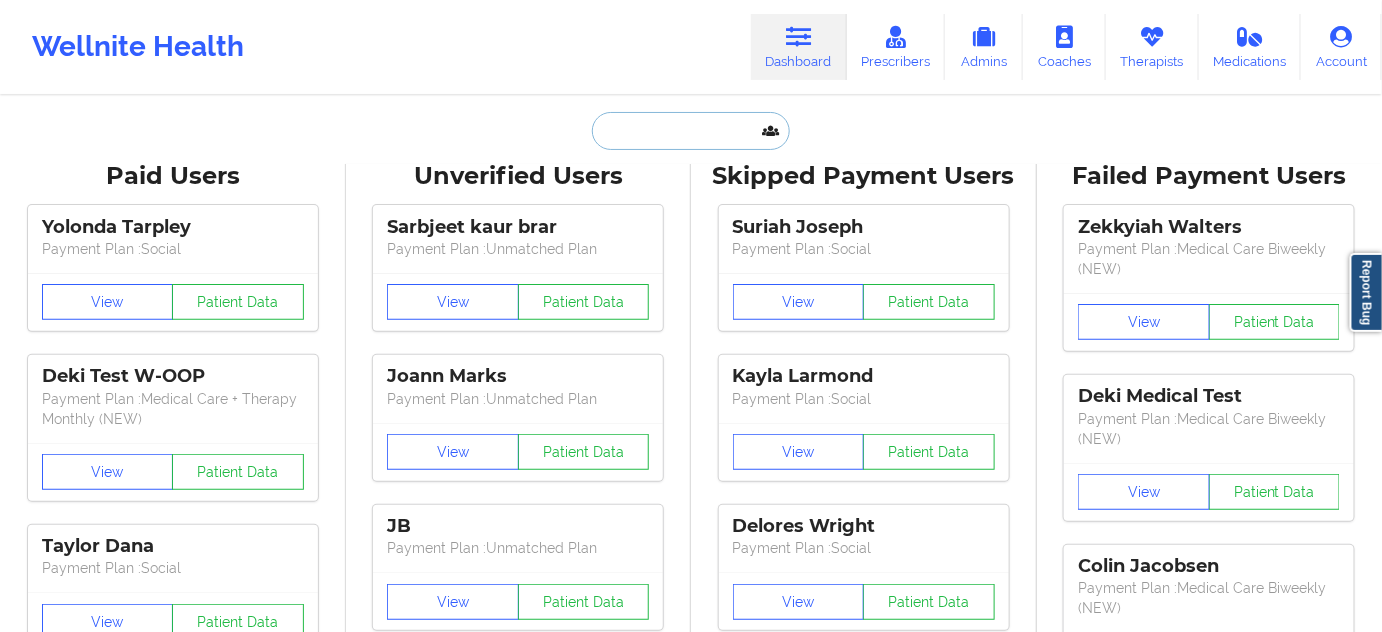 click at bounding box center (691, 131) 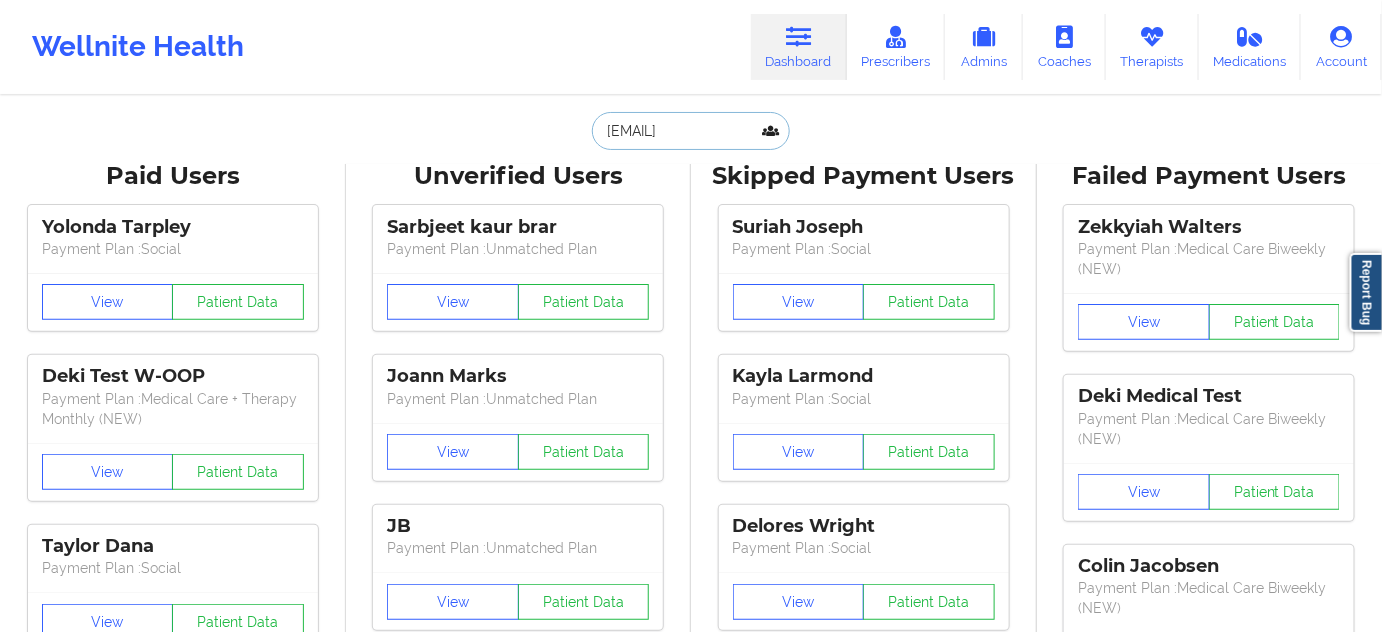 scroll, scrollTop: 0, scrollLeft: 33, axis: horizontal 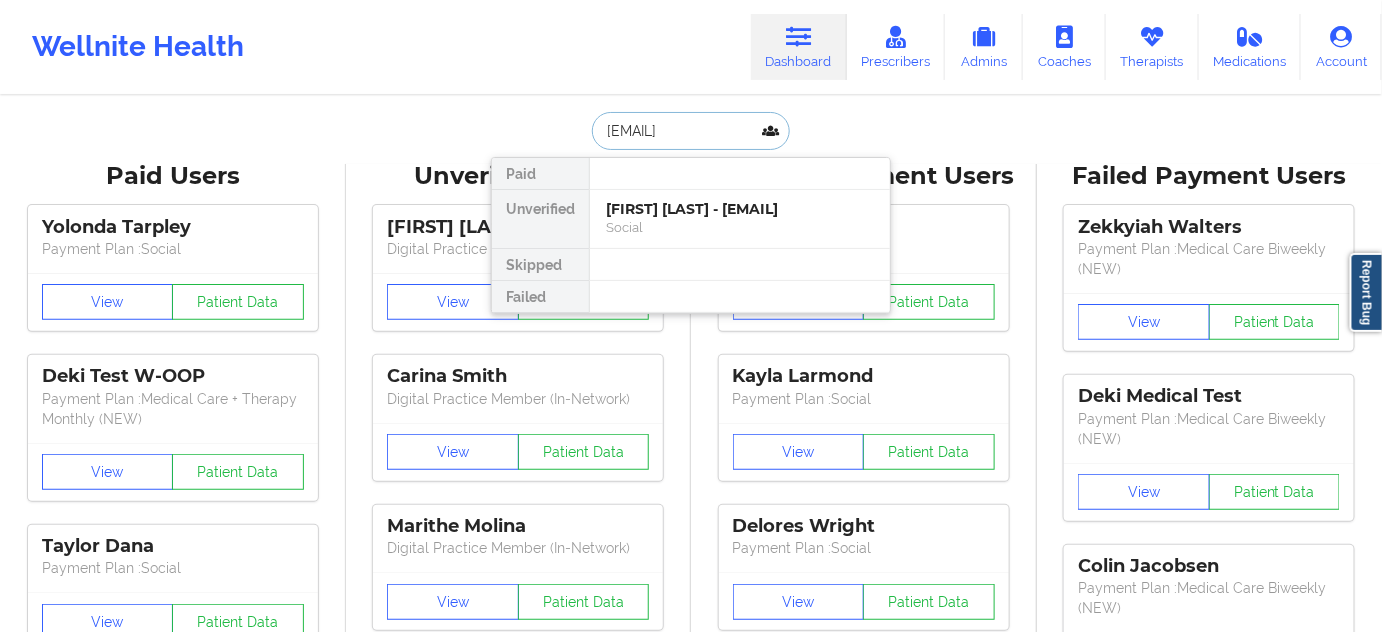 click on "[FIRST] [LAST] - [EMAIL]" at bounding box center (740, 209) 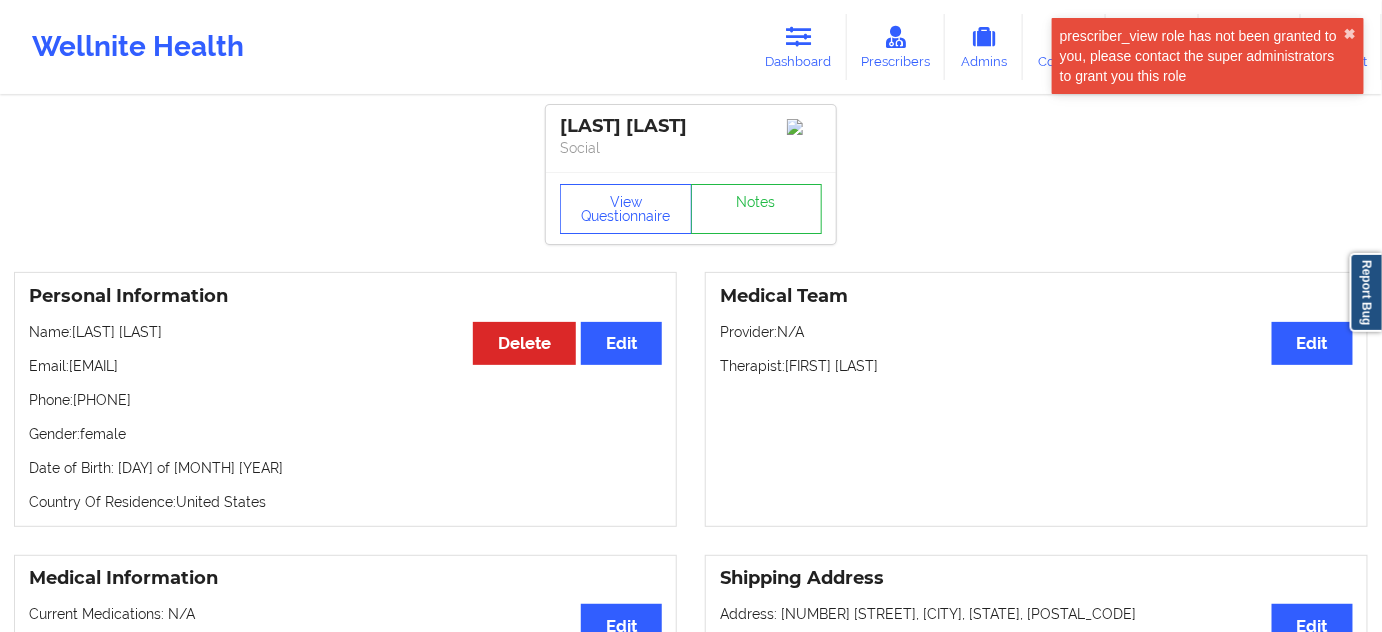 drag, startPoint x: 727, startPoint y: 127, endPoint x: 316, endPoint y: 26, distance: 423.22806 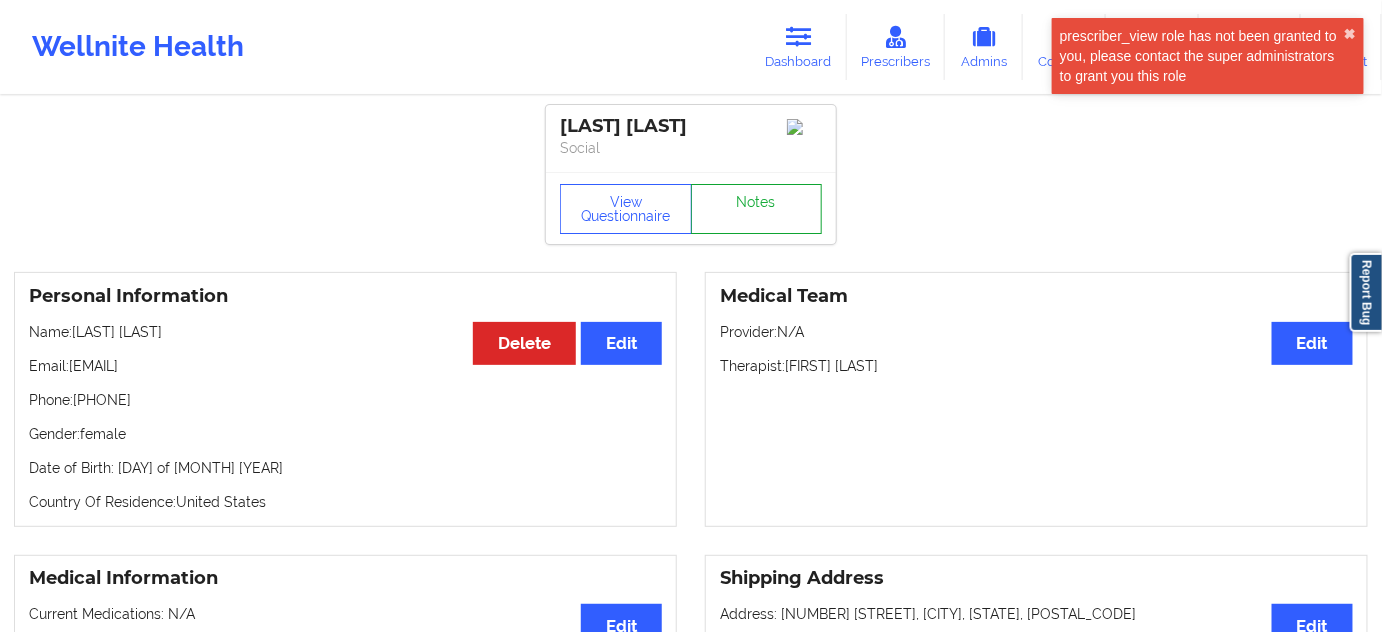 click on "Notes" at bounding box center [757, 209] 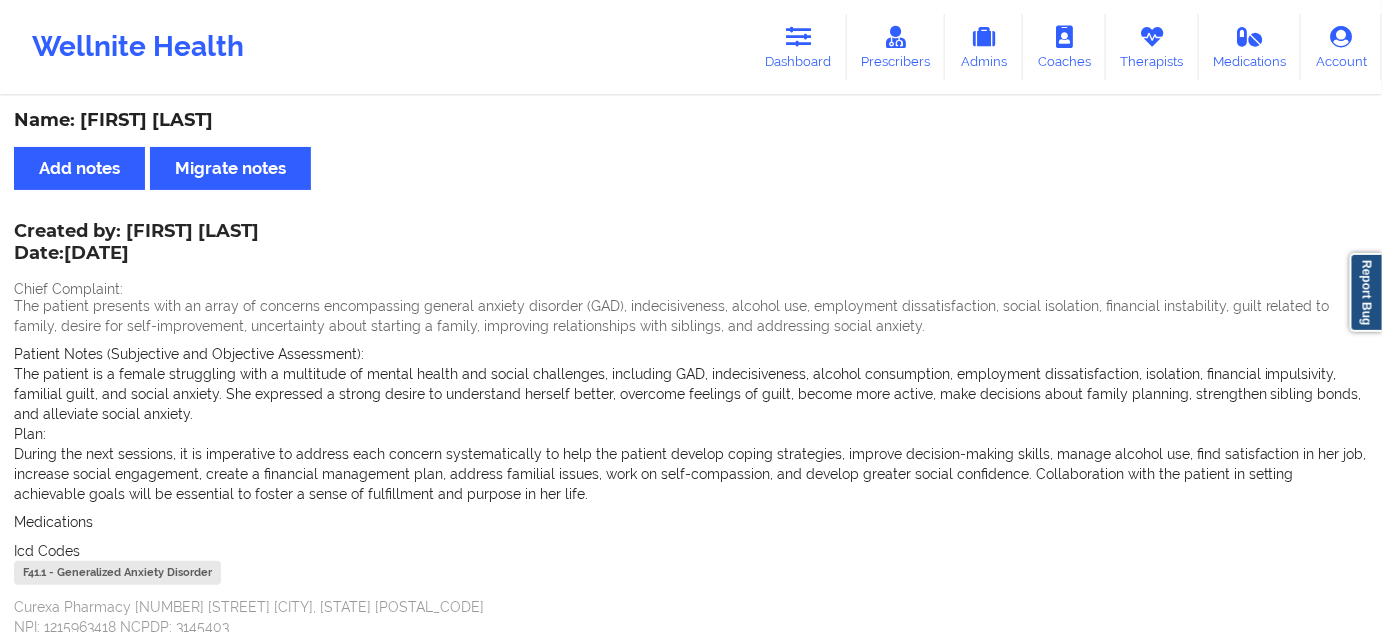 click on "F41.1 - Generalized Anxiety Disorder" at bounding box center (117, 573) 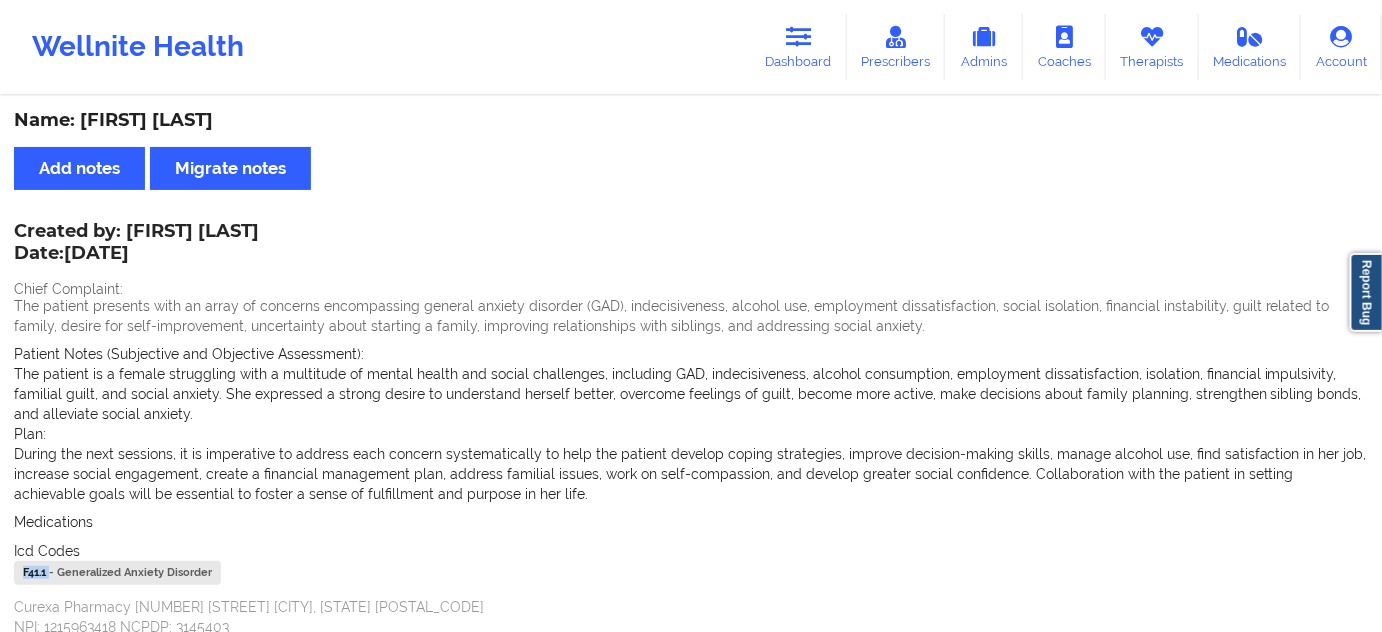 click on "F41.1 - Generalized Anxiety Disorder" at bounding box center (117, 573) 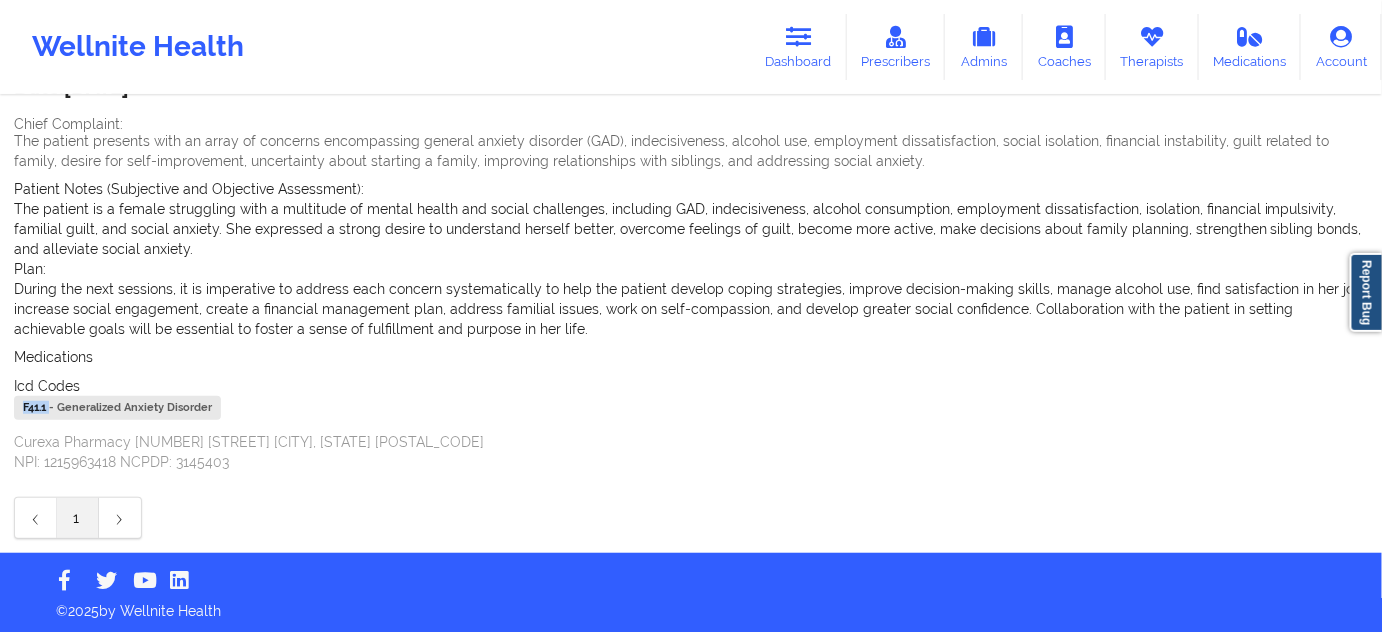 scroll, scrollTop: 167, scrollLeft: 0, axis: vertical 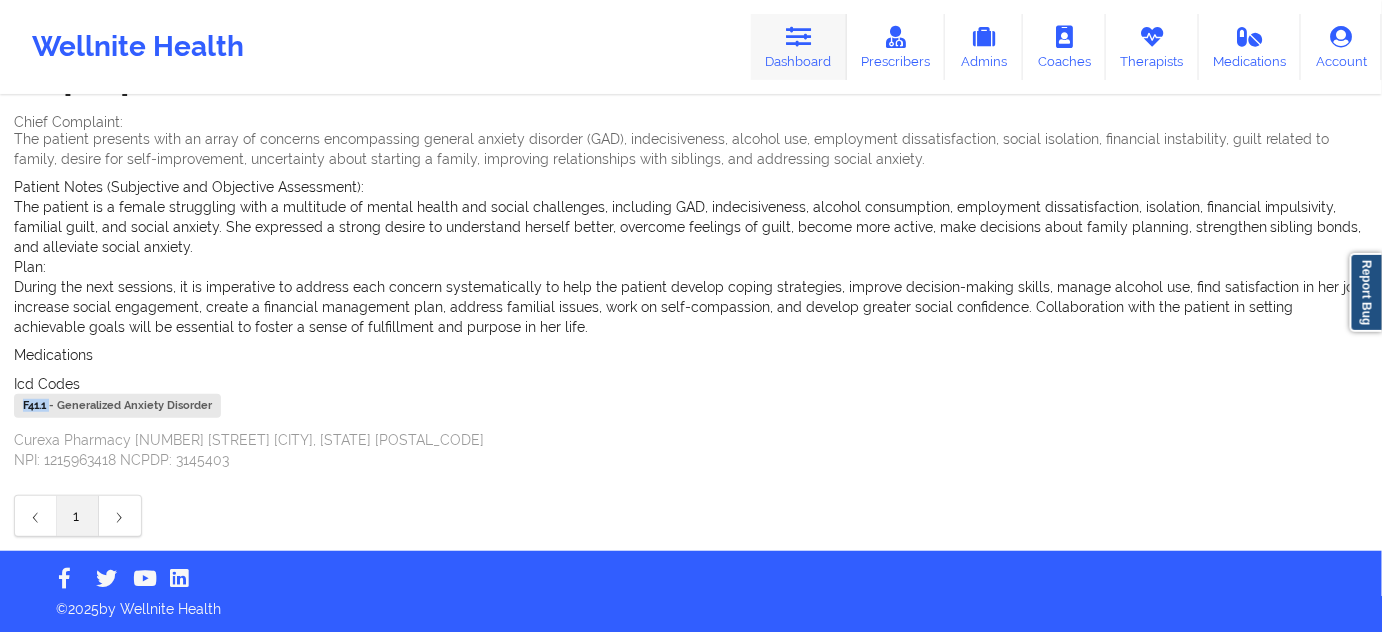 click on "Dashboard" at bounding box center [799, 47] 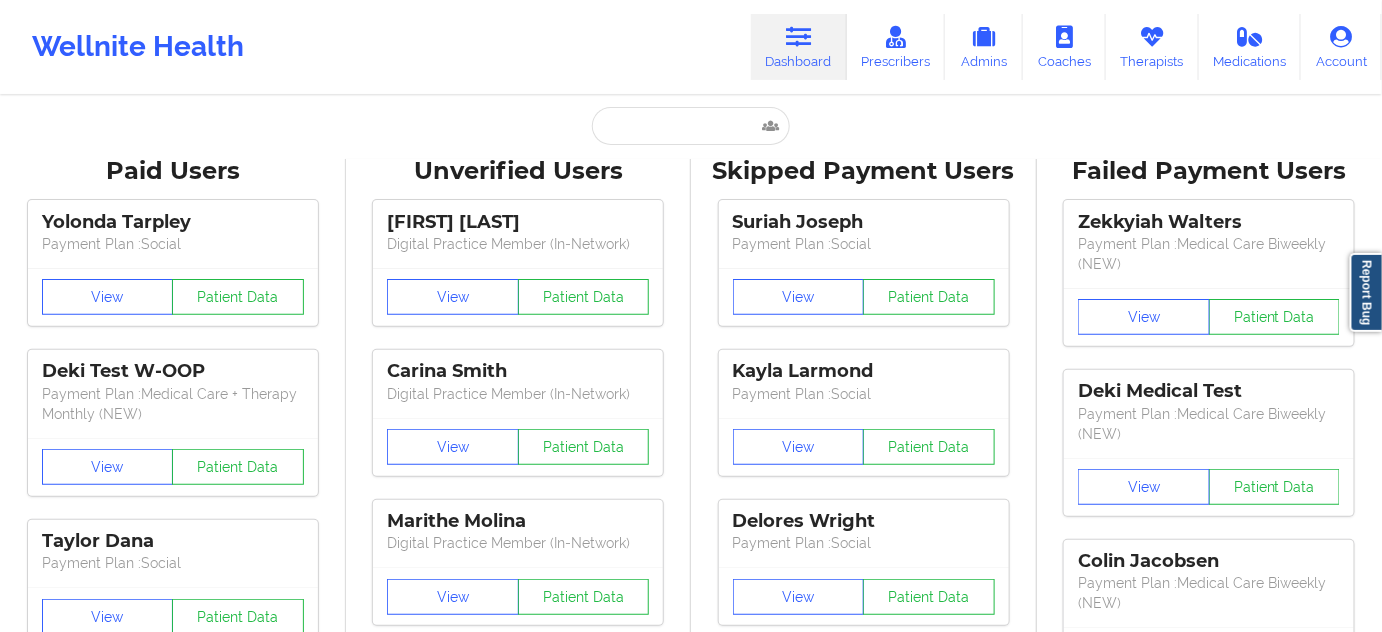 scroll, scrollTop: 0, scrollLeft: 0, axis: both 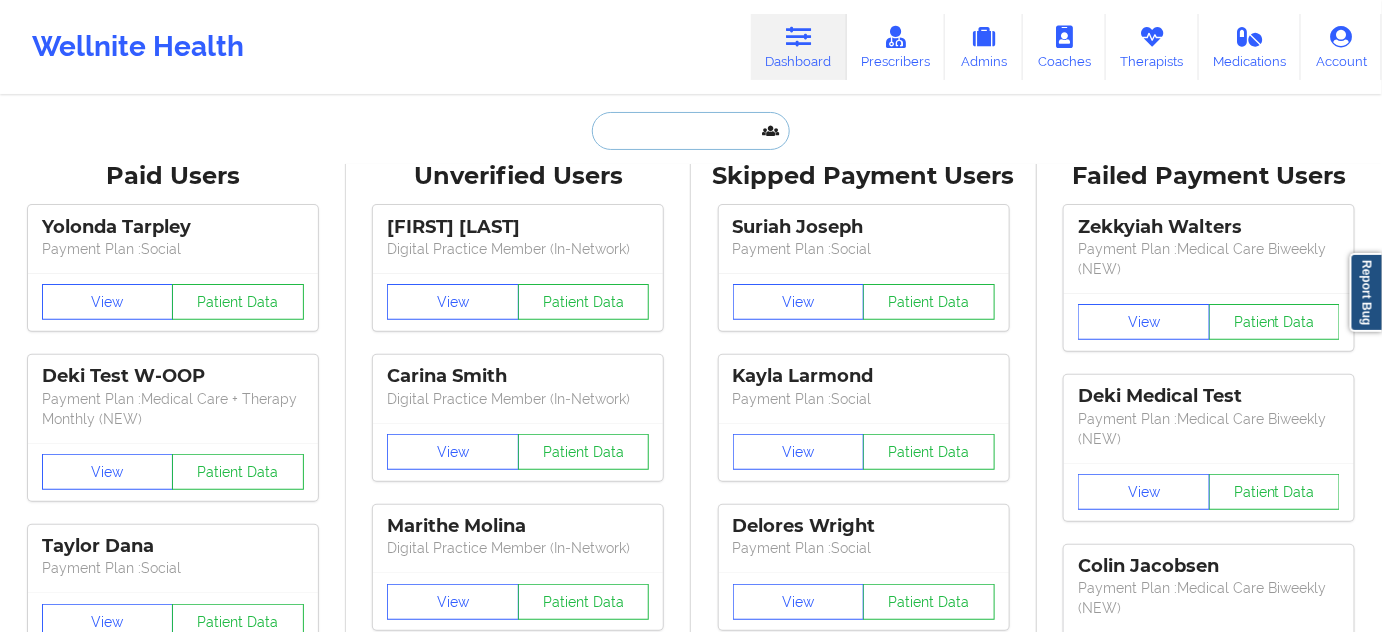 click at bounding box center (691, 131) 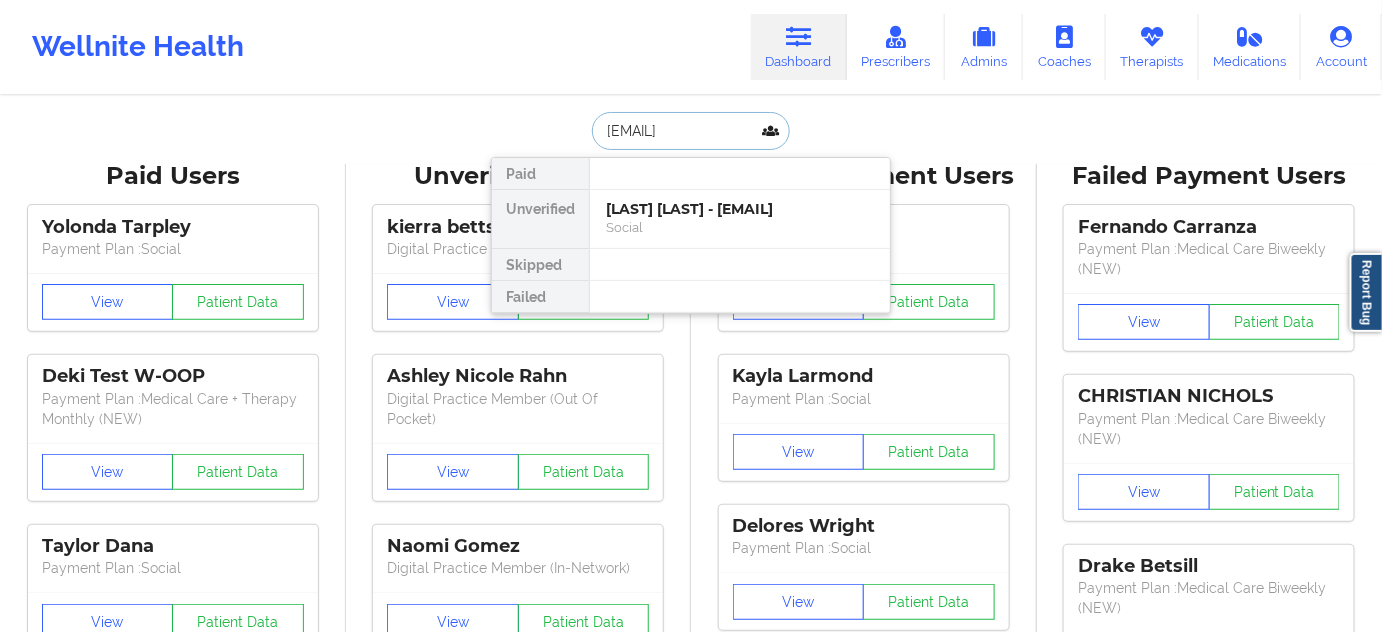 click on "[LAST] [LAST] - [EMAIL]" at bounding box center [740, 209] 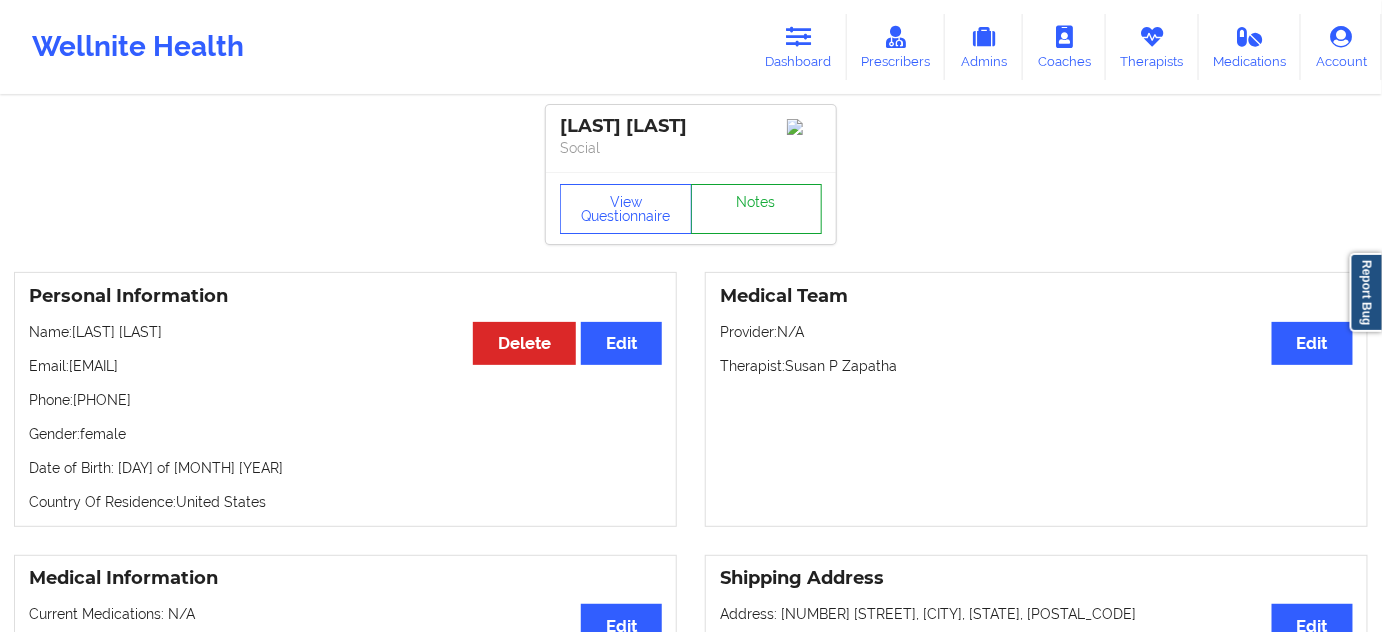 click on "Notes" at bounding box center (757, 209) 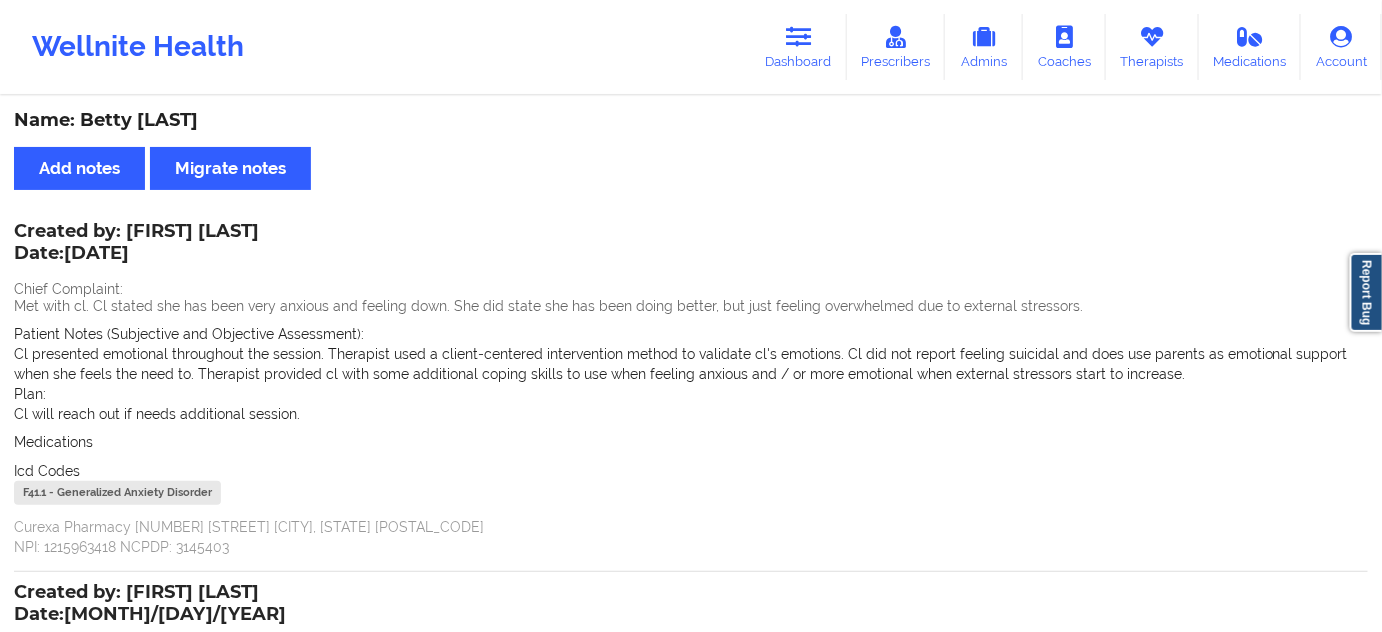 click on "F41.1 - Generalized Anxiety Disorder" at bounding box center (117, 493) 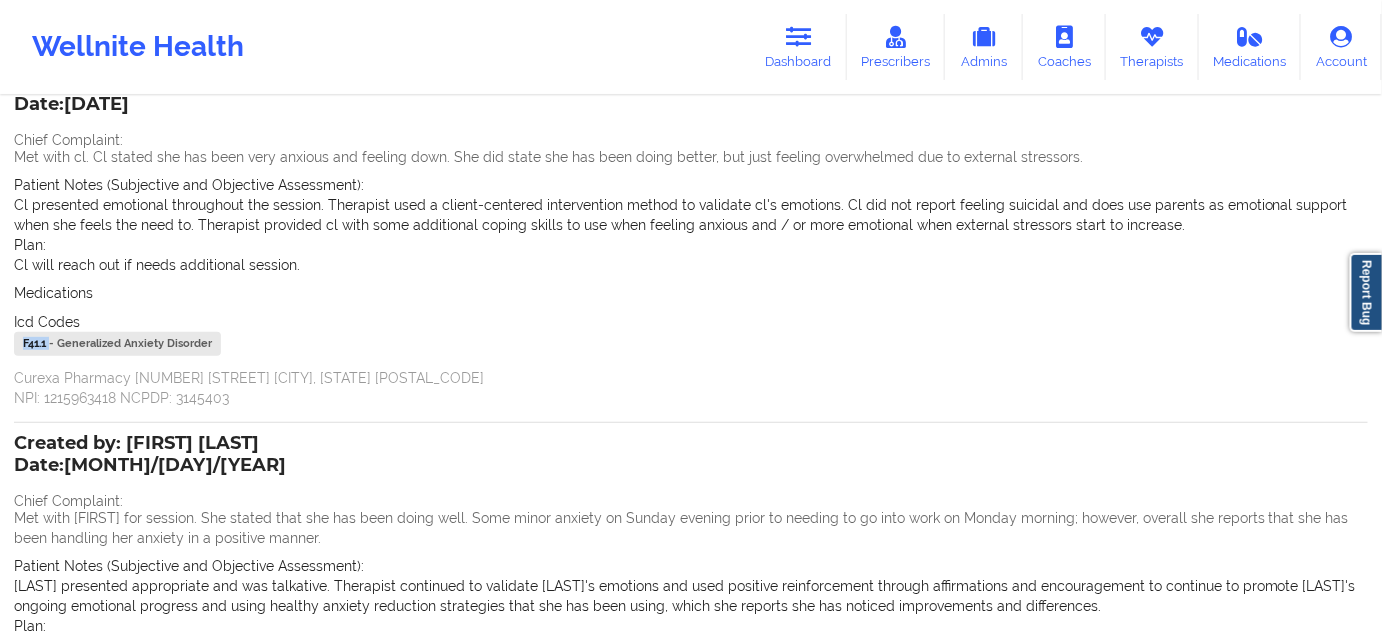 scroll, scrollTop: 0, scrollLeft: 0, axis: both 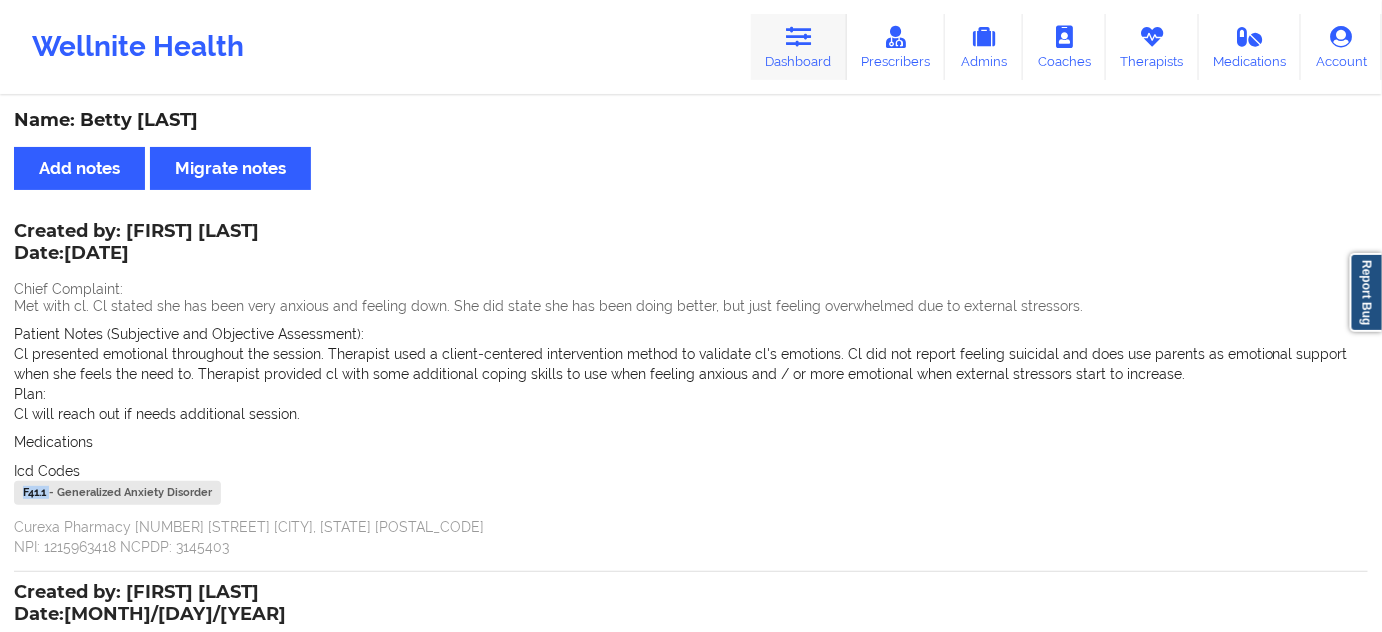 click at bounding box center (799, 37) 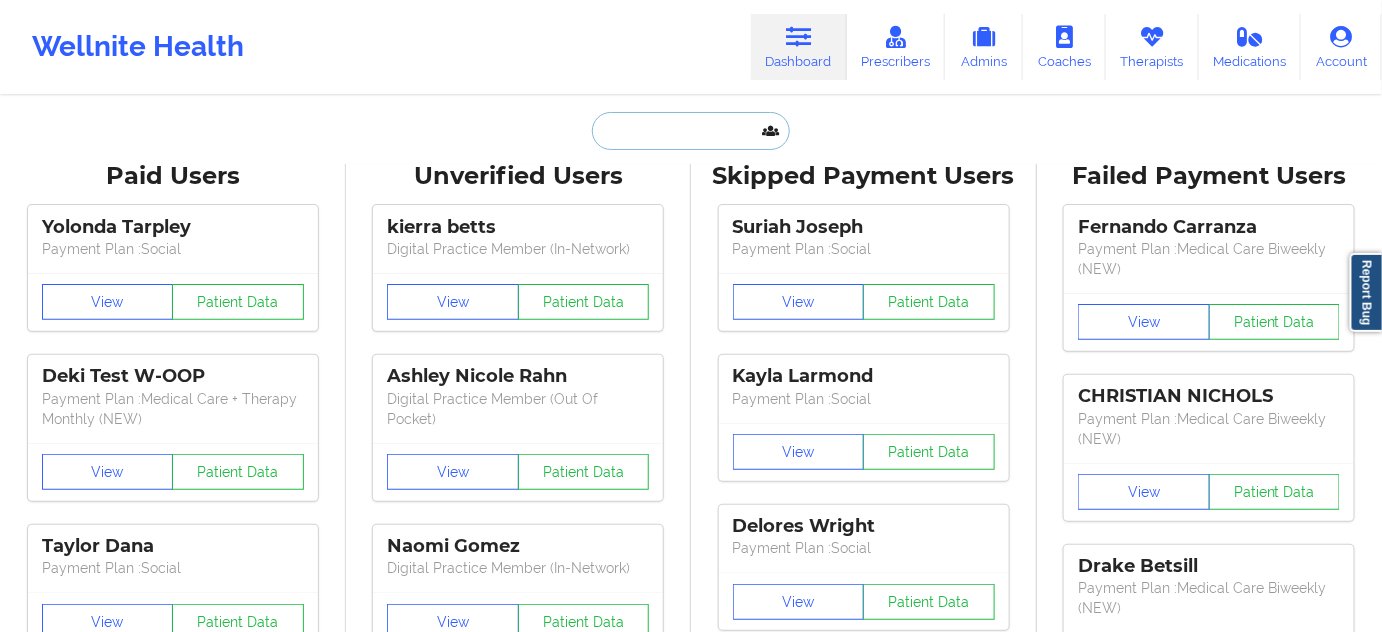 click at bounding box center [691, 131] 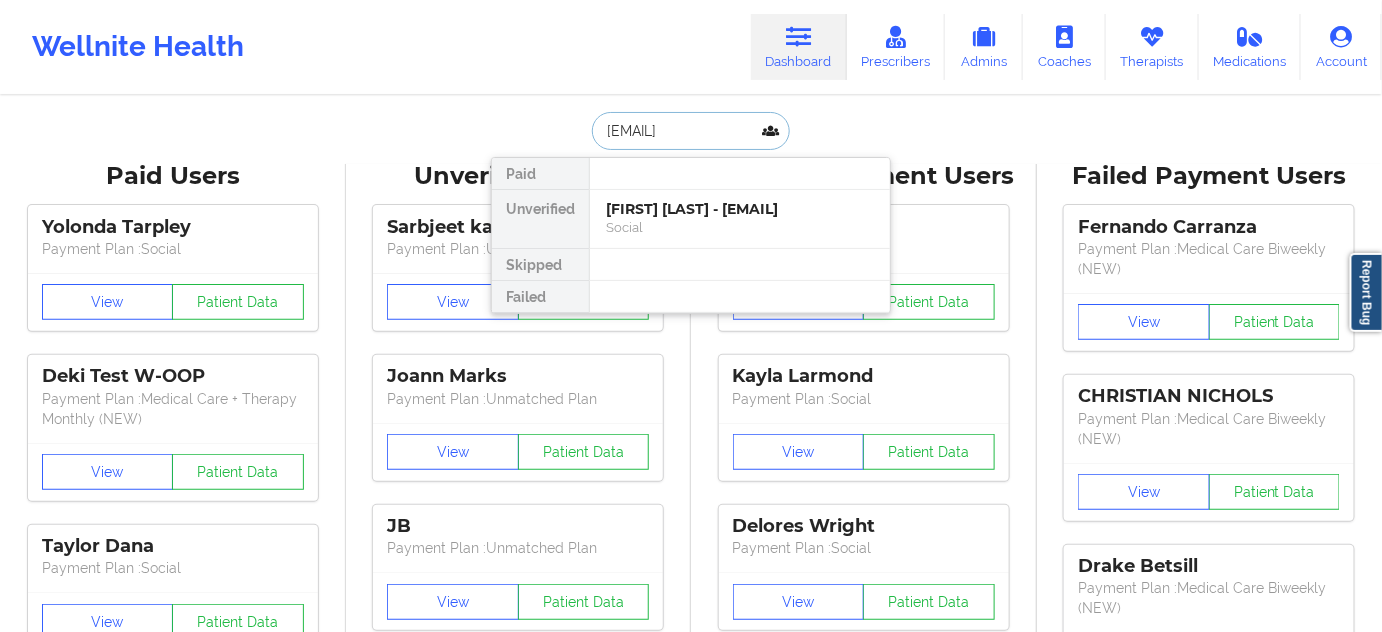 click on "[FIRST] [LAST] - [EMAIL]" at bounding box center (740, 209) 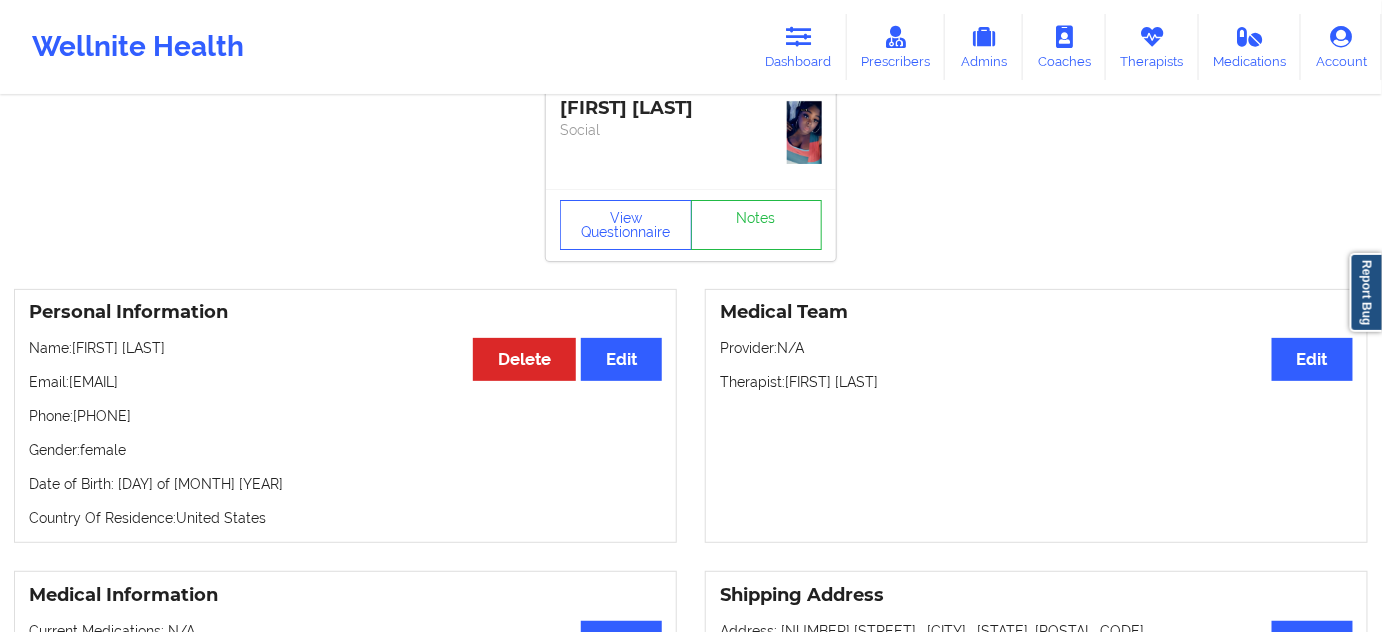 scroll, scrollTop: 0, scrollLeft: 0, axis: both 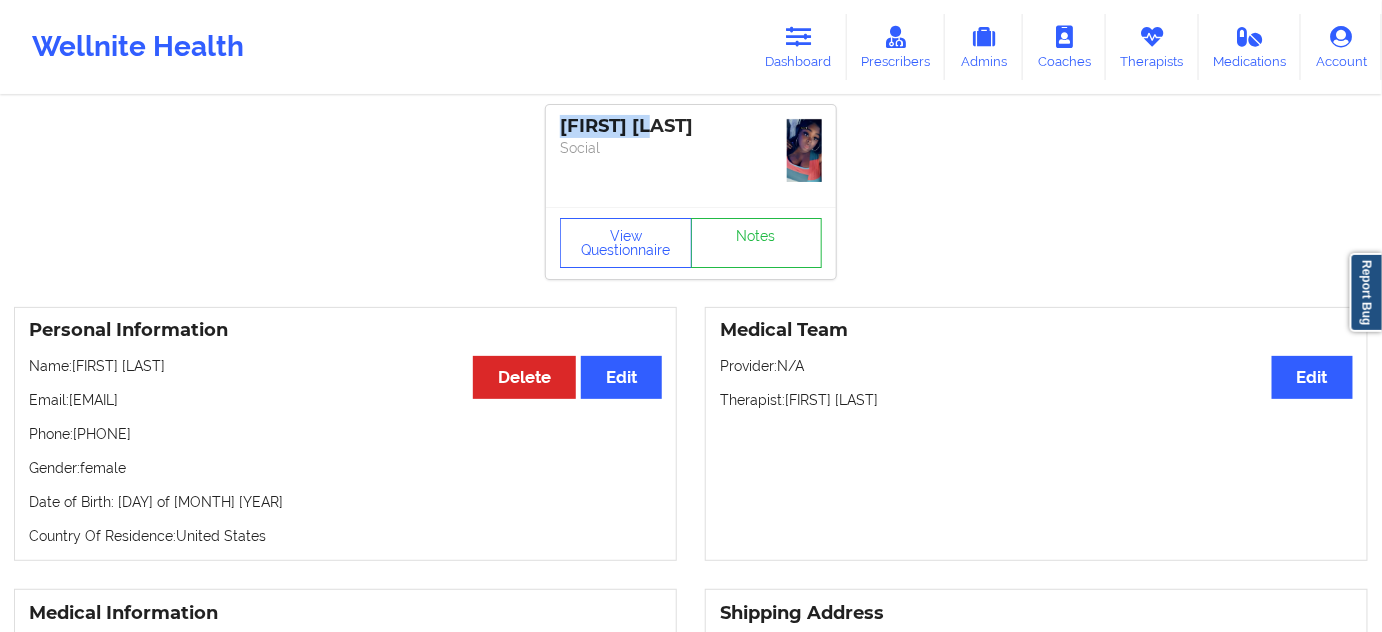 drag, startPoint x: 669, startPoint y: 129, endPoint x: 559, endPoint y: 134, distance: 110.11358 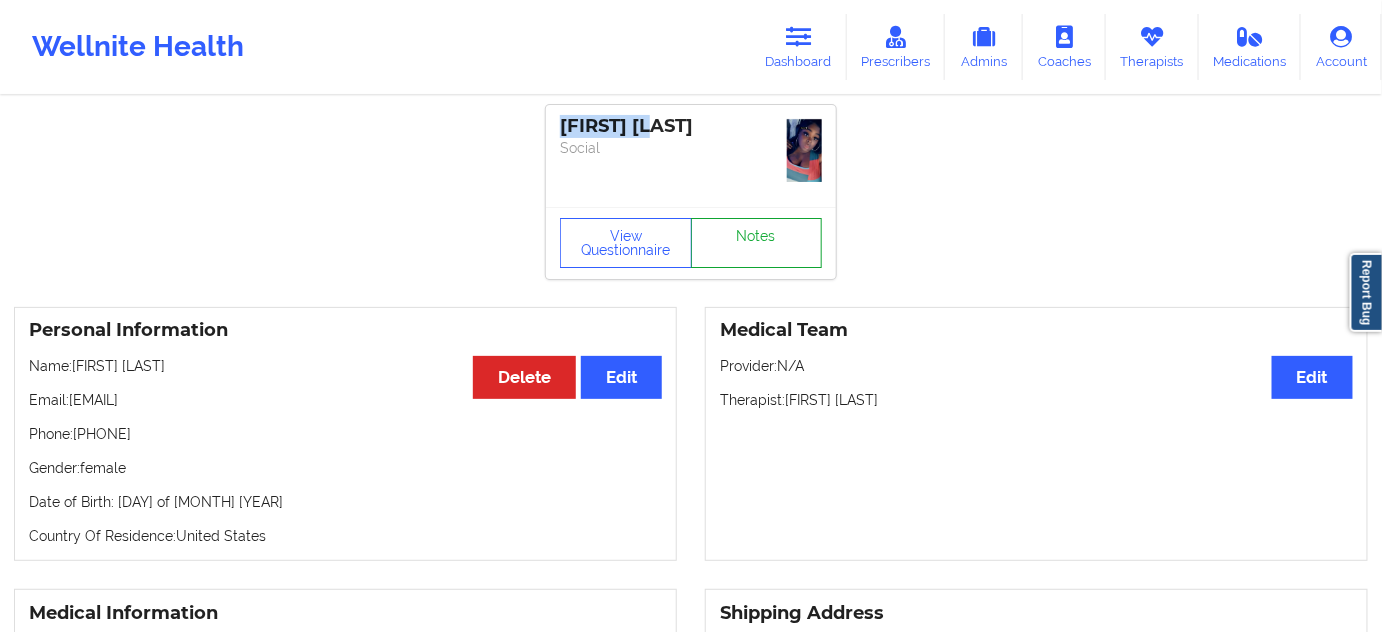 click on "Notes" at bounding box center [757, 243] 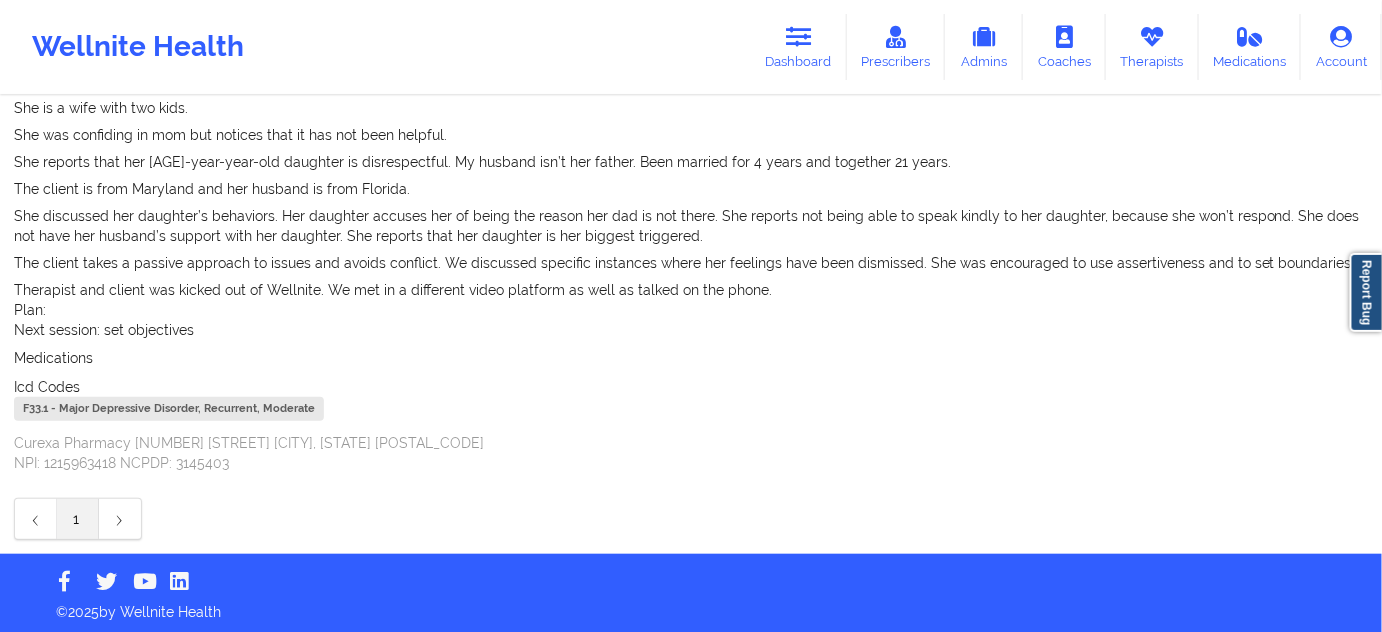 scroll, scrollTop: 276, scrollLeft: 0, axis: vertical 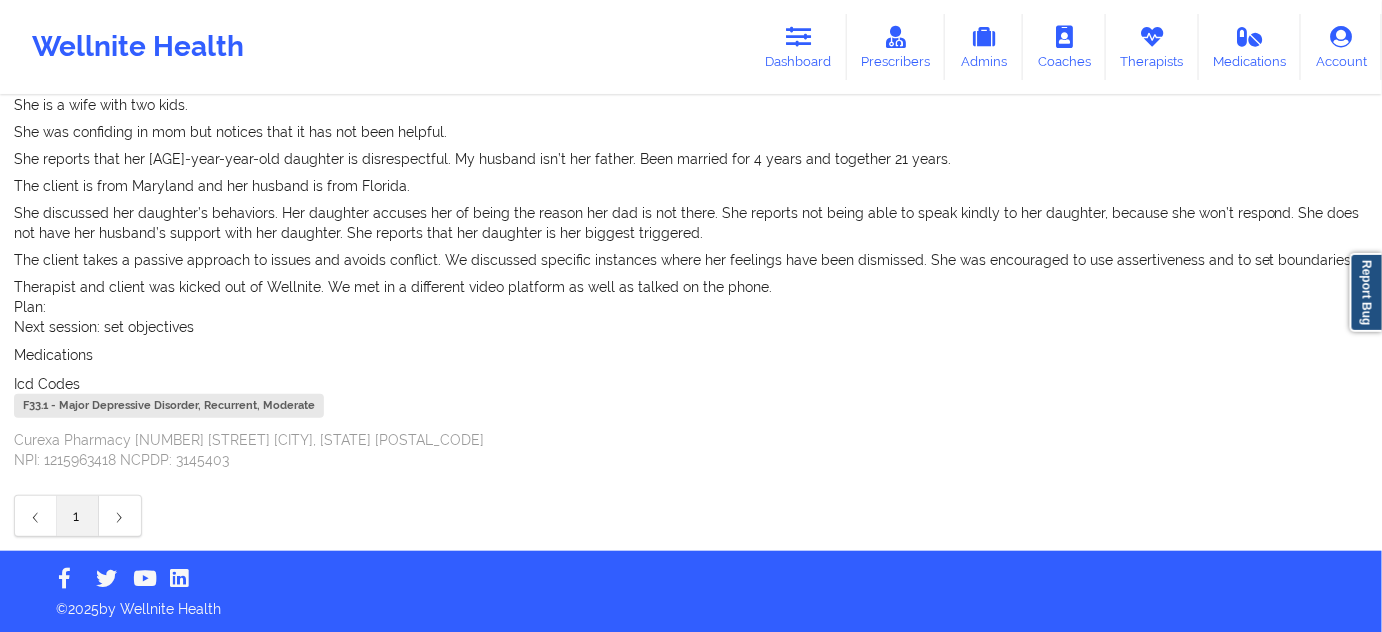 click on "F33.1 - Major Depressive Disorder, Recurrent, Moderate" at bounding box center [169, 406] 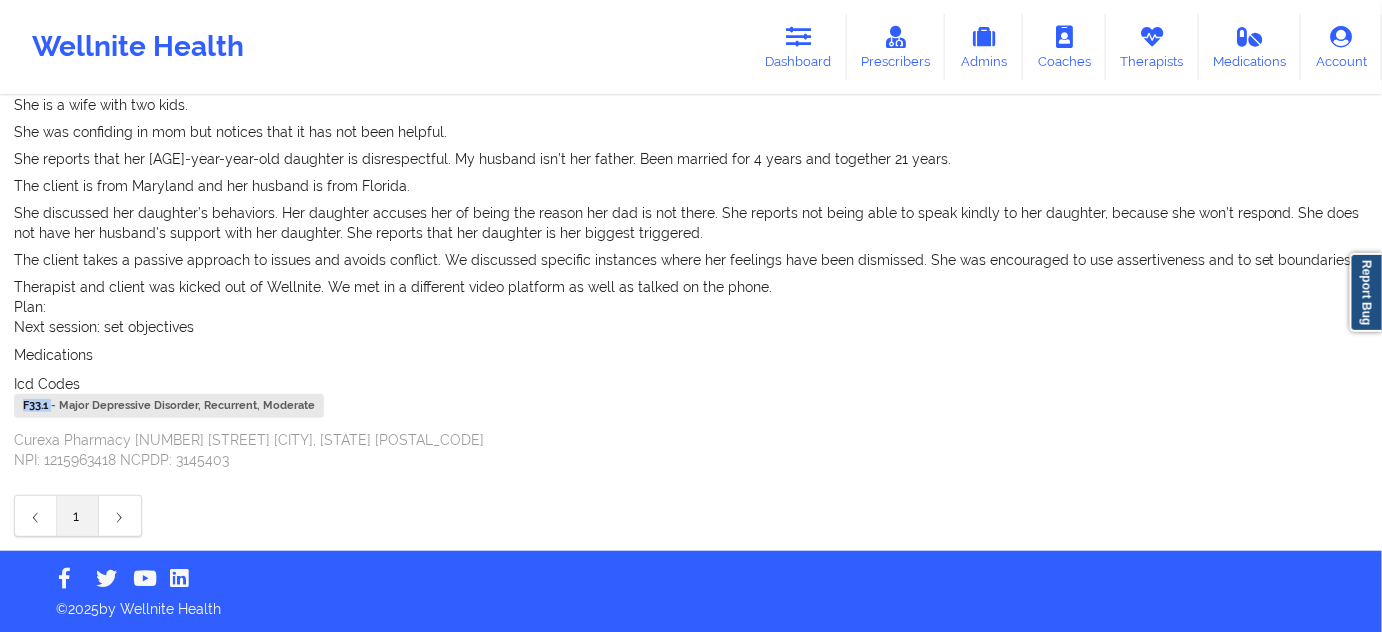 click on "F33.1 - Major Depressive Disorder, Recurrent, Moderate" at bounding box center (169, 406) 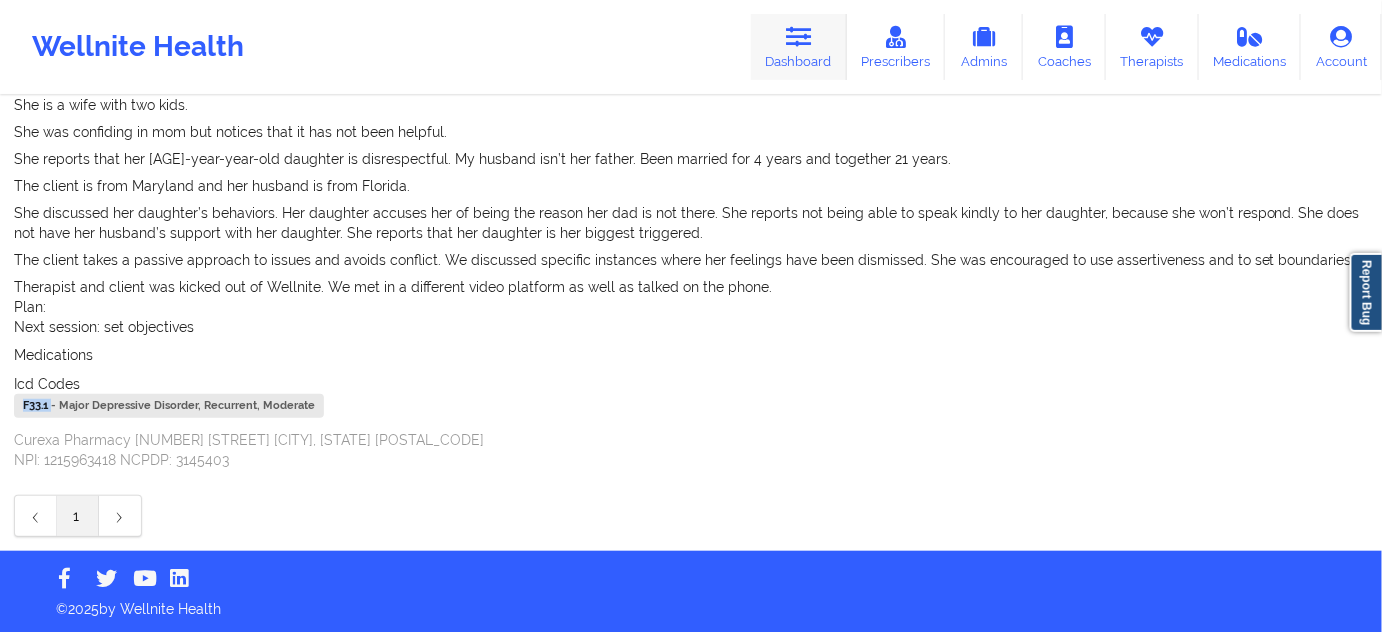 click on "Dashboard" at bounding box center (799, 47) 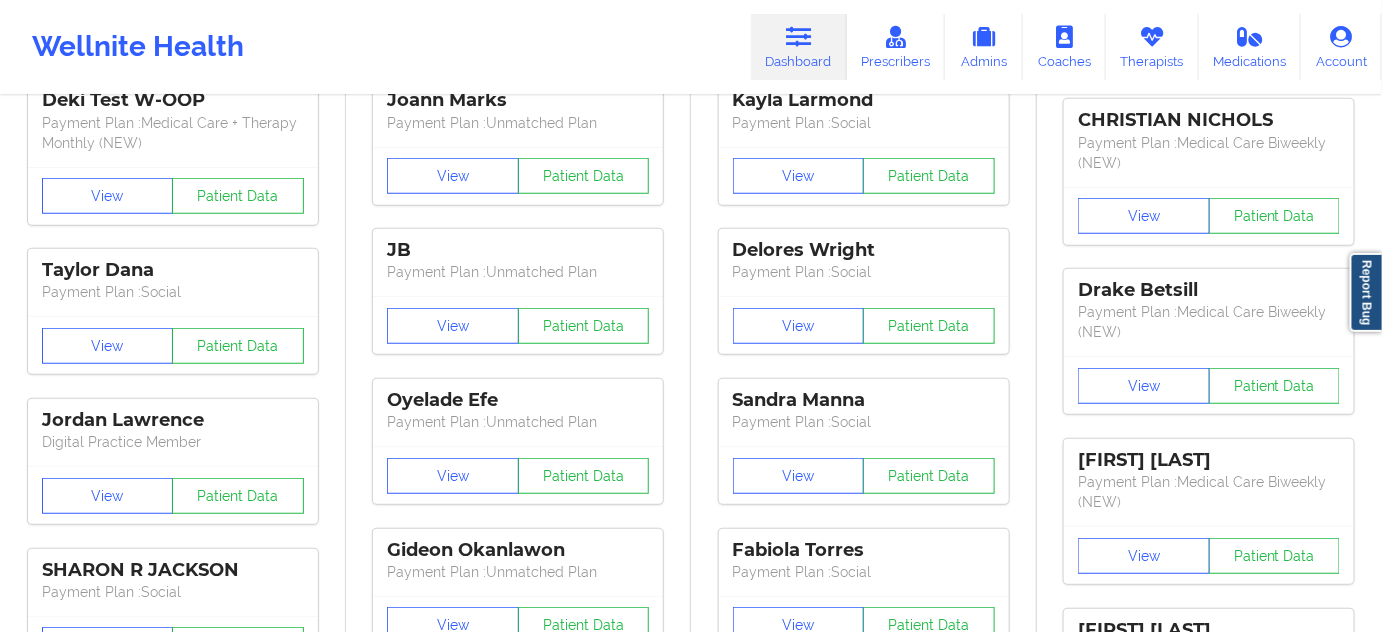 scroll, scrollTop: 0, scrollLeft: 0, axis: both 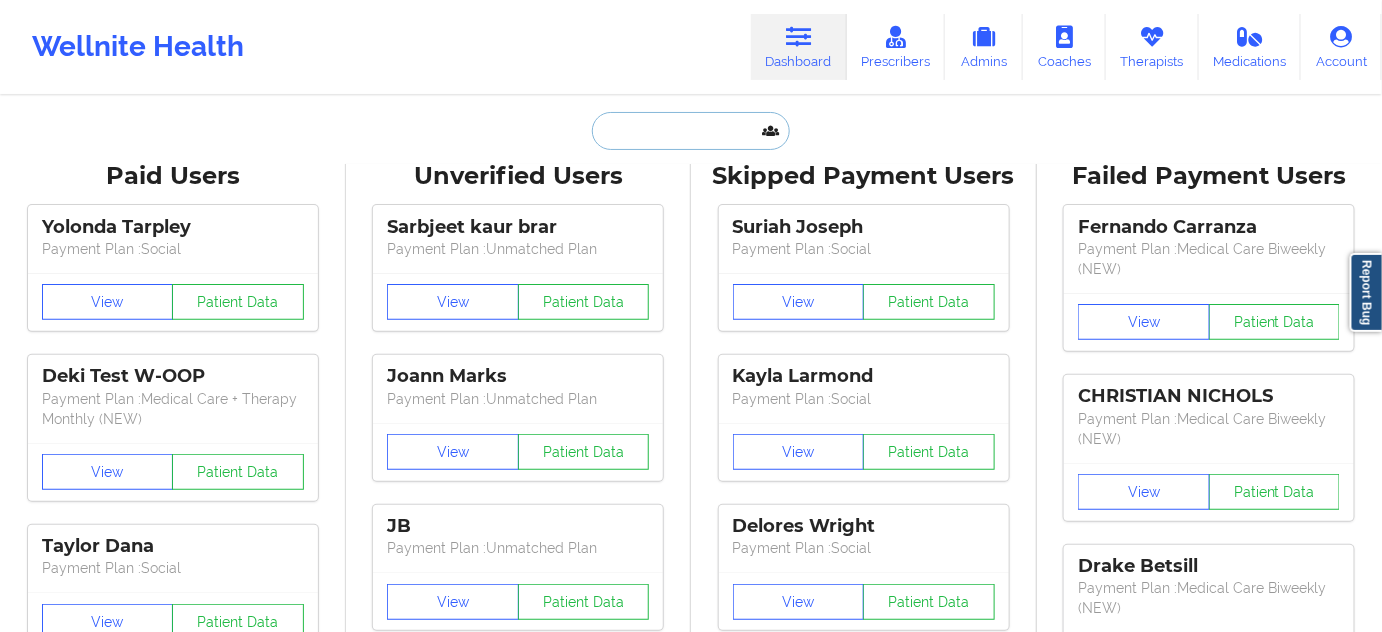 click at bounding box center [691, 131] 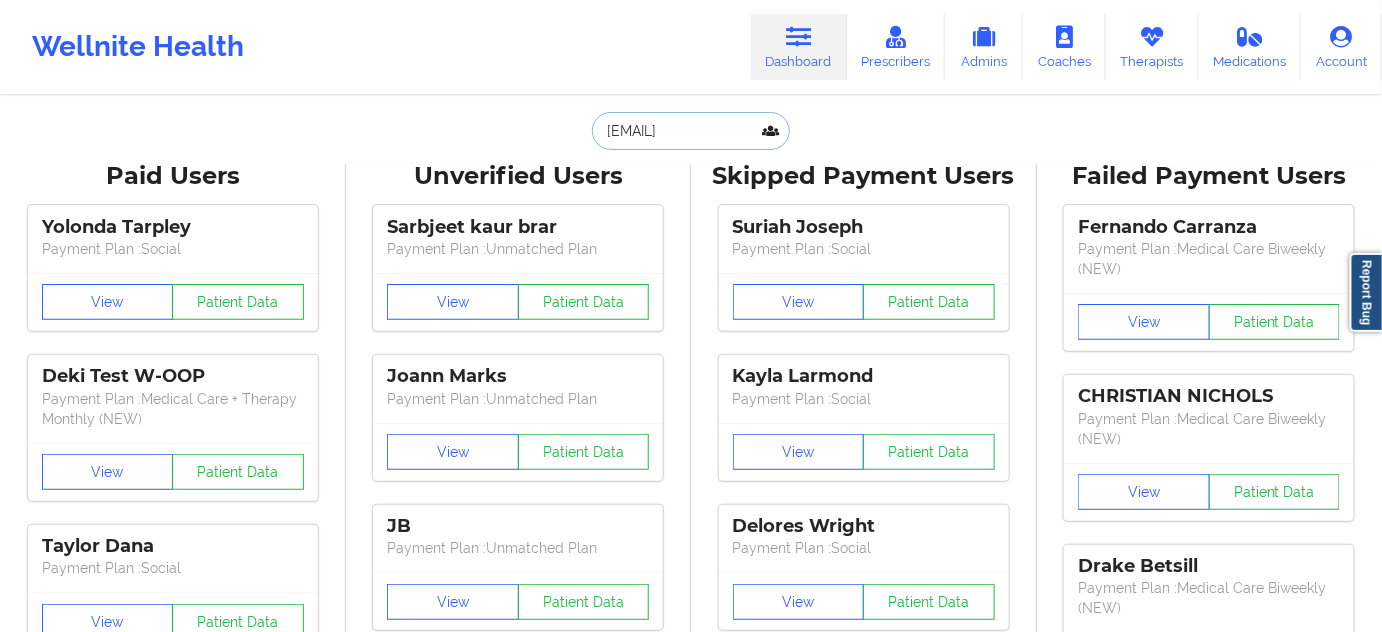 scroll, scrollTop: 0, scrollLeft: 53, axis: horizontal 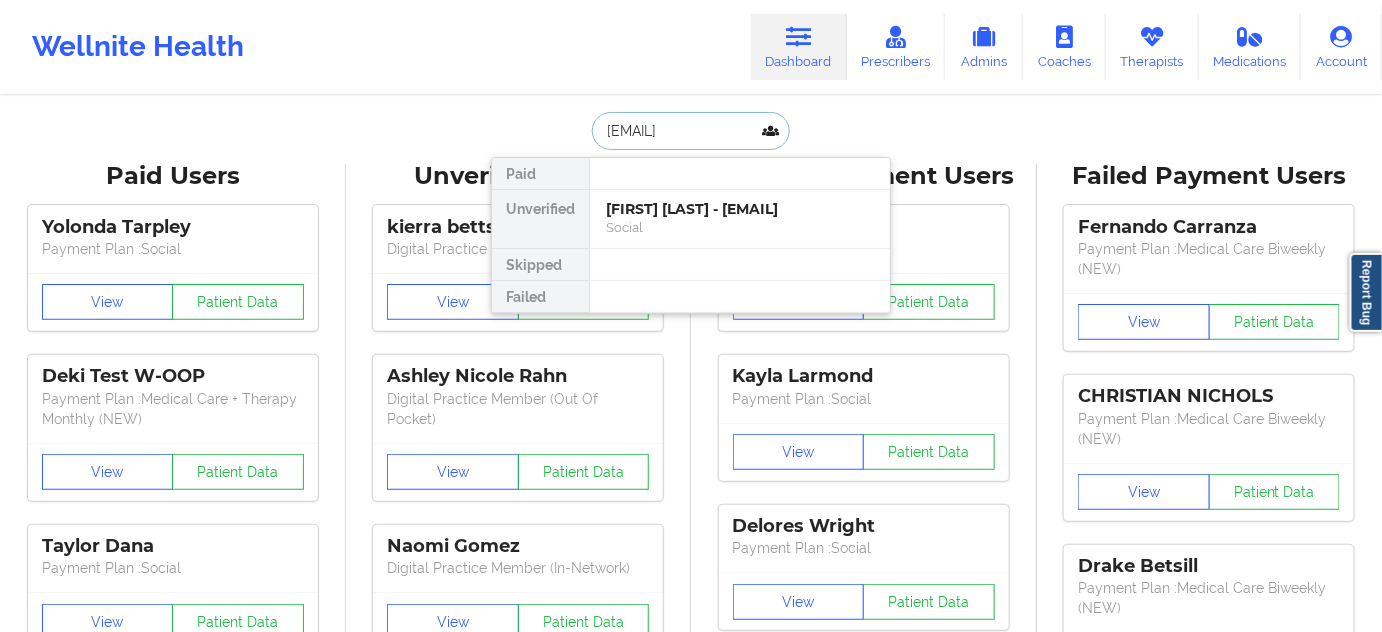 click on "[FIRST] [LAST] - [EMAIL]" at bounding box center (740, 209) 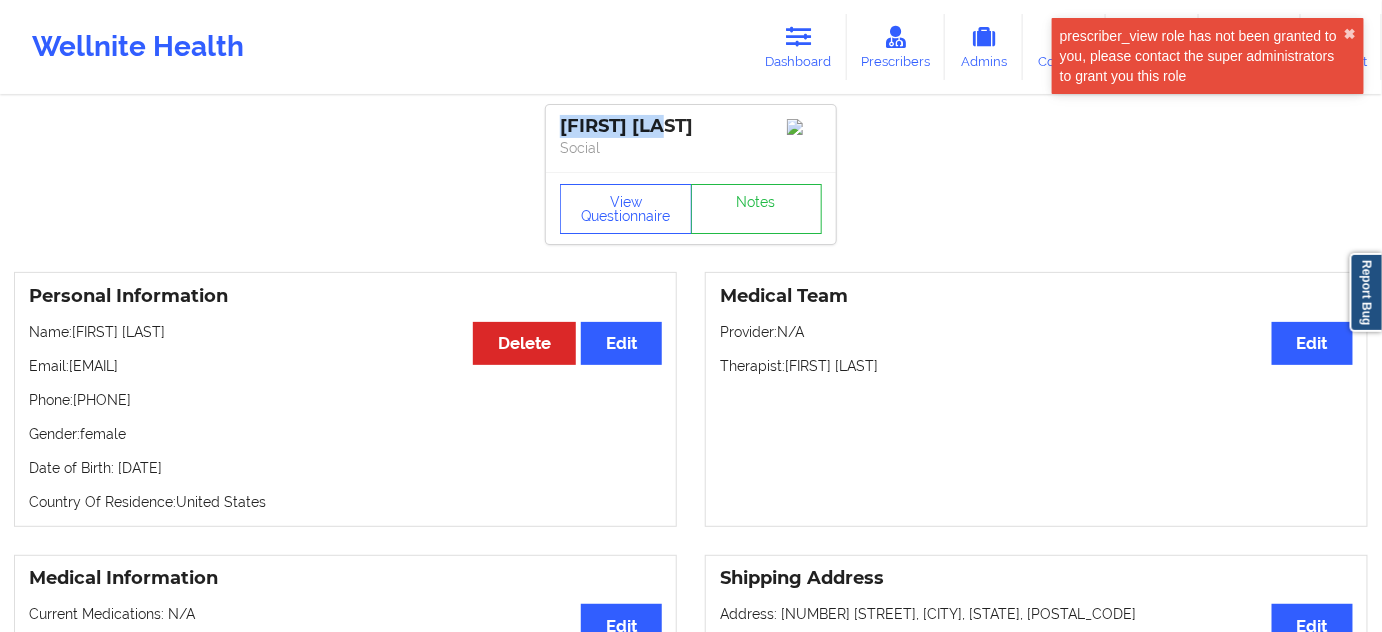 drag, startPoint x: 690, startPoint y: 120, endPoint x: 556, endPoint y: 130, distance: 134.37262 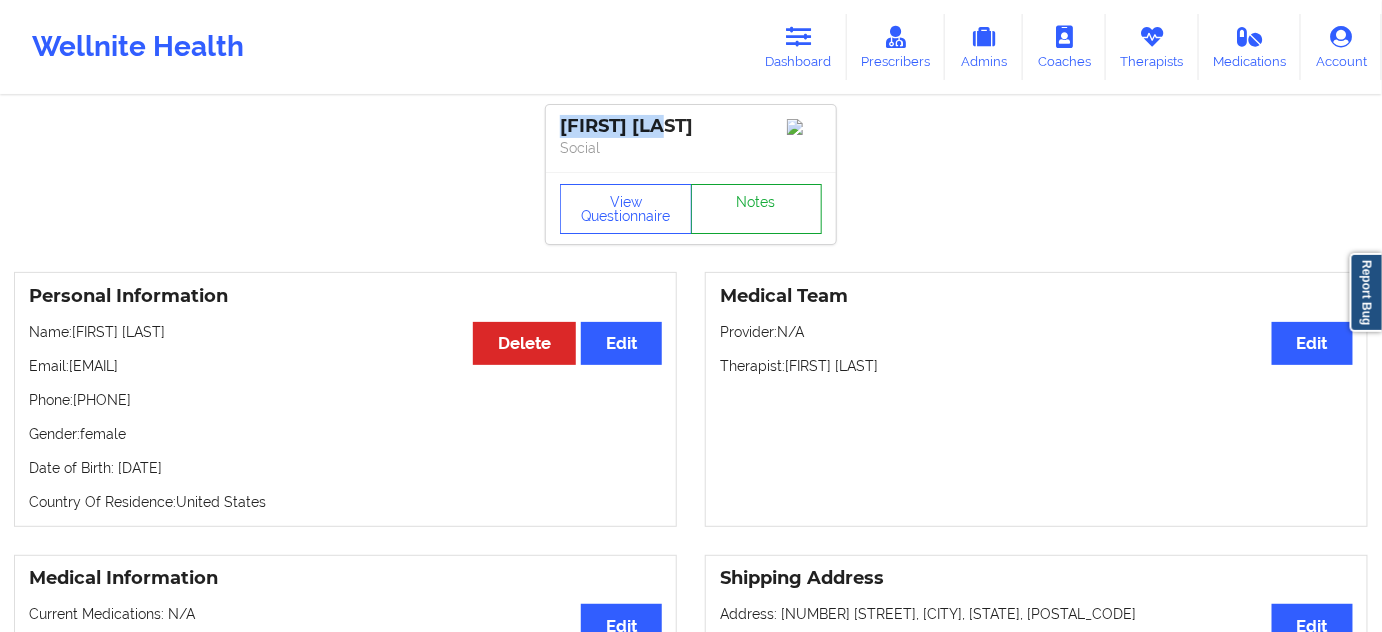 click on "Notes" at bounding box center [757, 209] 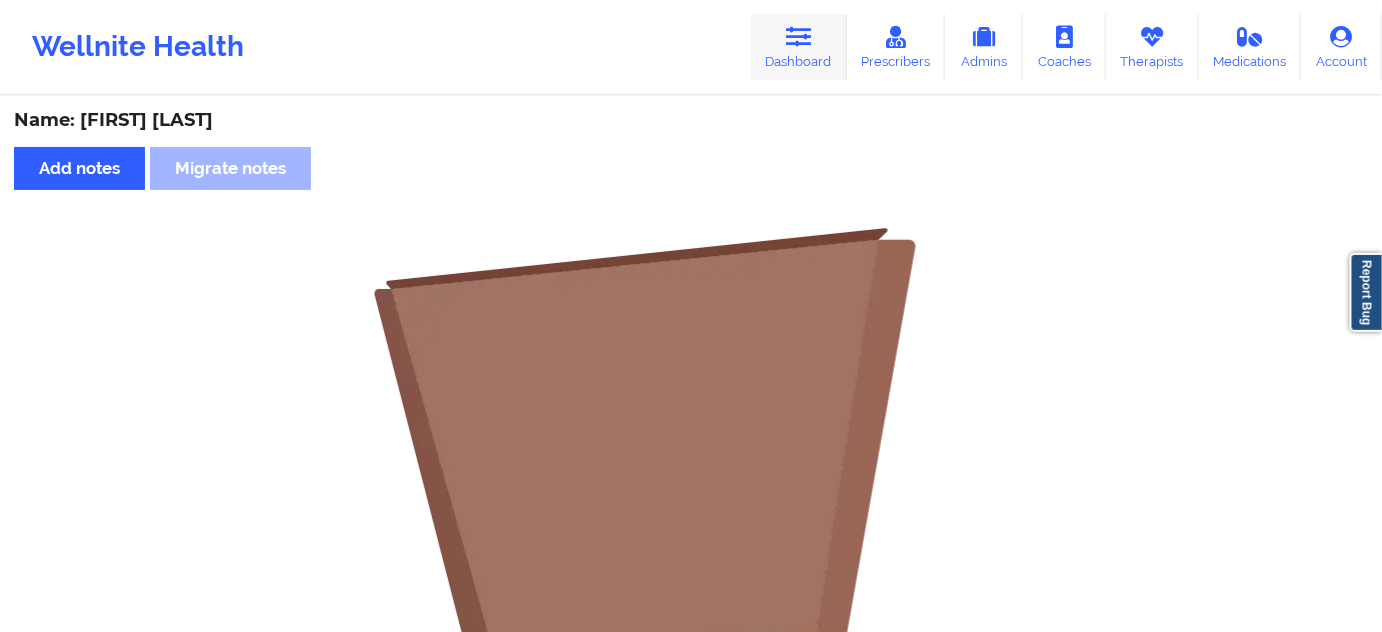 click on "Dashboard" at bounding box center (799, 47) 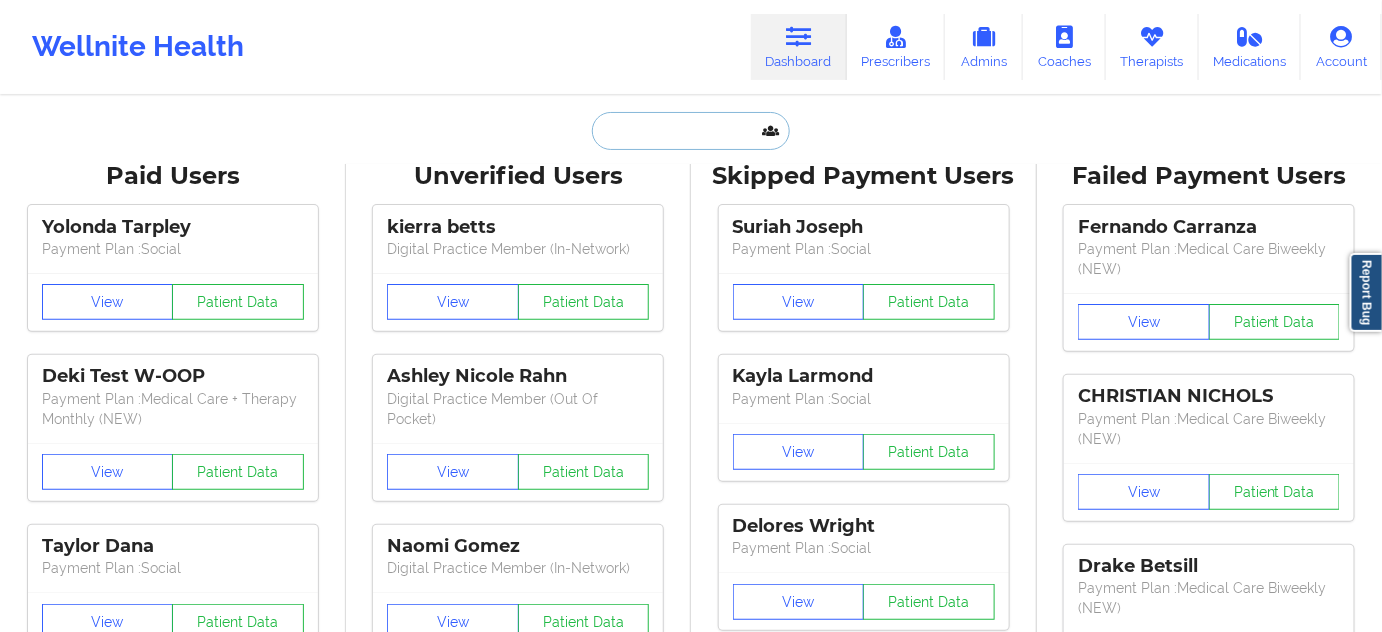 click at bounding box center [691, 131] 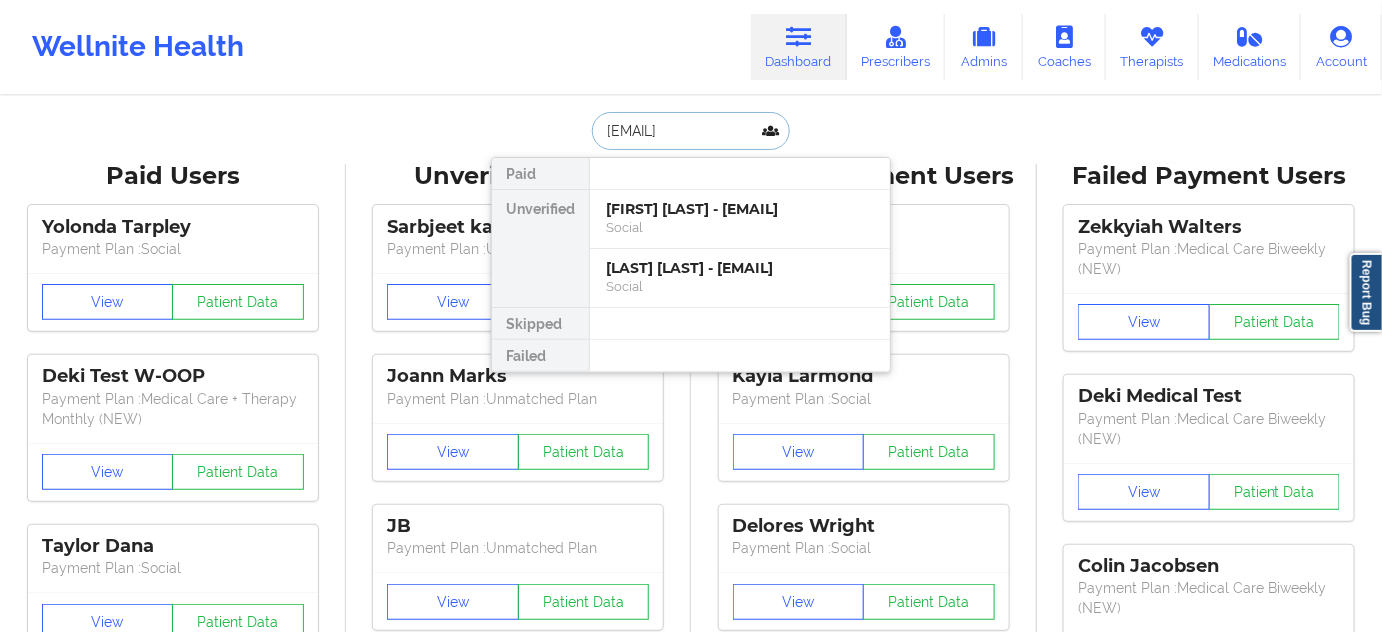 click on "[FIRST] [LAST] - [EMAIL]" at bounding box center (740, 209) 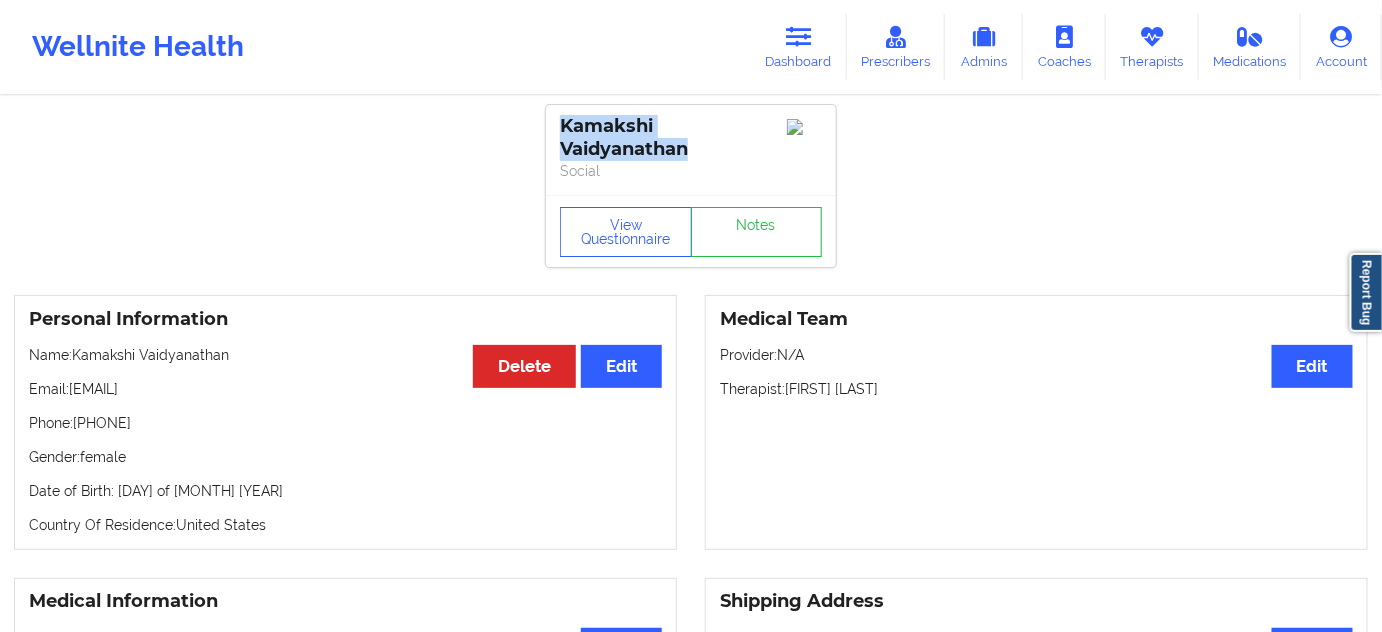 drag, startPoint x: 699, startPoint y: 144, endPoint x: 566, endPoint y: 135, distance: 133.30417 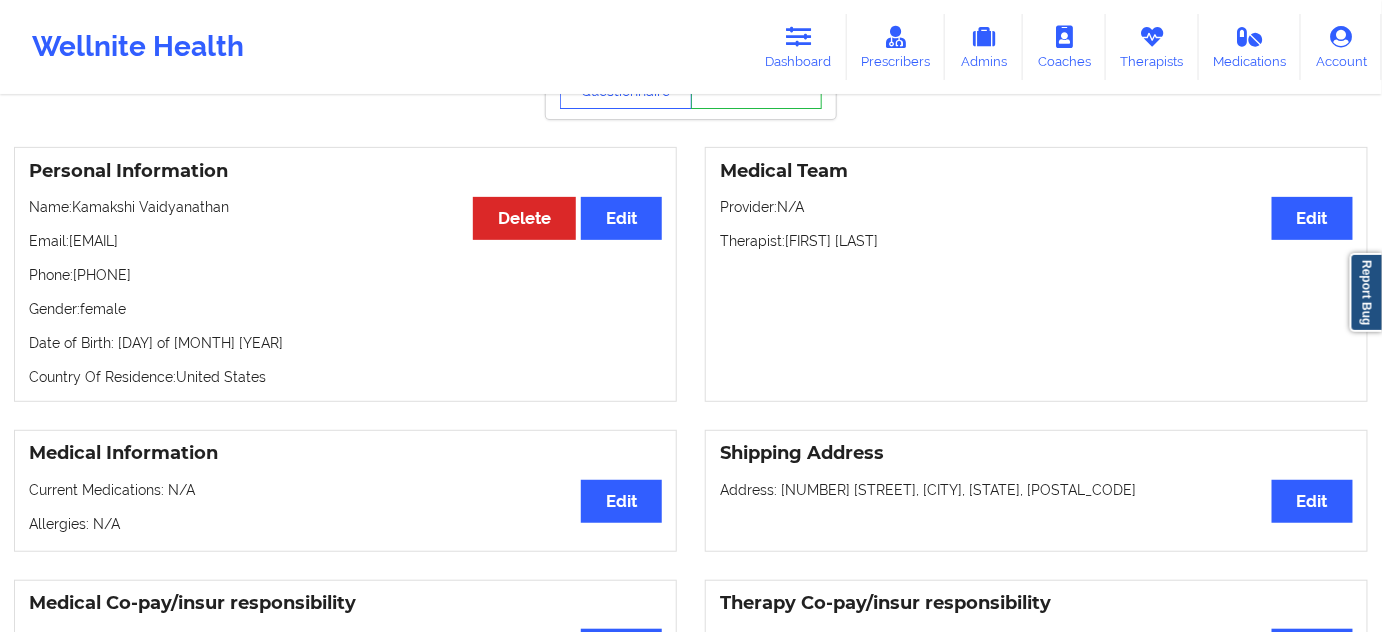 scroll, scrollTop: 0, scrollLeft: 0, axis: both 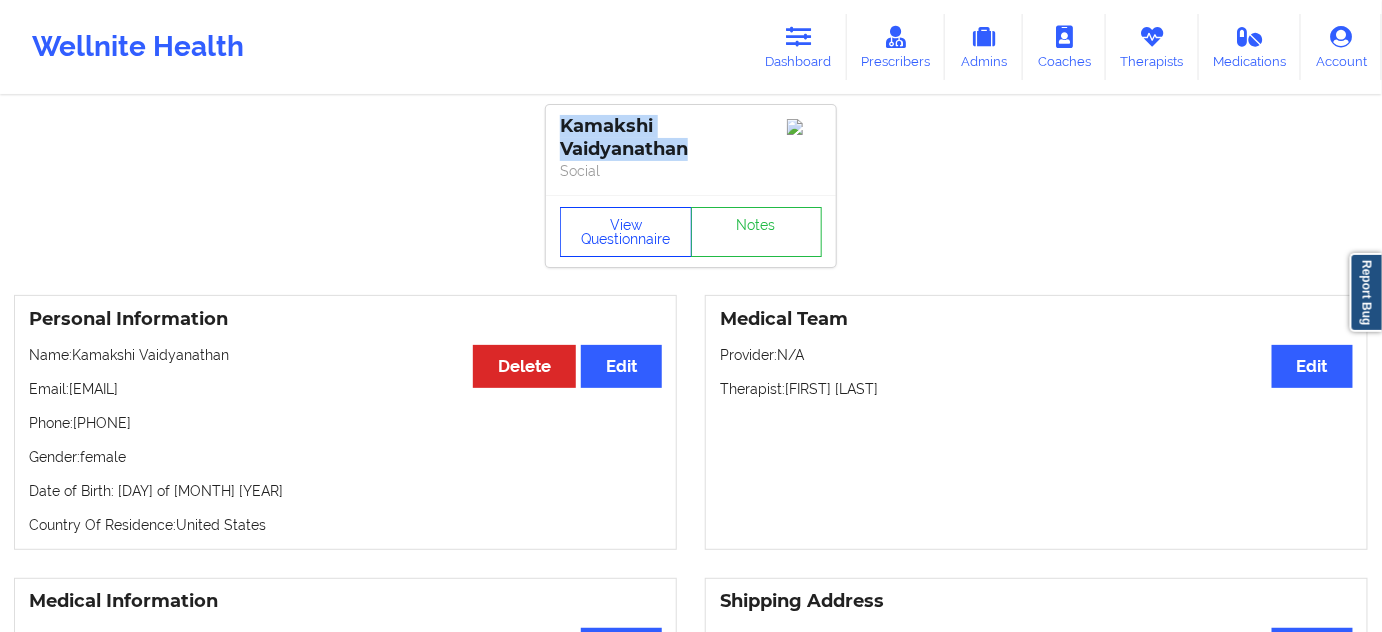 click on "View Questionnaire" at bounding box center (626, 232) 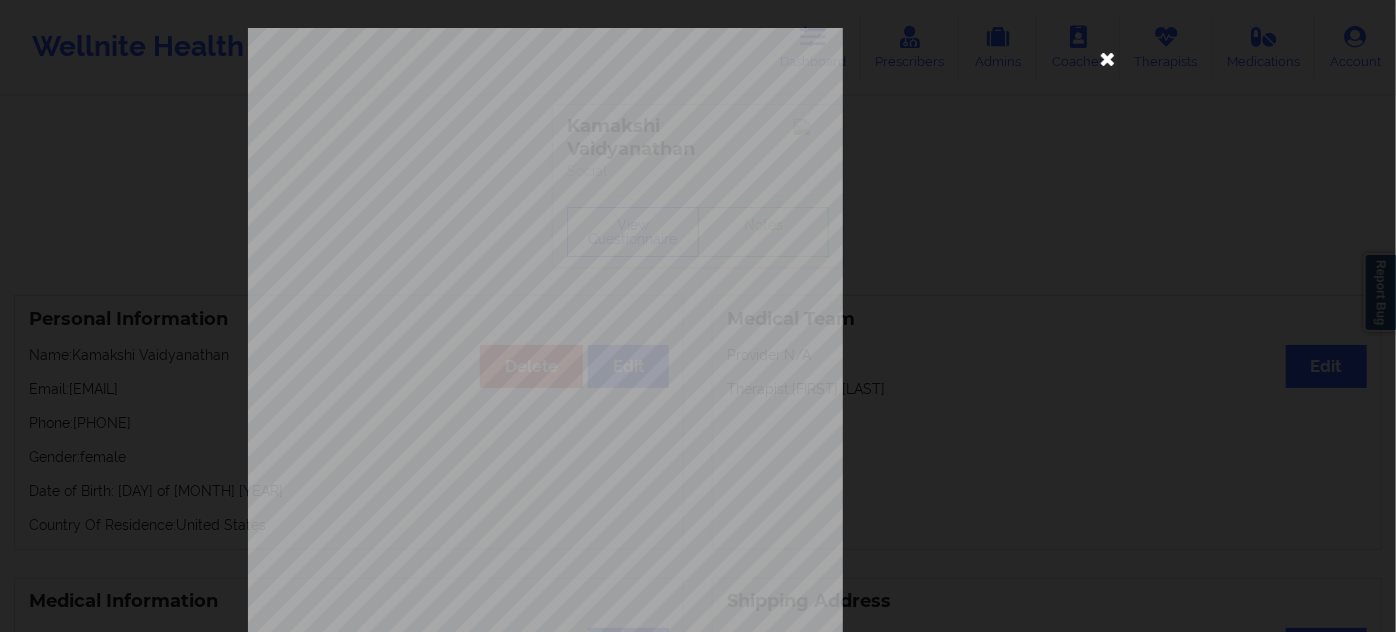 click at bounding box center [1108, 58] 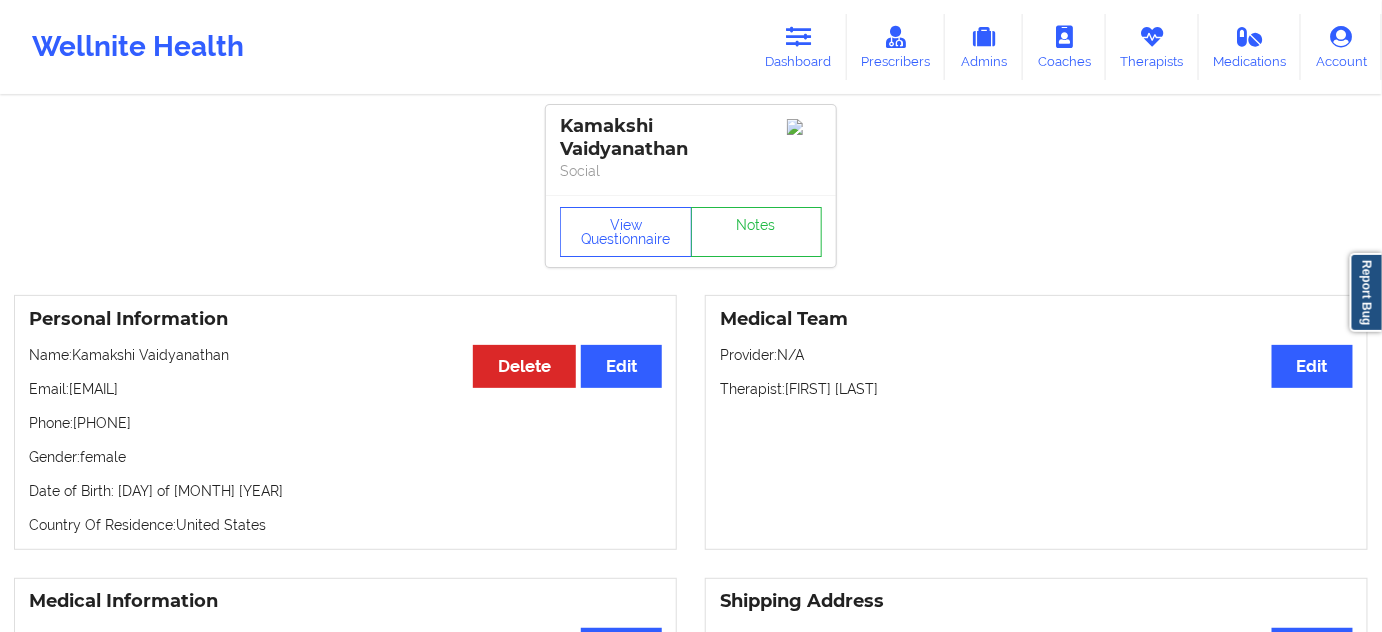 drag, startPoint x: 789, startPoint y: 394, endPoint x: 997, endPoint y: 398, distance: 208.03845 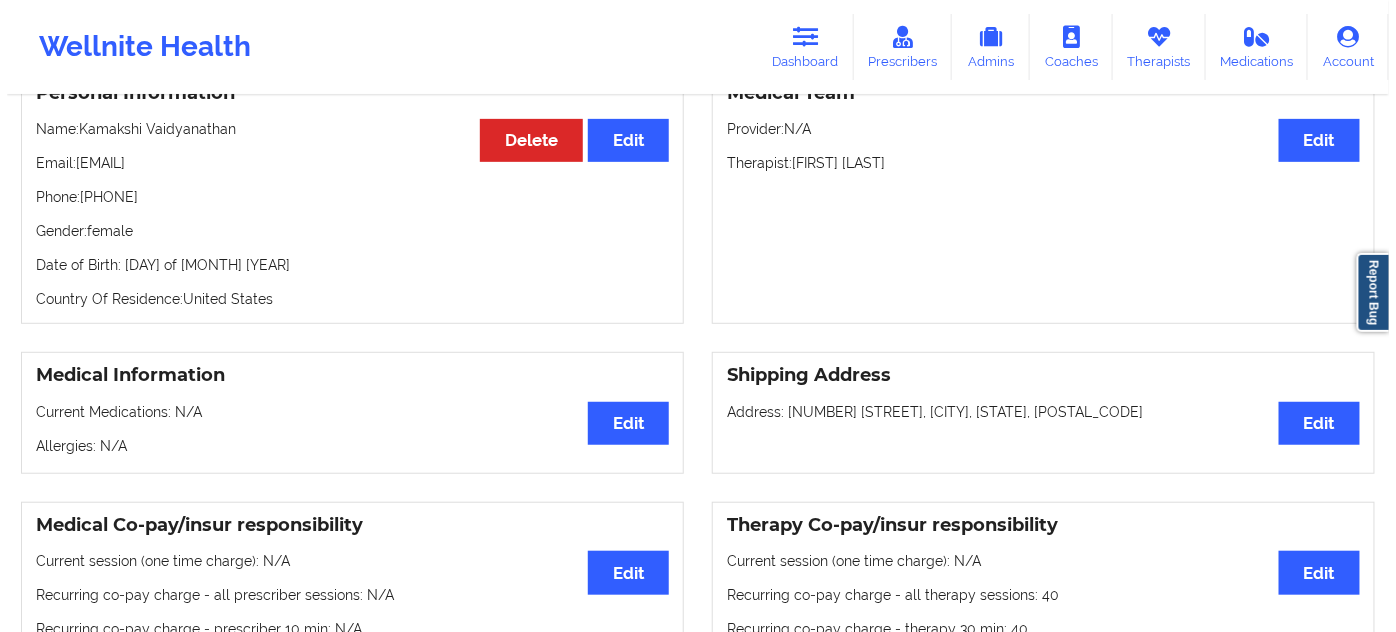 scroll, scrollTop: 0, scrollLeft: 0, axis: both 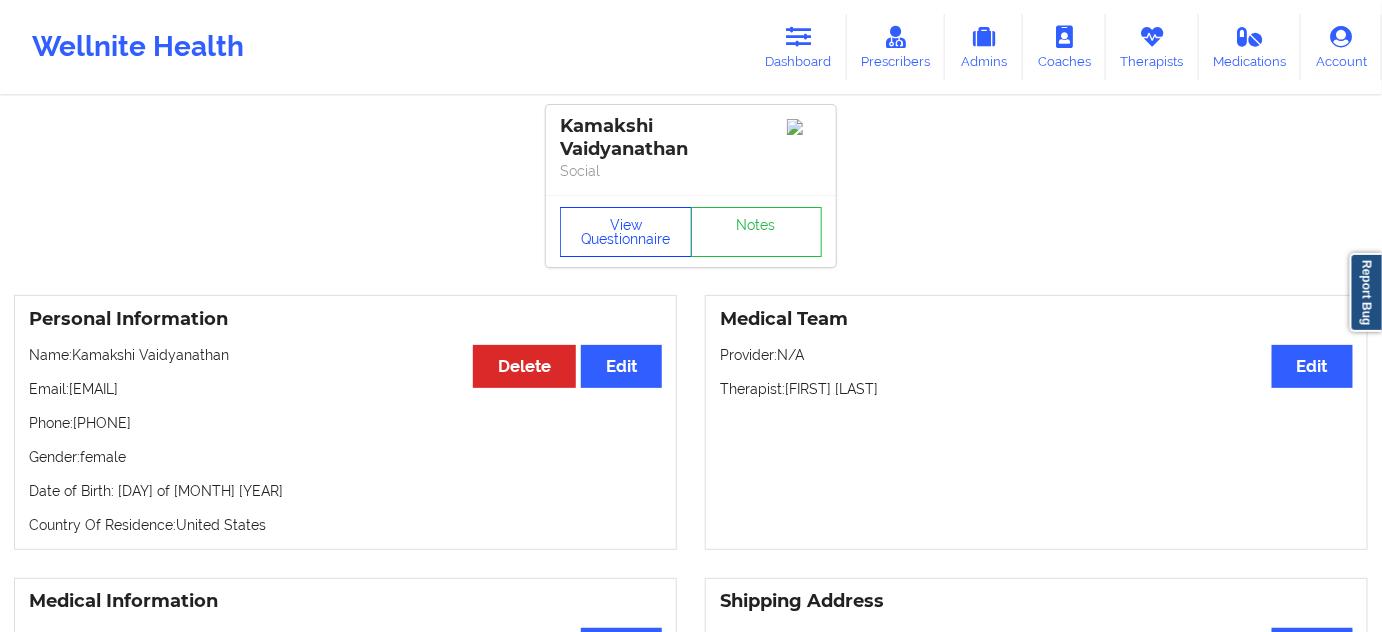click on "View Questionnaire" at bounding box center [626, 232] 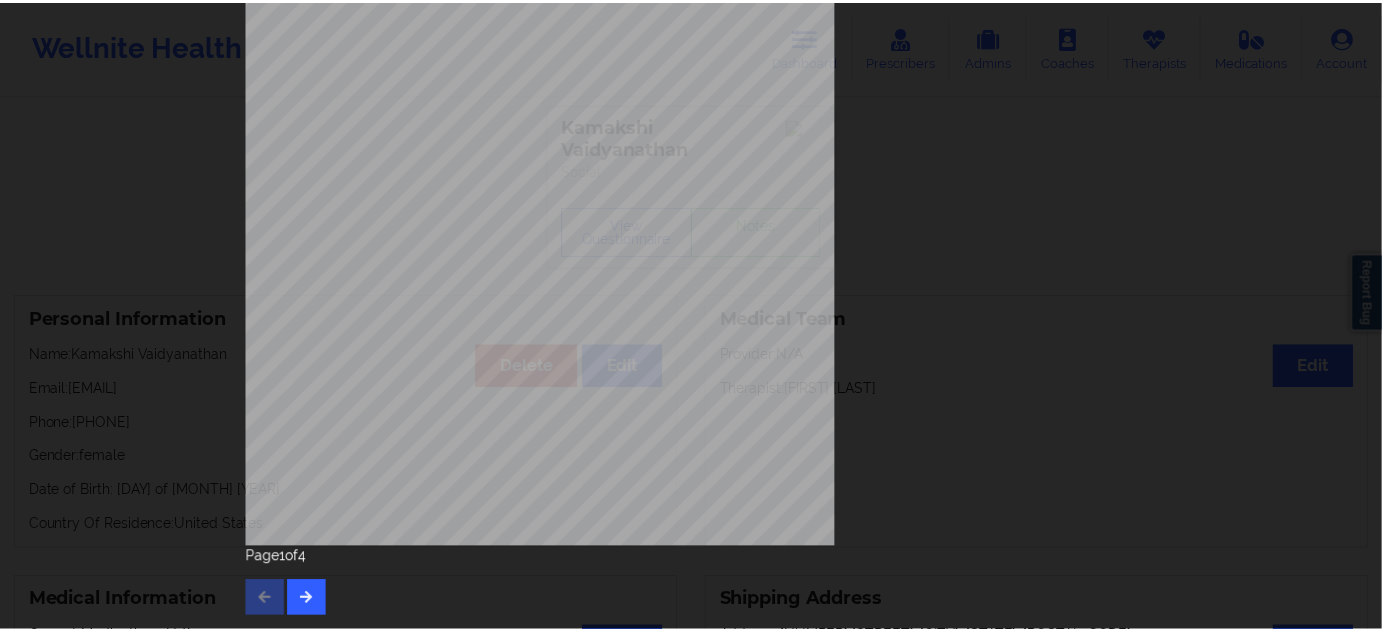 scroll, scrollTop: 0, scrollLeft: 0, axis: both 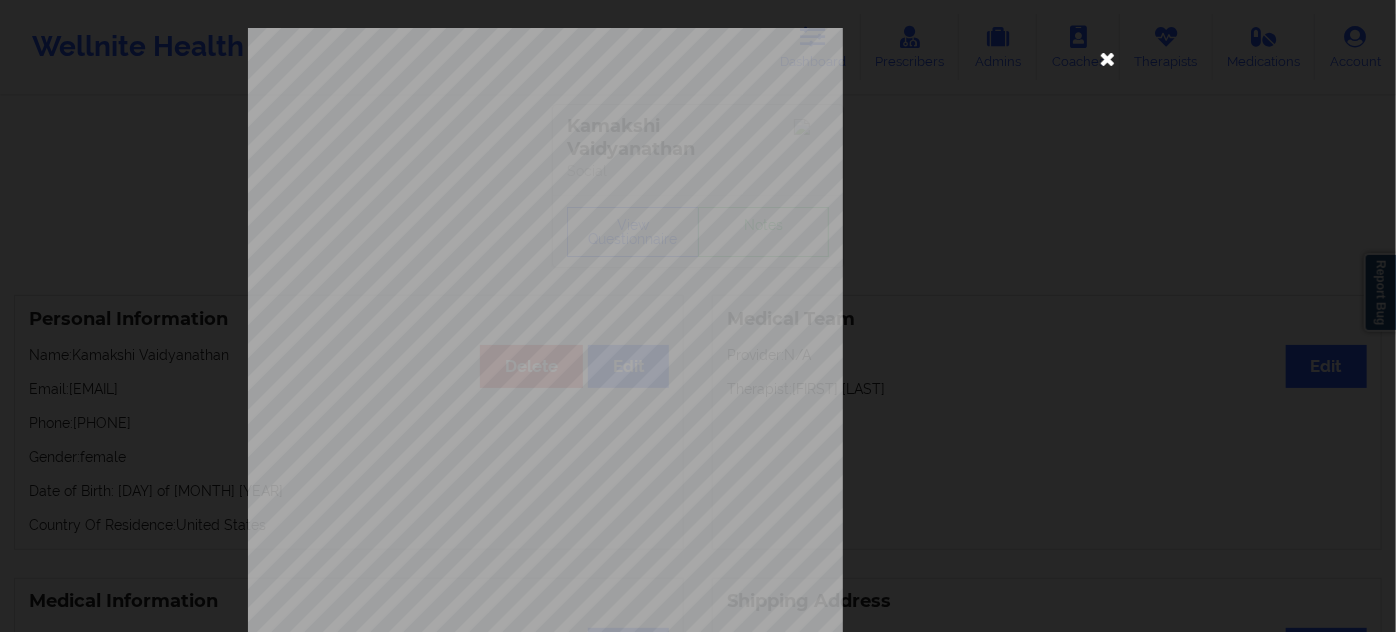 click at bounding box center (1108, 58) 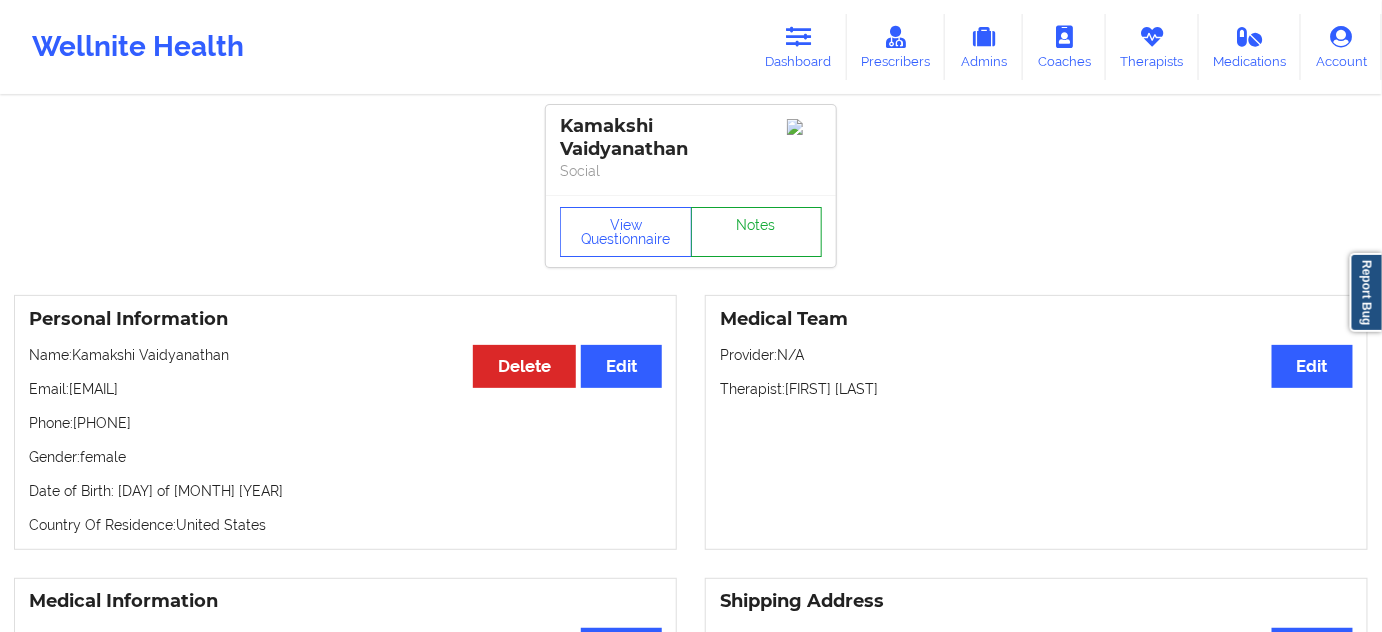 click on "Notes" at bounding box center [757, 232] 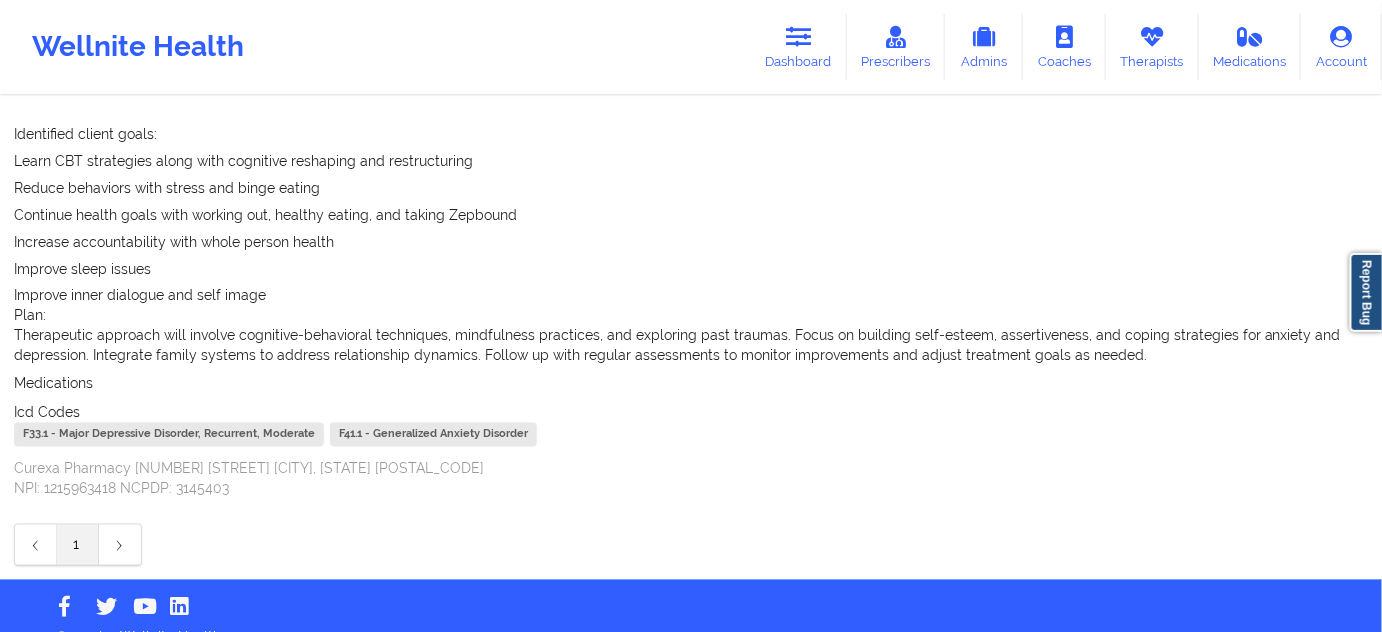 scroll, scrollTop: 983, scrollLeft: 0, axis: vertical 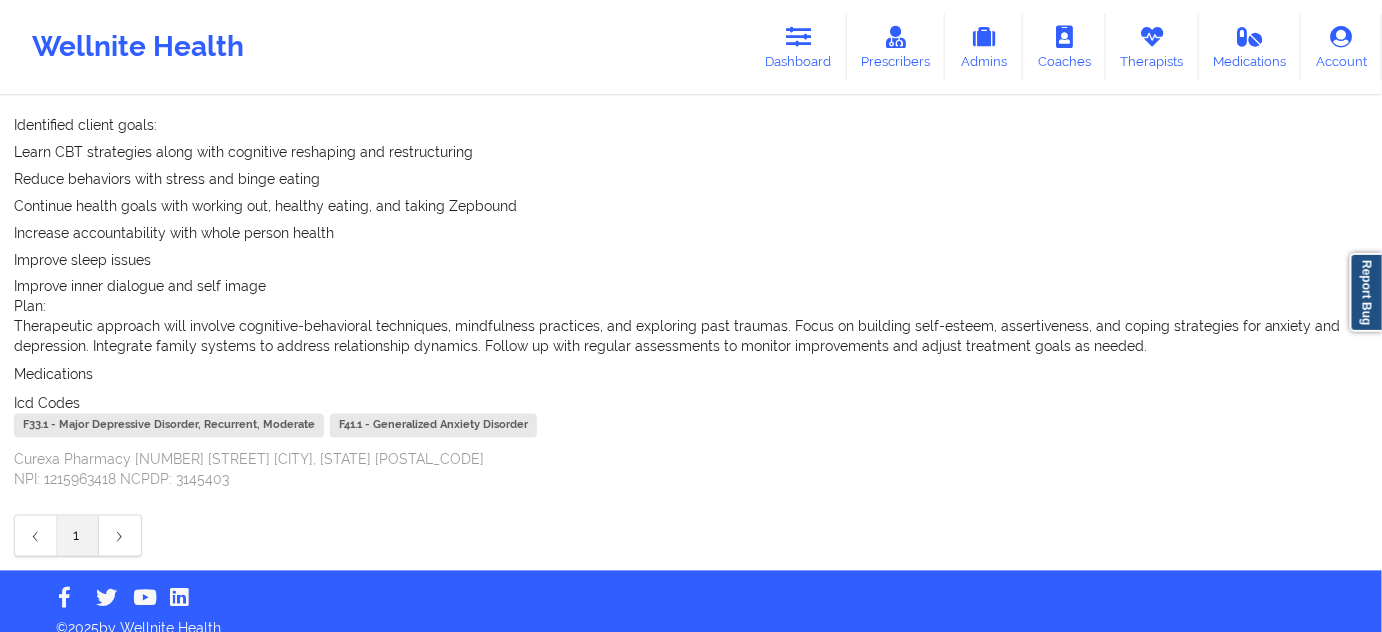 click on "F33.1 - Major Depressive Disorder, Recurrent, Moderate" at bounding box center [169, 426] 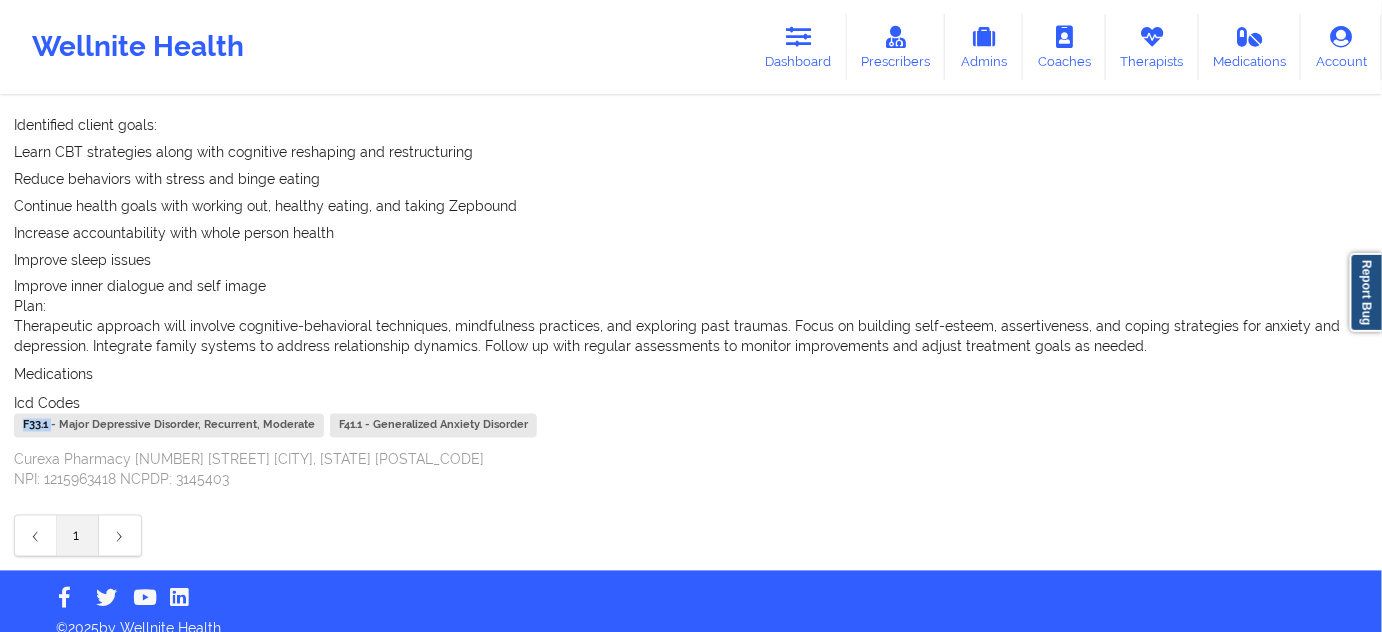 click on "F33.1 - Major Depressive Disorder, Recurrent, Moderate" at bounding box center [169, 426] 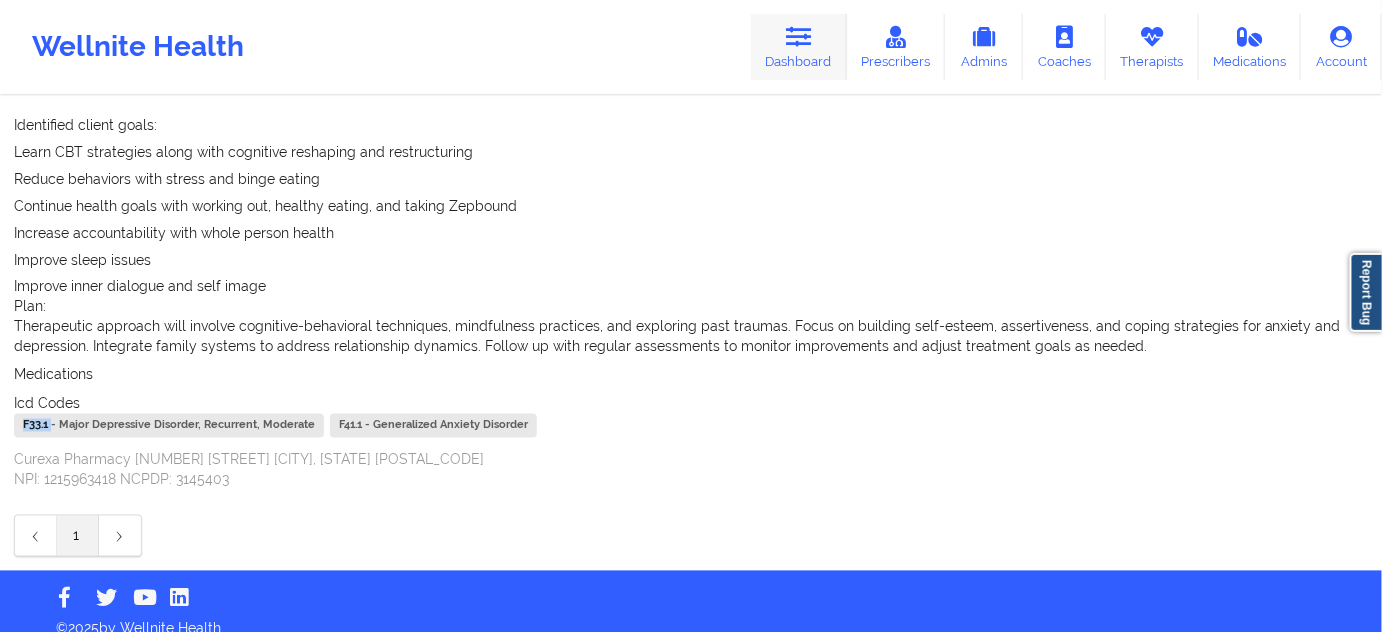 click at bounding box center (799, 37) 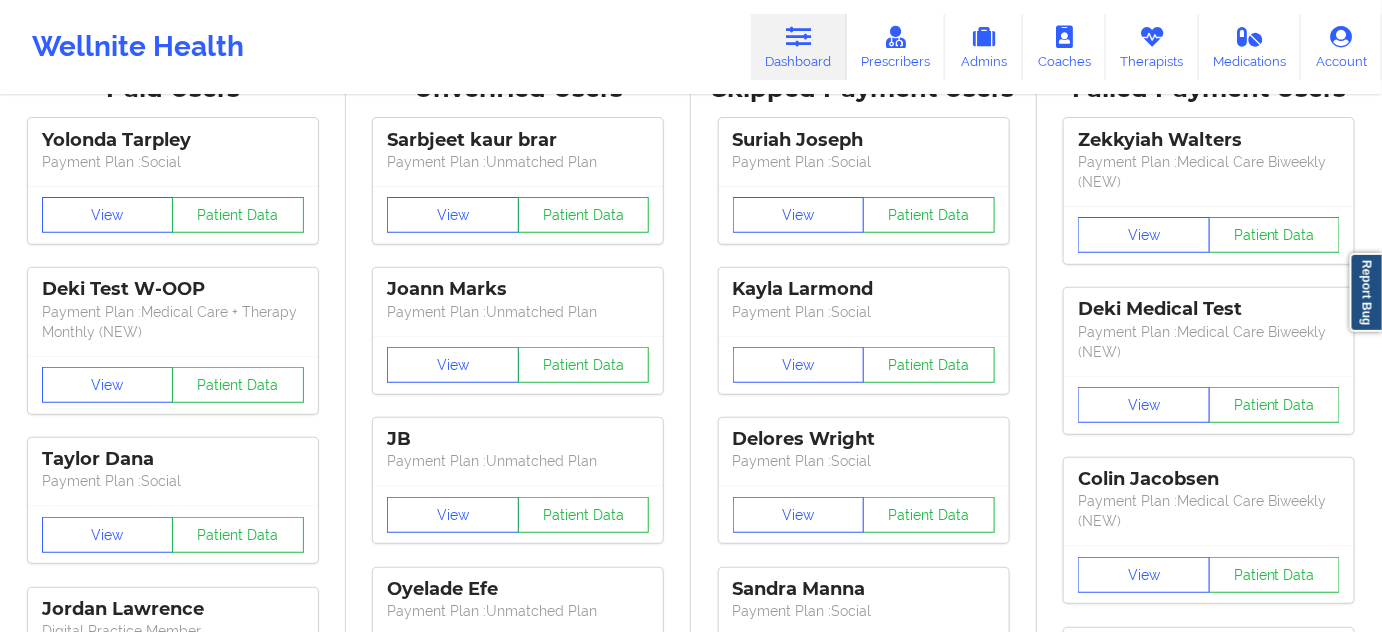 scroll, scrollTop: 0, scrollLeft: 0, axis: both 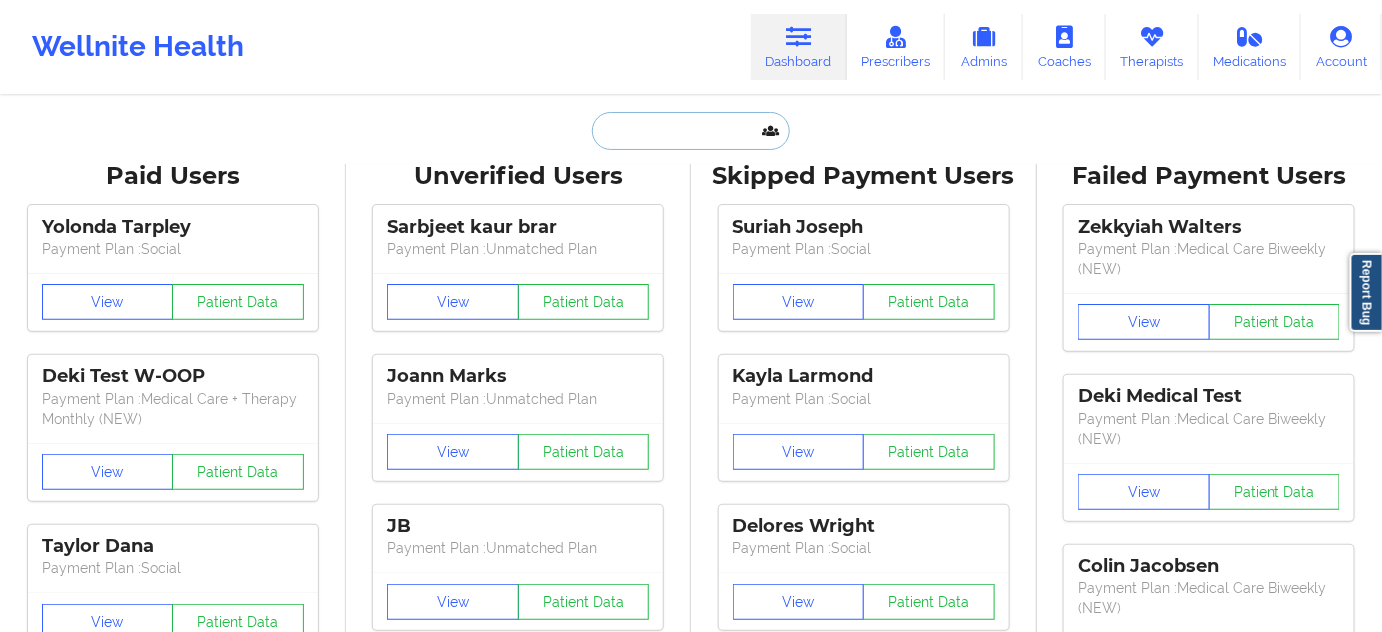 click at bounding box center [691, 131] 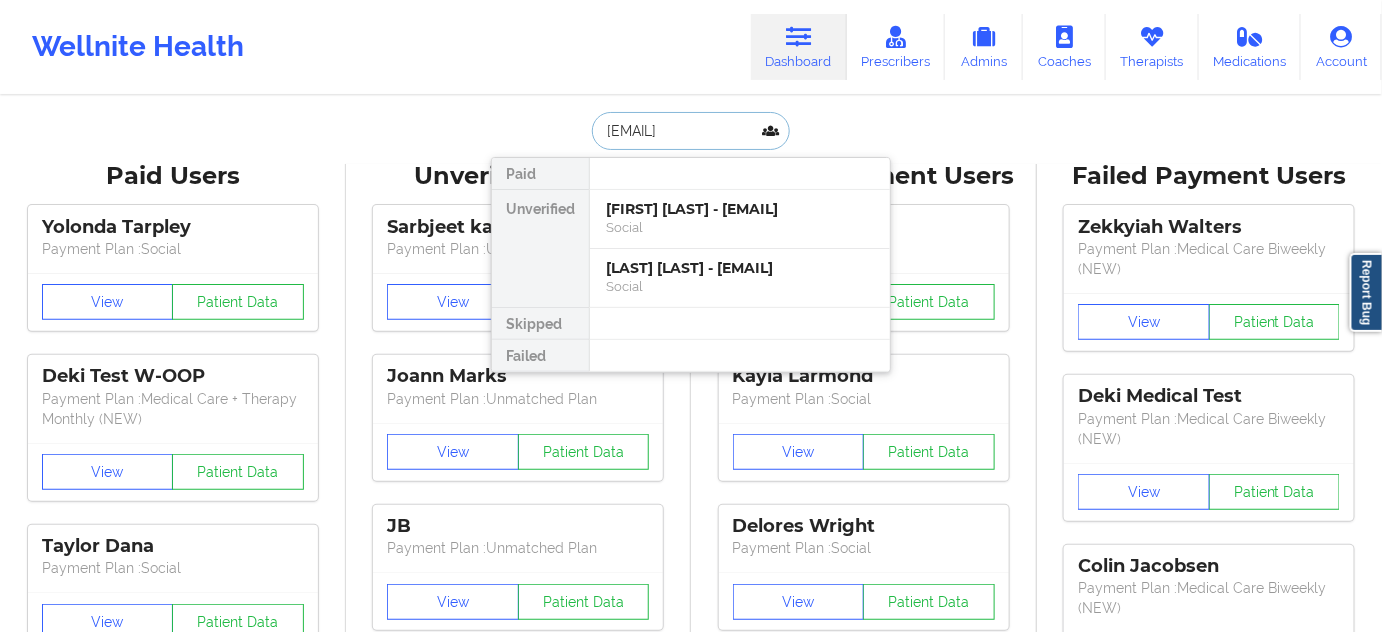 scroll, scrollTop: 0, scrollLeft: 1, axis: horizontal 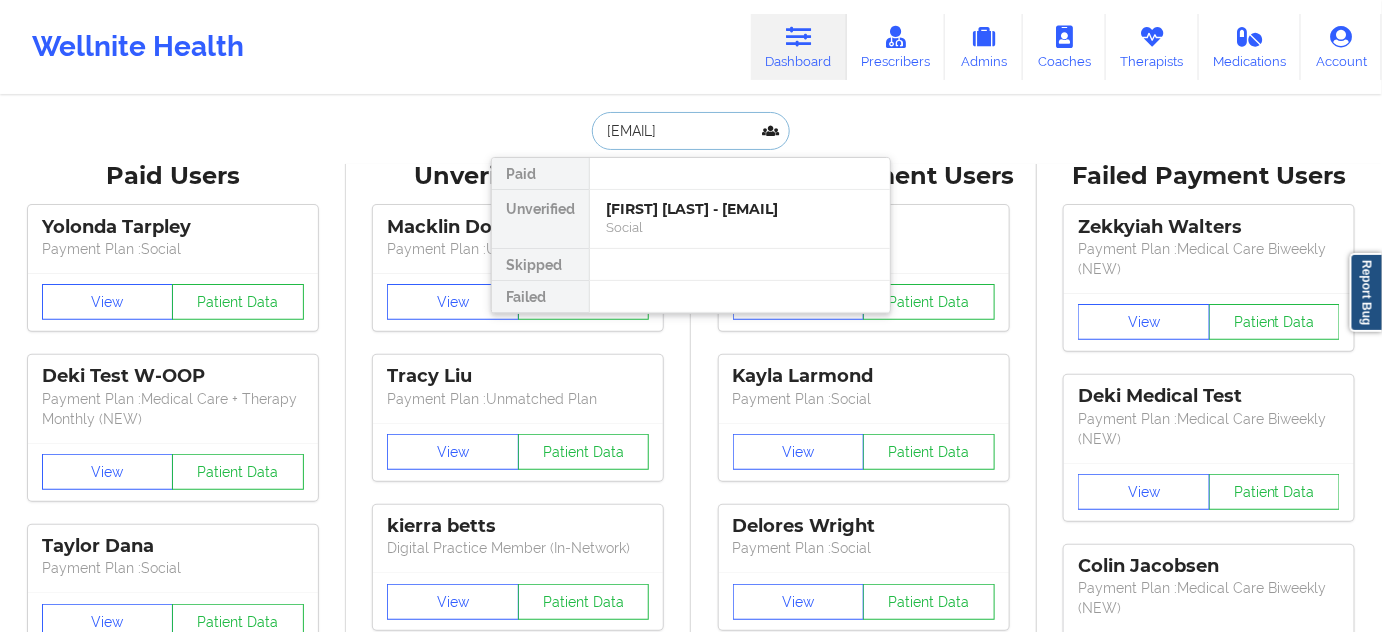 click on "[FIRST] [LAST] - [EMAIL]" at bounding box center [740, 209] 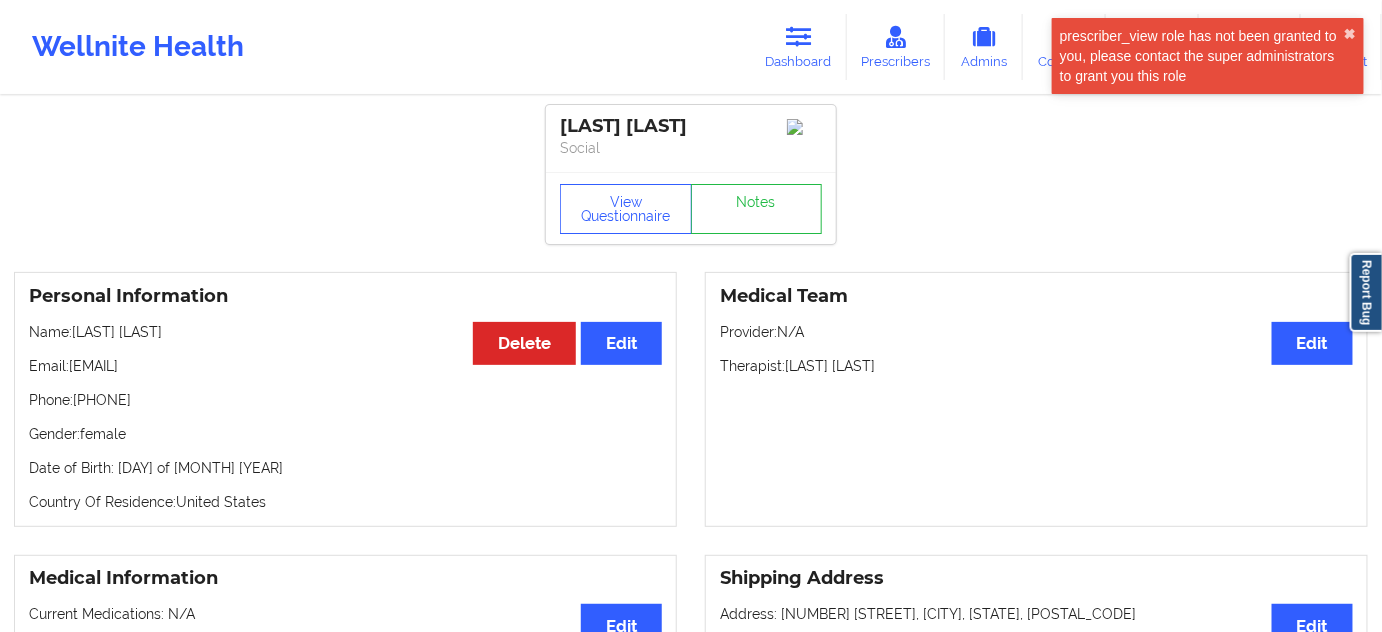 drag, startPoint x: 738, startPoint y: 127, endPoint x: 557, endPoint y: 122, distance: 181.06905 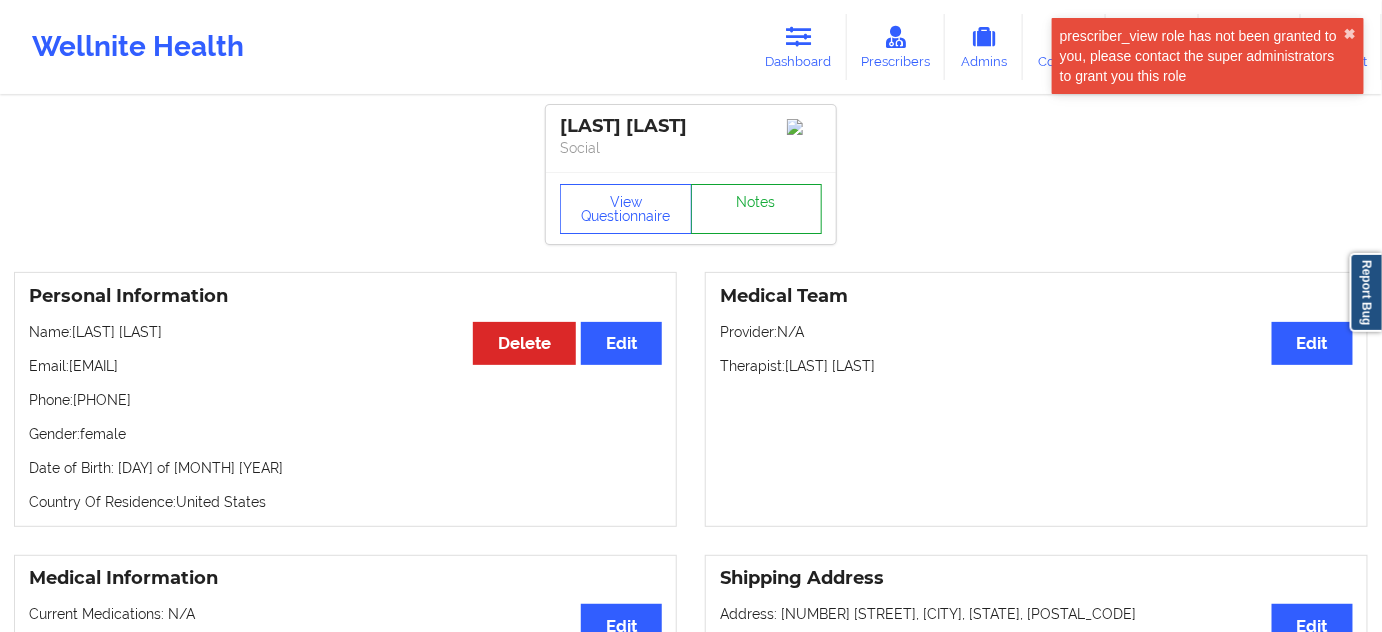 click on "Notes" at bounding box center [757, 209] 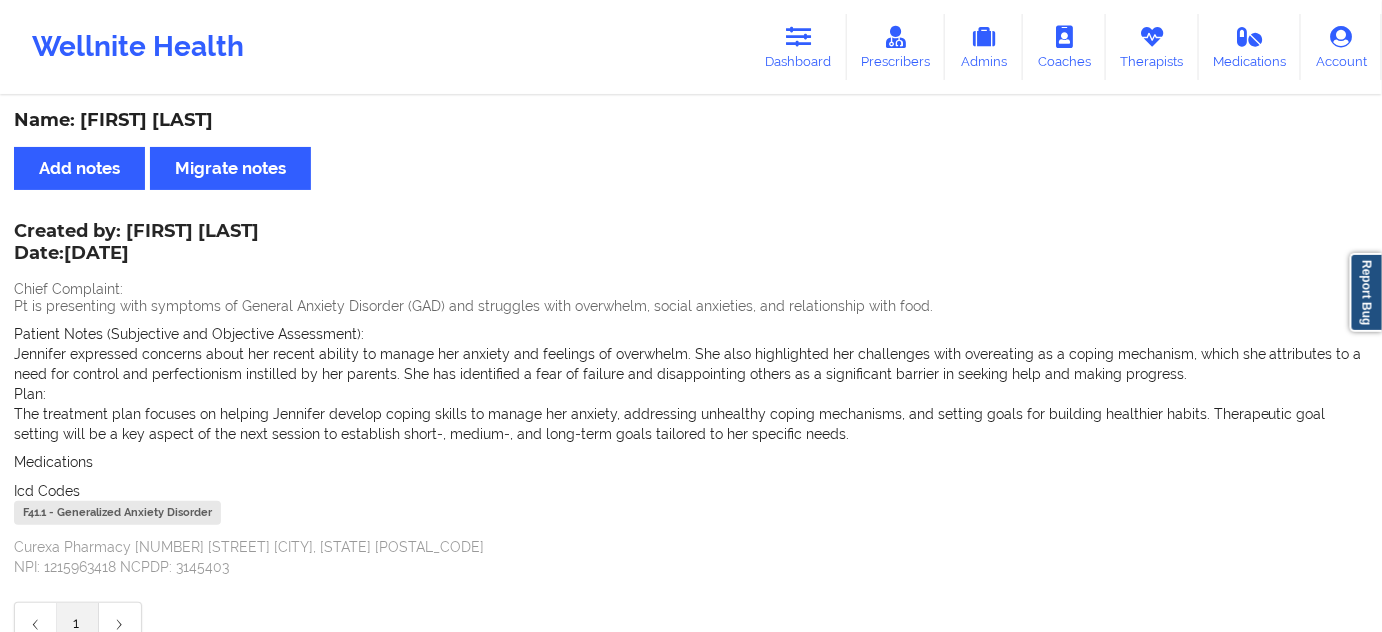 click on "F41.1 - Generalized Anxiety Disorder" at bounding box center [117, 513] 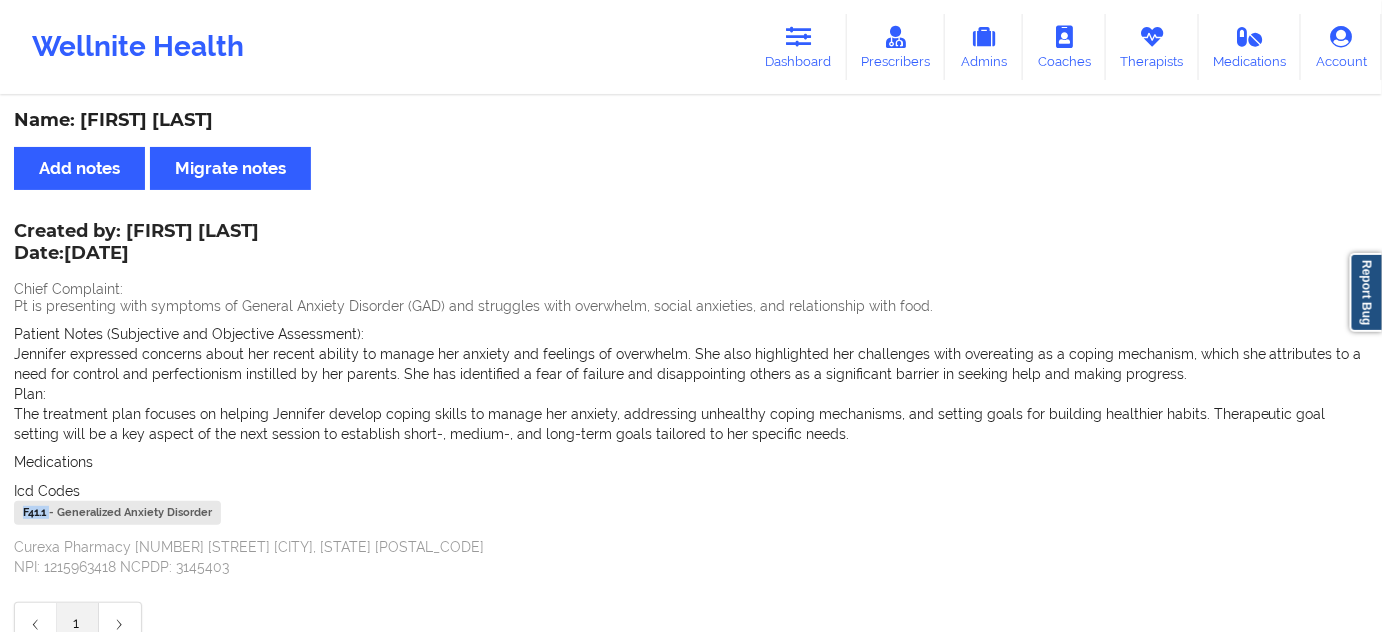 scroll, scrollTop: 10, scrollLeft: 0, axis: vertical 